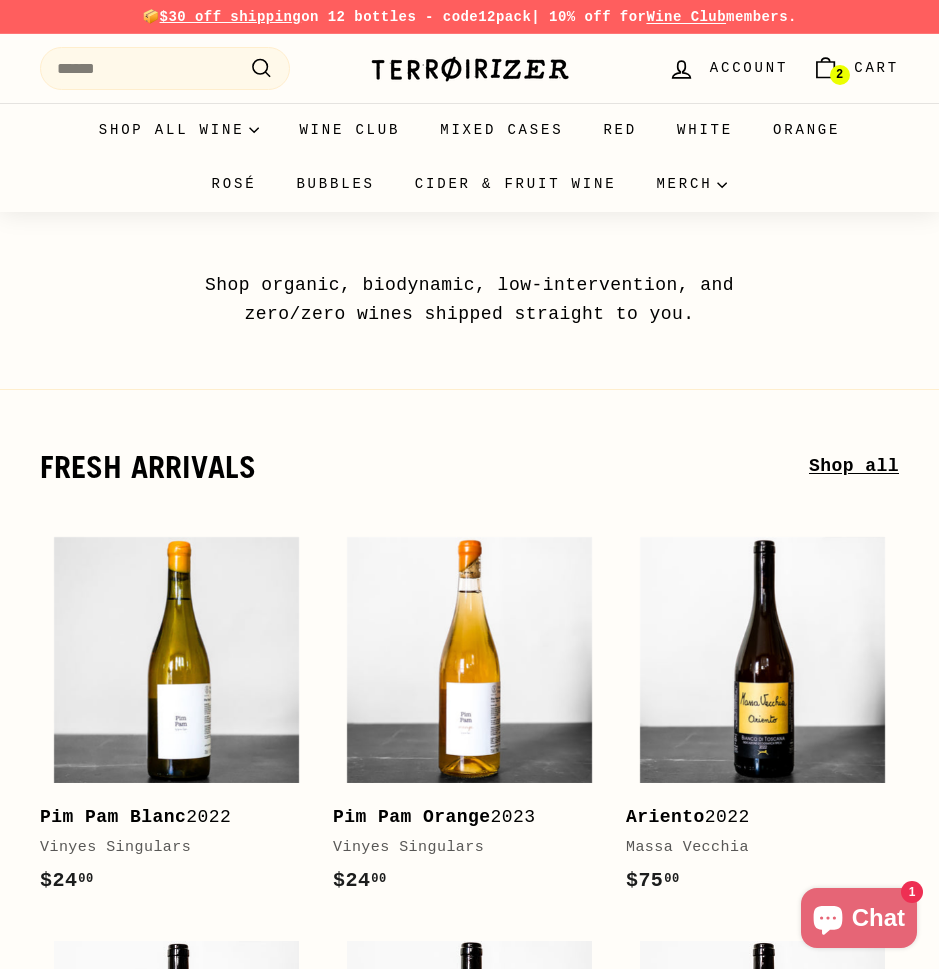 scroll, scrollTop: 0, scrollLeft: 0, axis: both 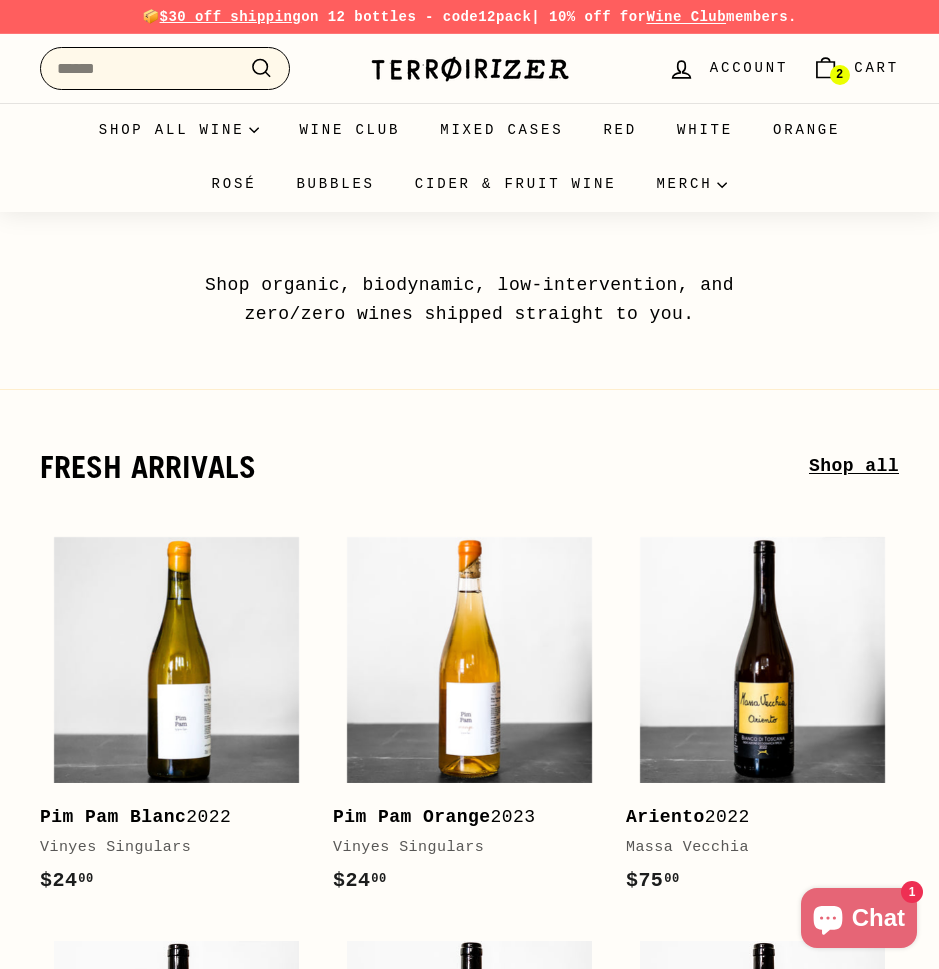 click on "Search" at bounding box center [165, 69] 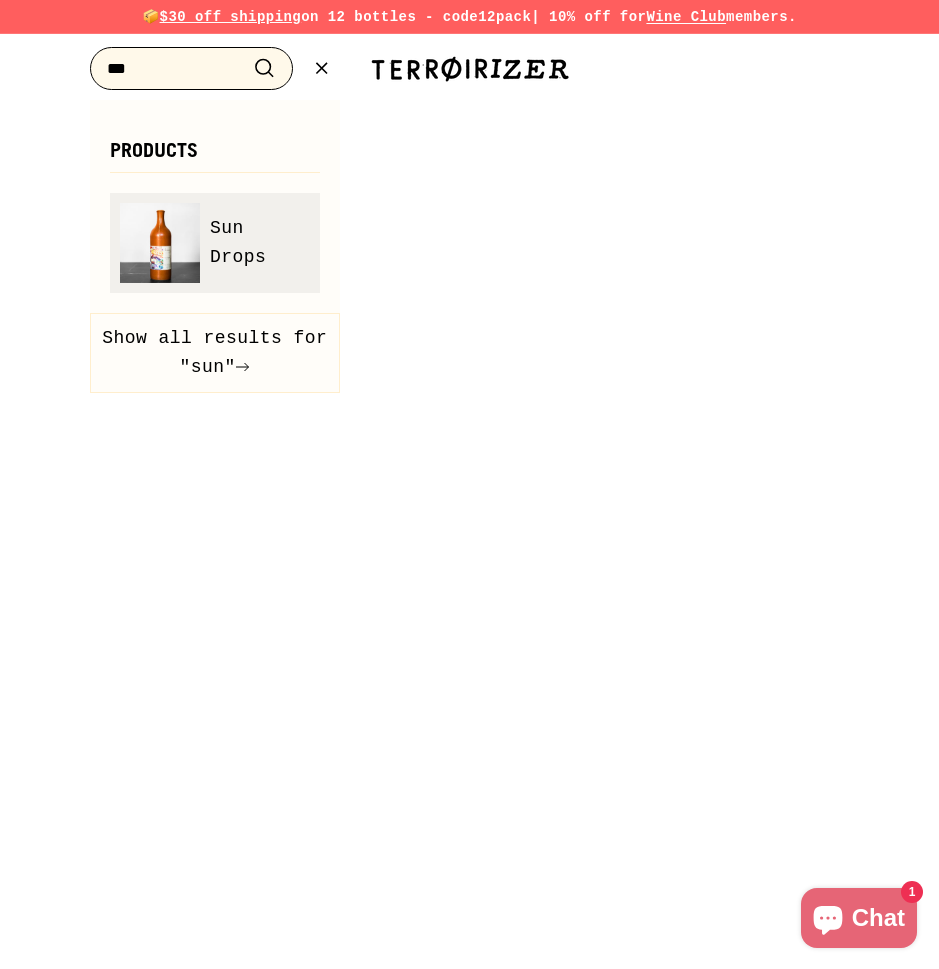type on "***" 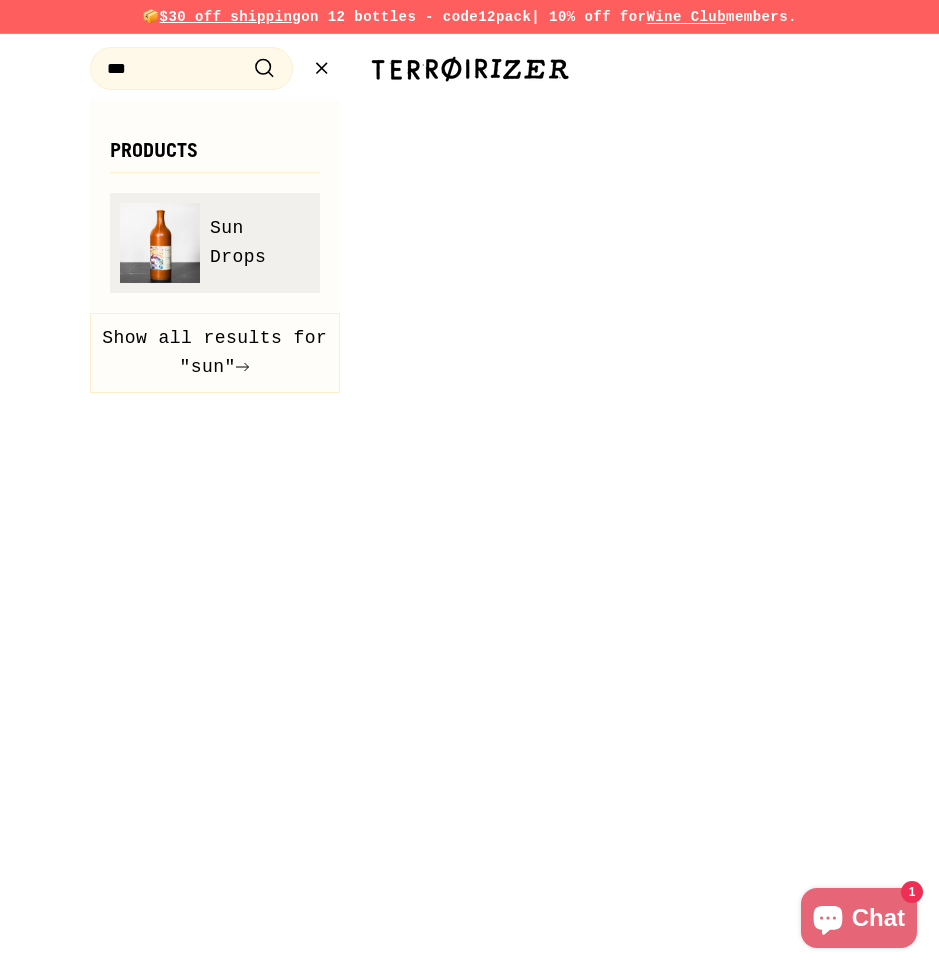 click on "Sun Drops" at bounding box center (260, 243) 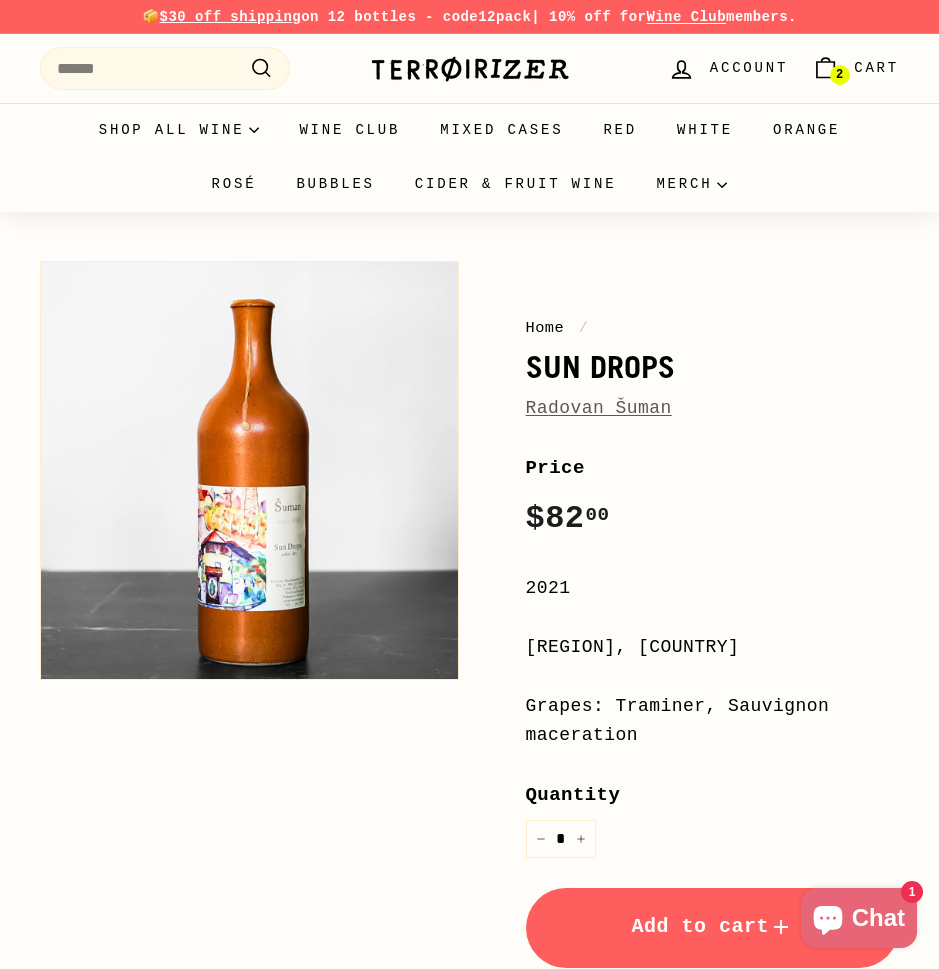 scroll, scrollTop: 0, scrollLeft: 0, axis: both 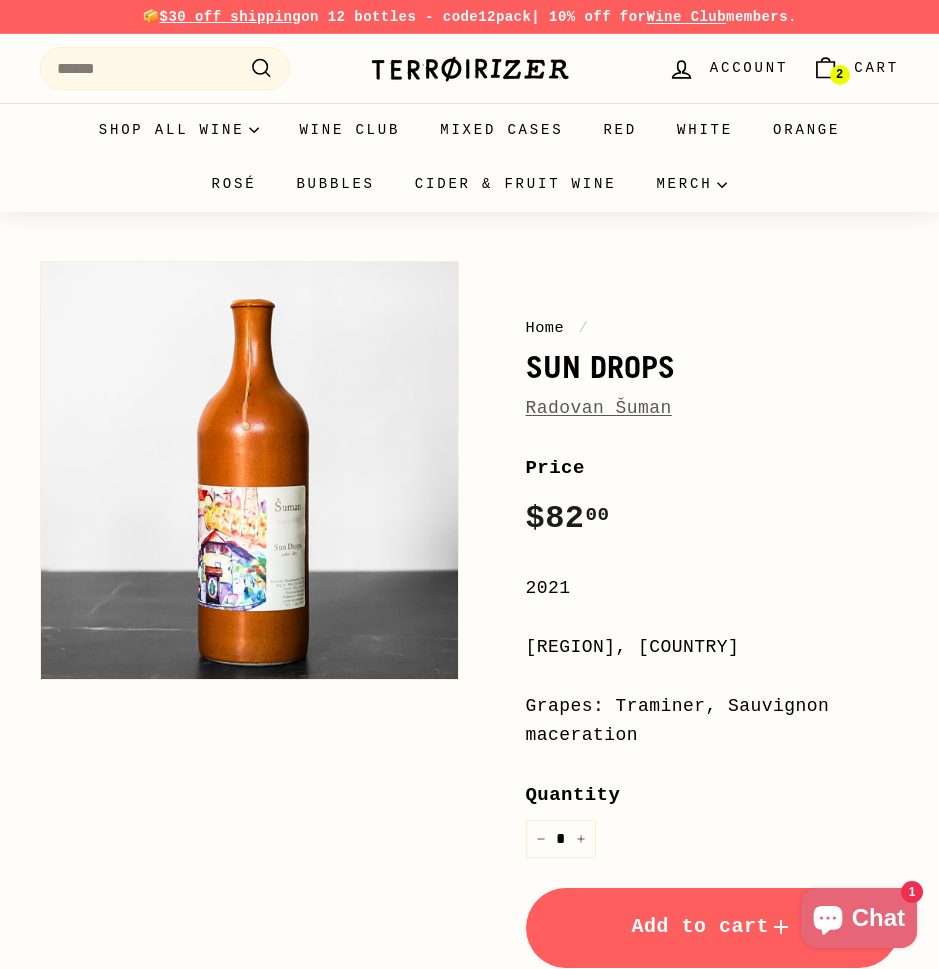 click 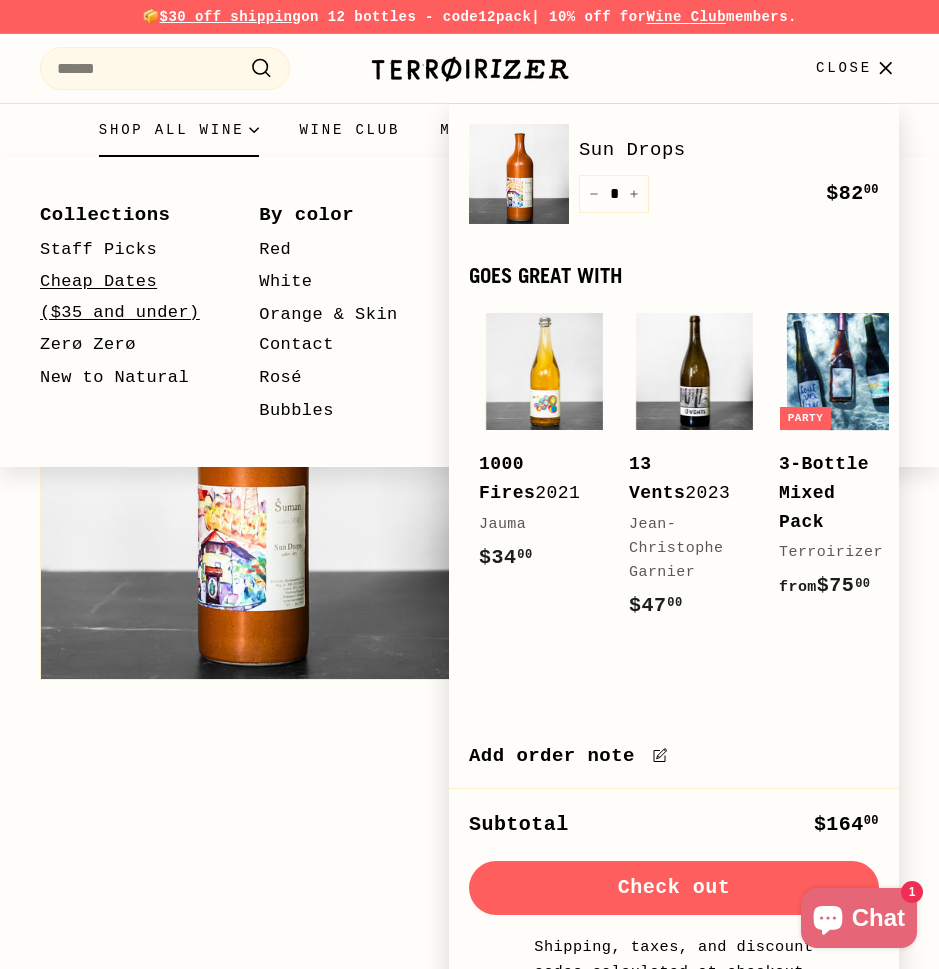 click on "Cheap Dates ($35 and under)" at bounding box center [120, 297] 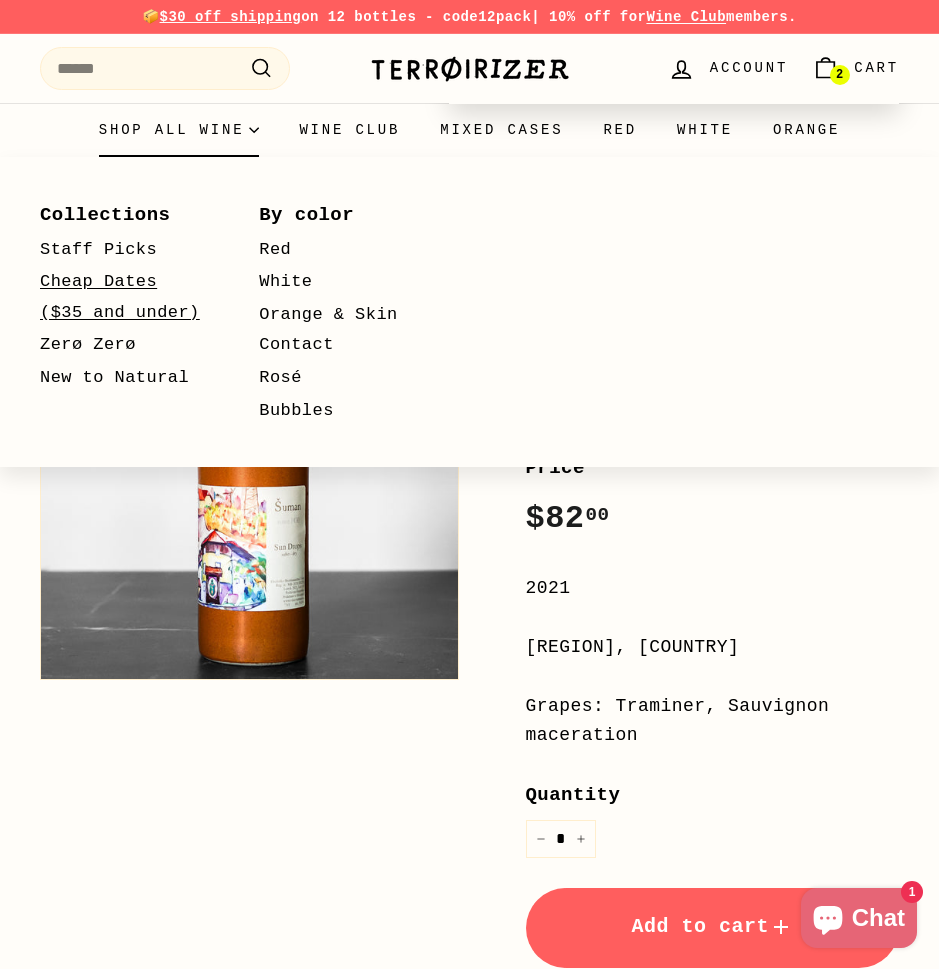 click on "Cheap Dates ($35 and under)" at bounding box center [120, 297] 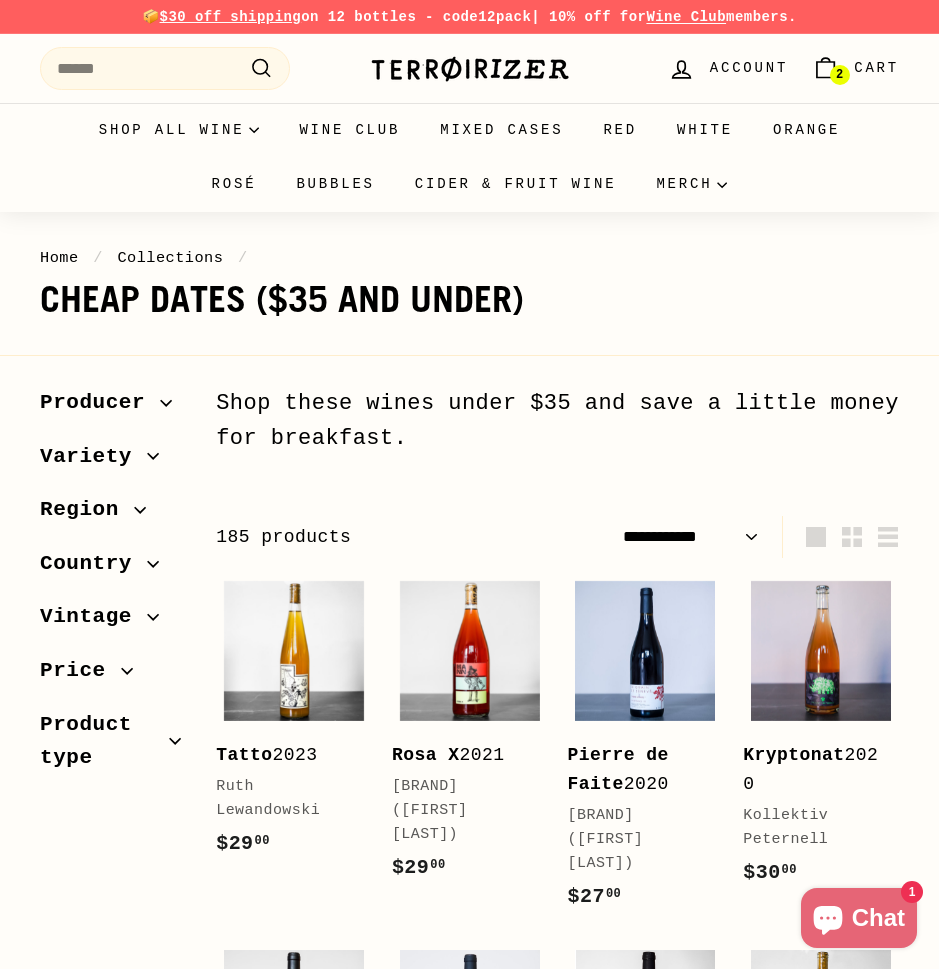 select on "**********" 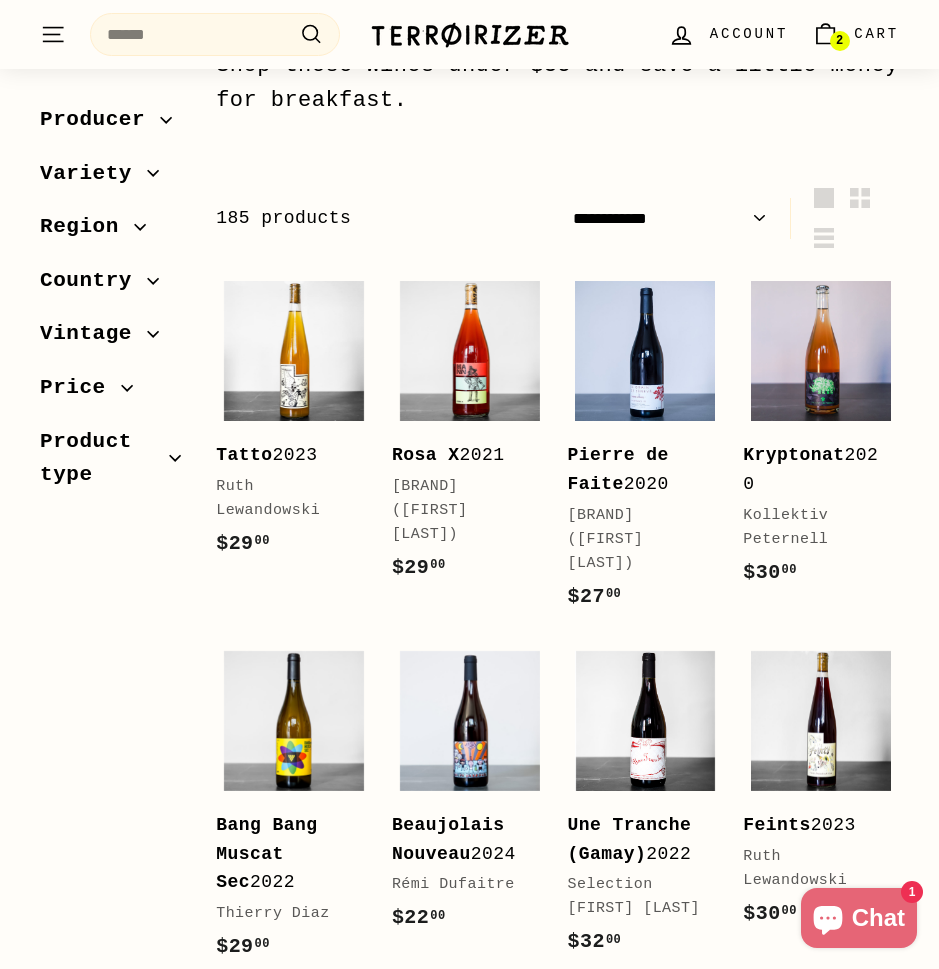 scroll, scrollTop: 348, scrollLeft: 0, axis: vertical 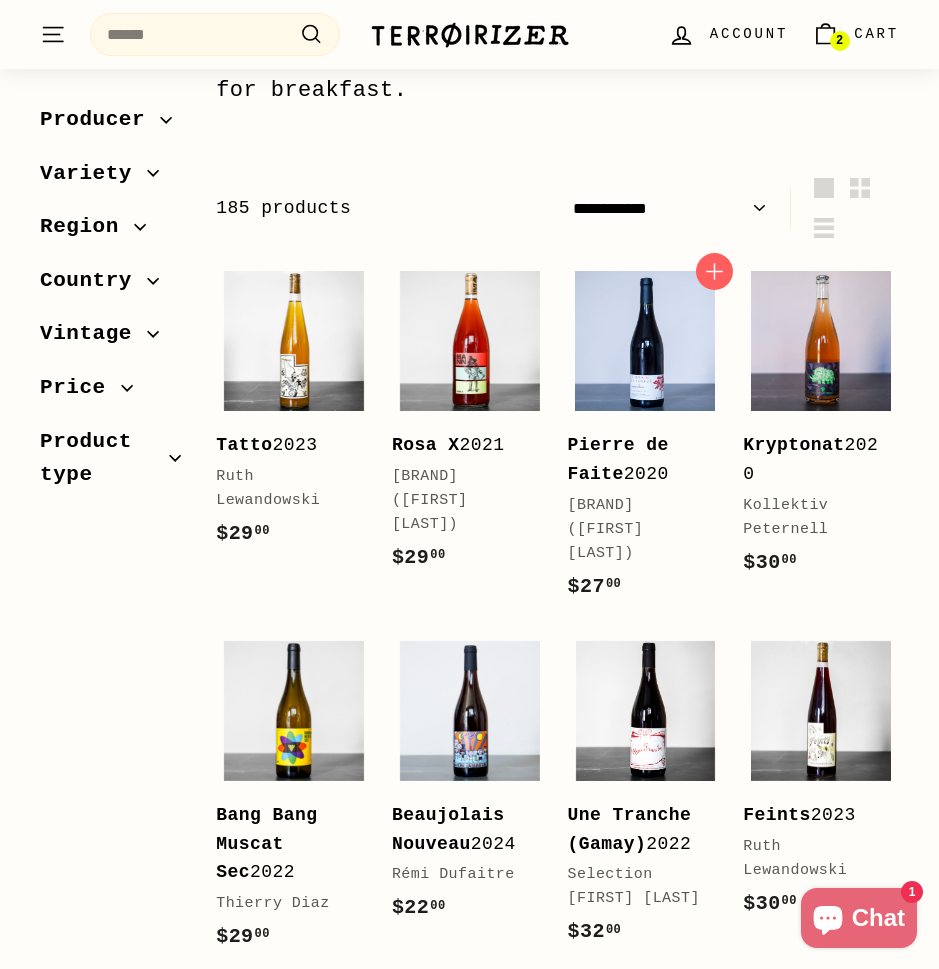 click on "Pierre de Faite  2020" at bounding box center [636, 460] 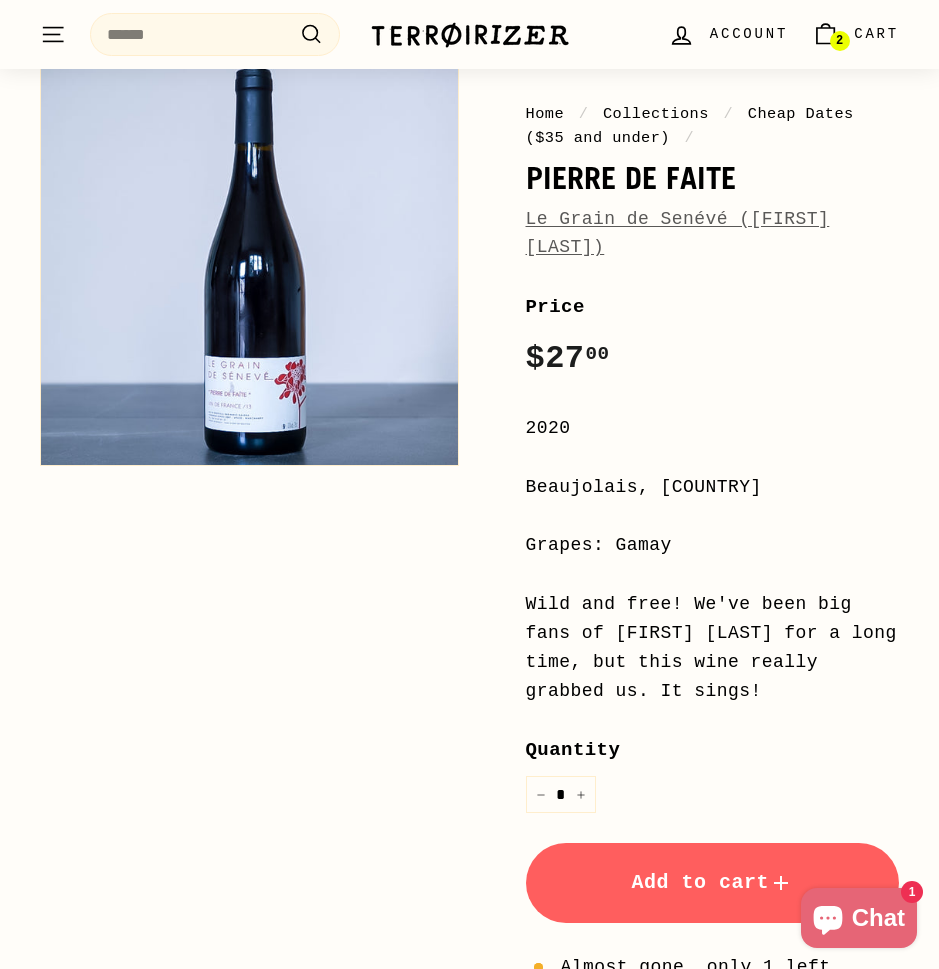 scroll, scrollTop: 217, scrollLeft: 0, axis: vertical 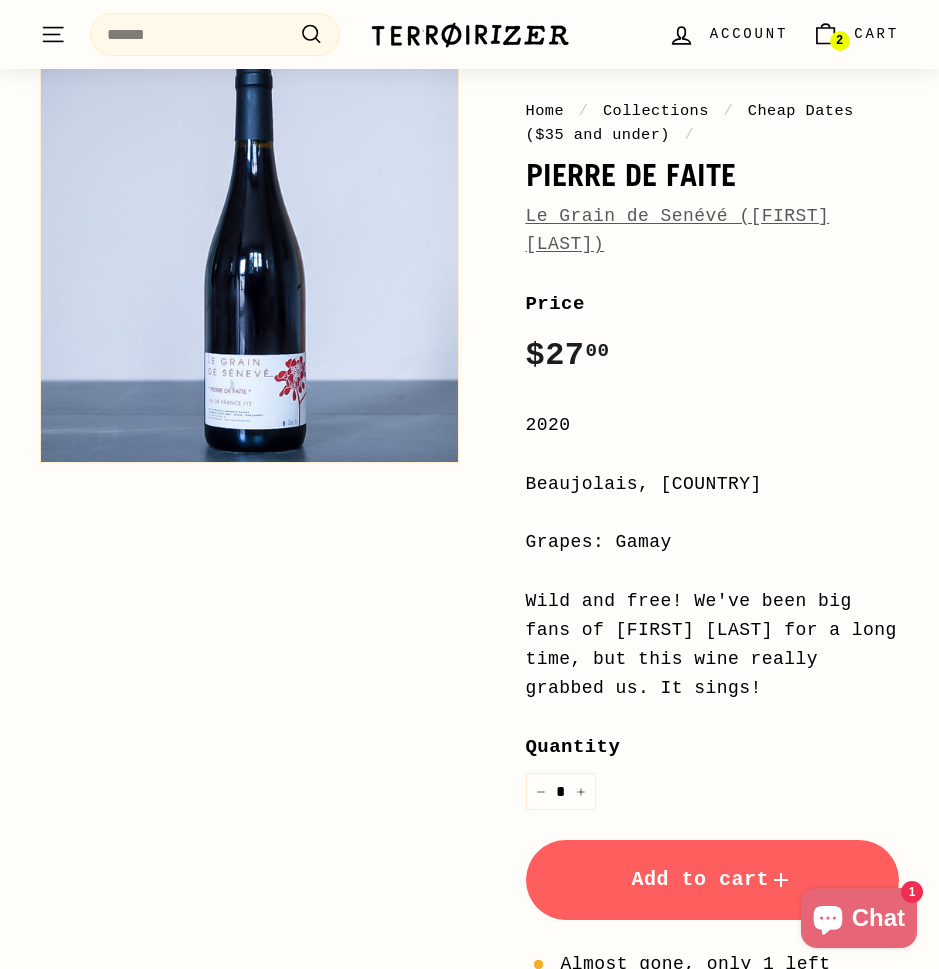 click on "Add to cart" at bounding box center (713, 880) 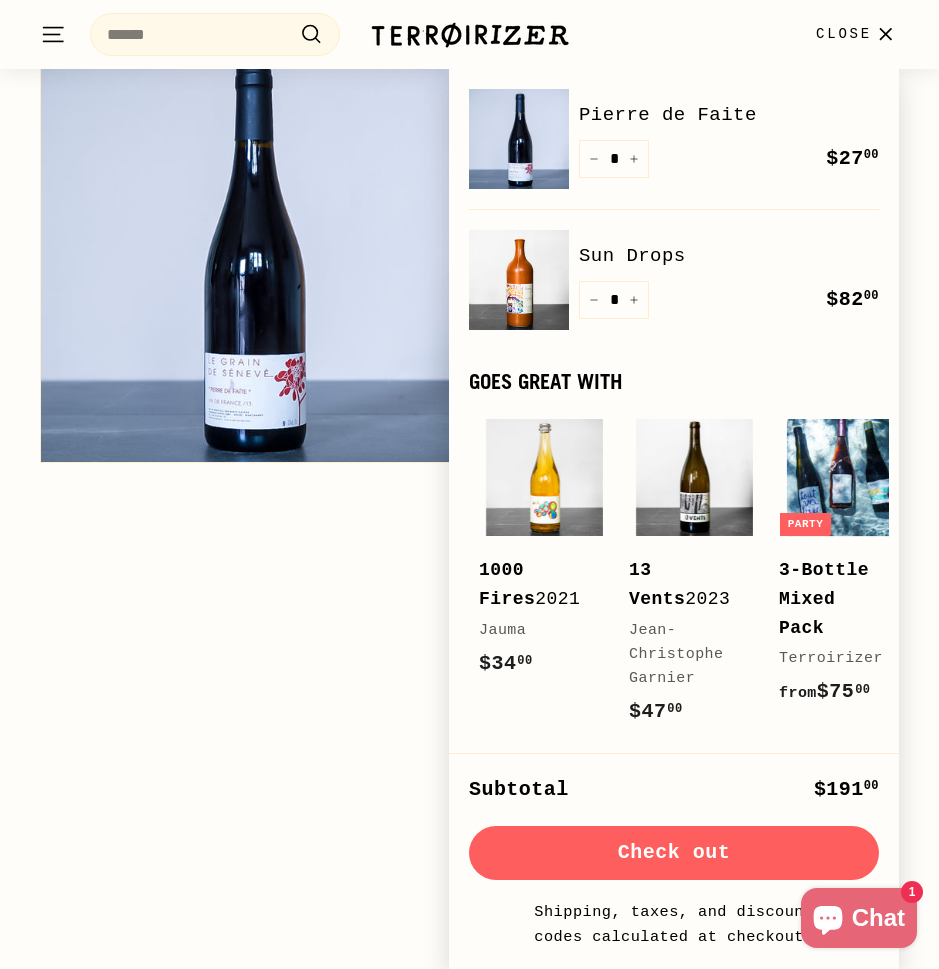 click on ". . ." 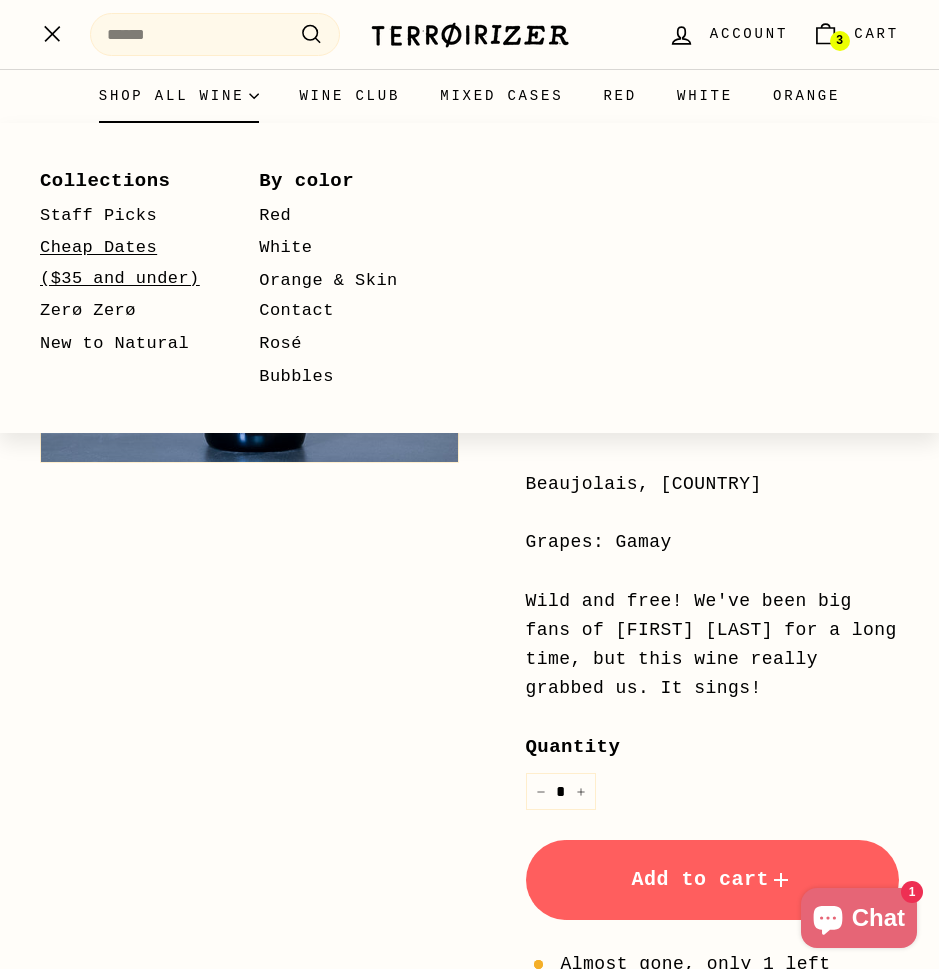 click on "Cheap Dates ($35 and under)" at bounding box center [120, 263] 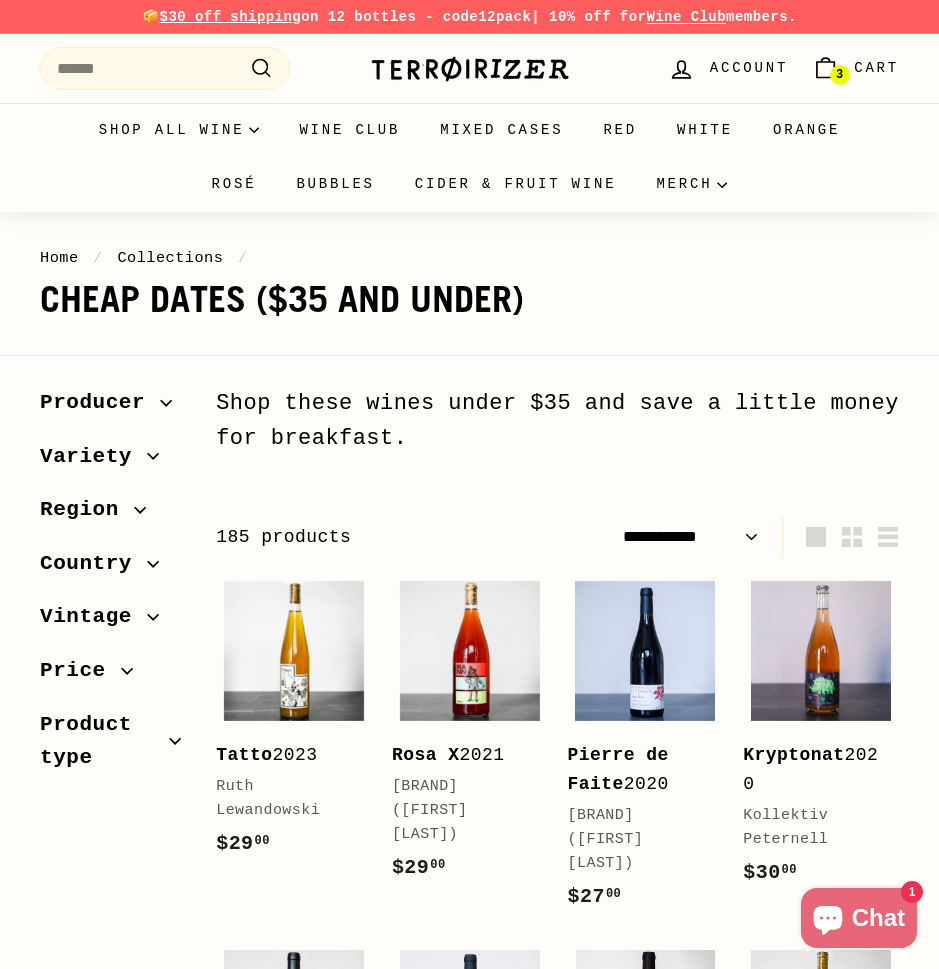 select on "**********" 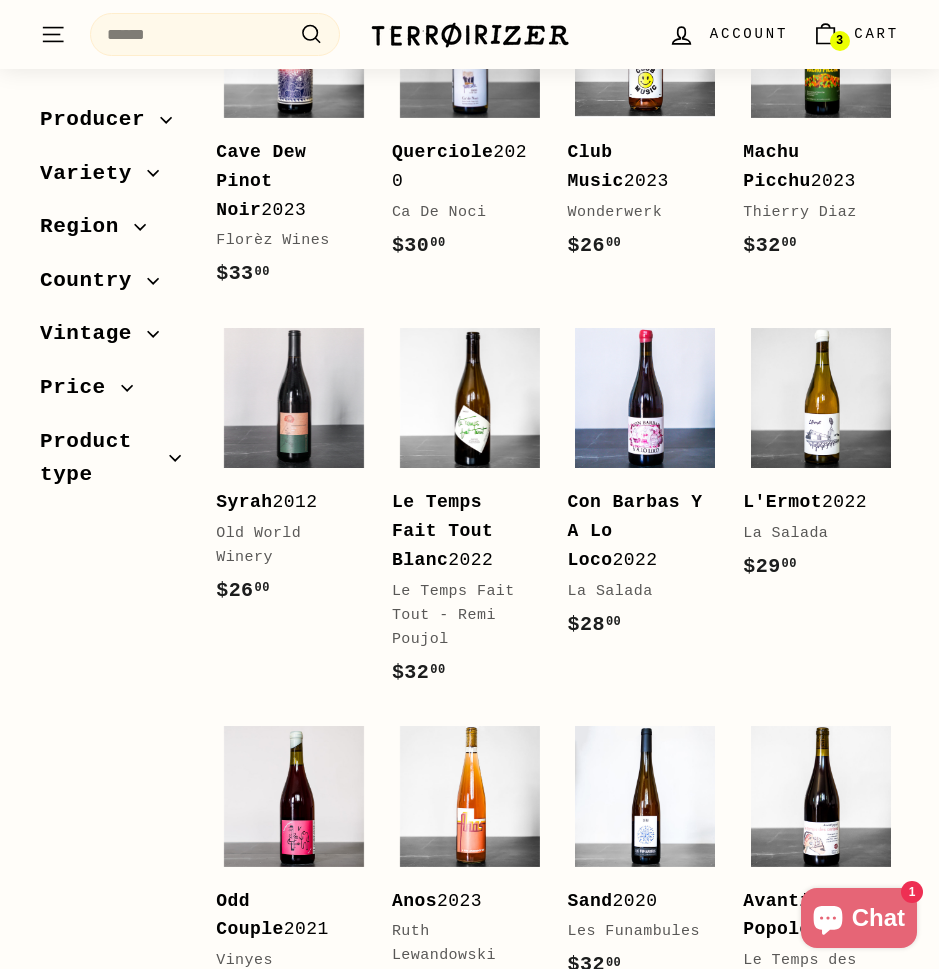 scroll, scrollTop: 2798, scrollLeft: 0, axis: vertical 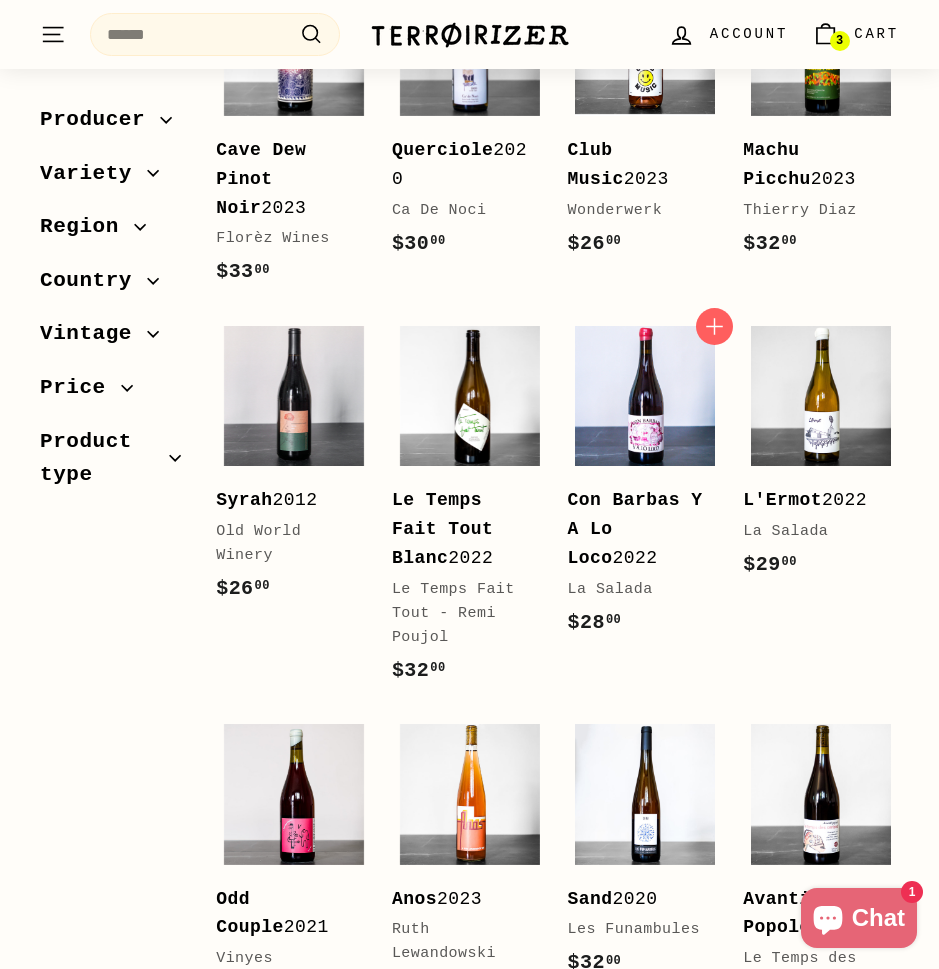click on "Con Barbas Y A Lo Loco  2022" at bounding box center (636, 529) 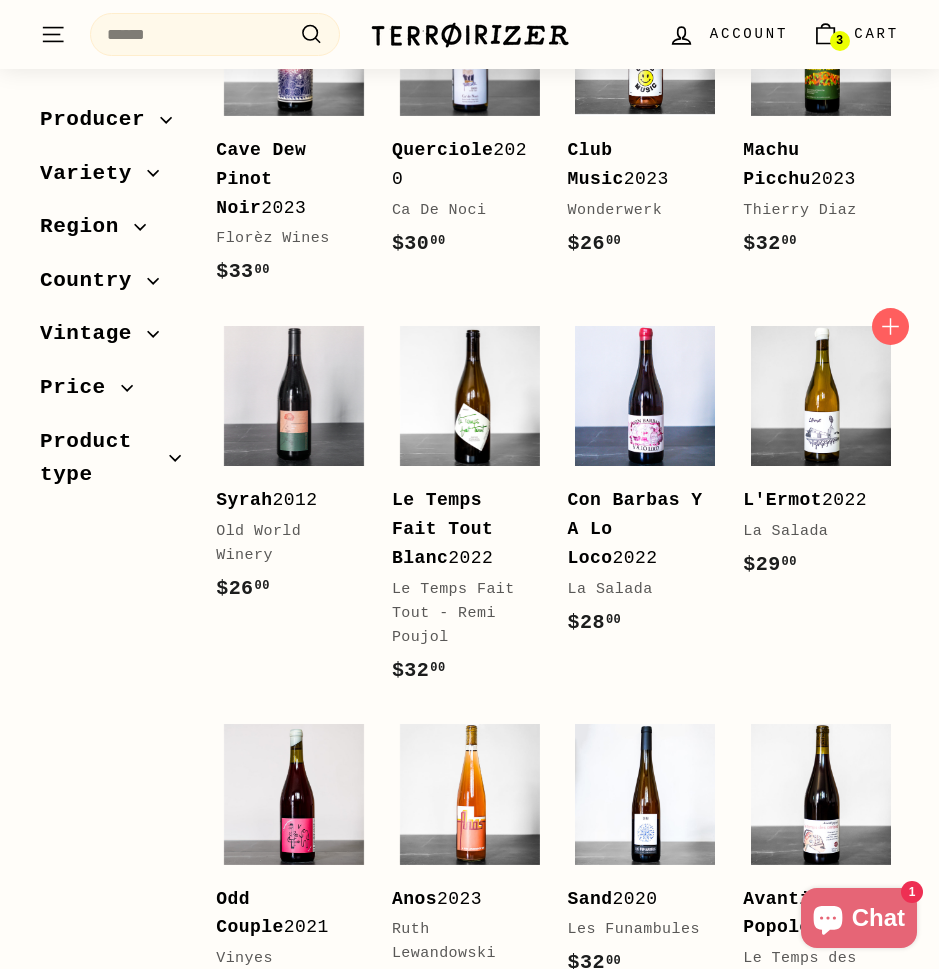 click on "L'Ermot  2022" at bounding box center (811, 500) 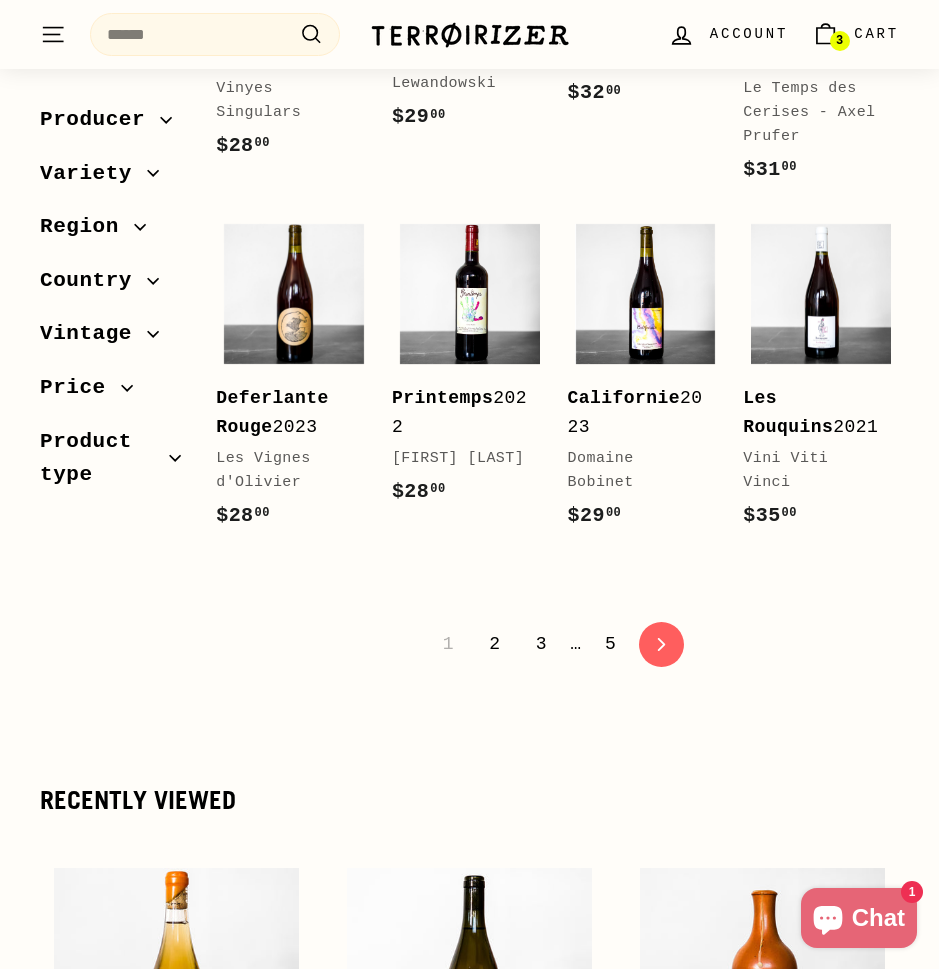 scroll, scrollTop: 3669, scrollLeft: 0, axis: vertical 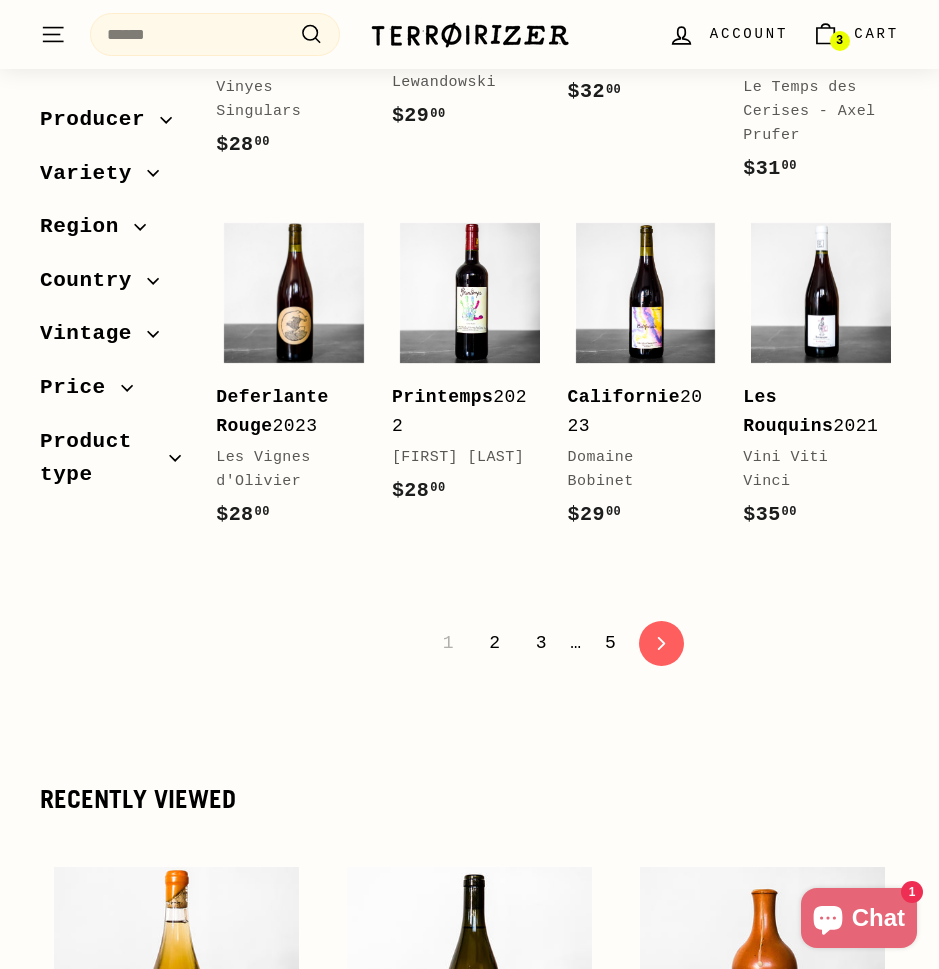 click on "2" at bounding box center (494, 643) 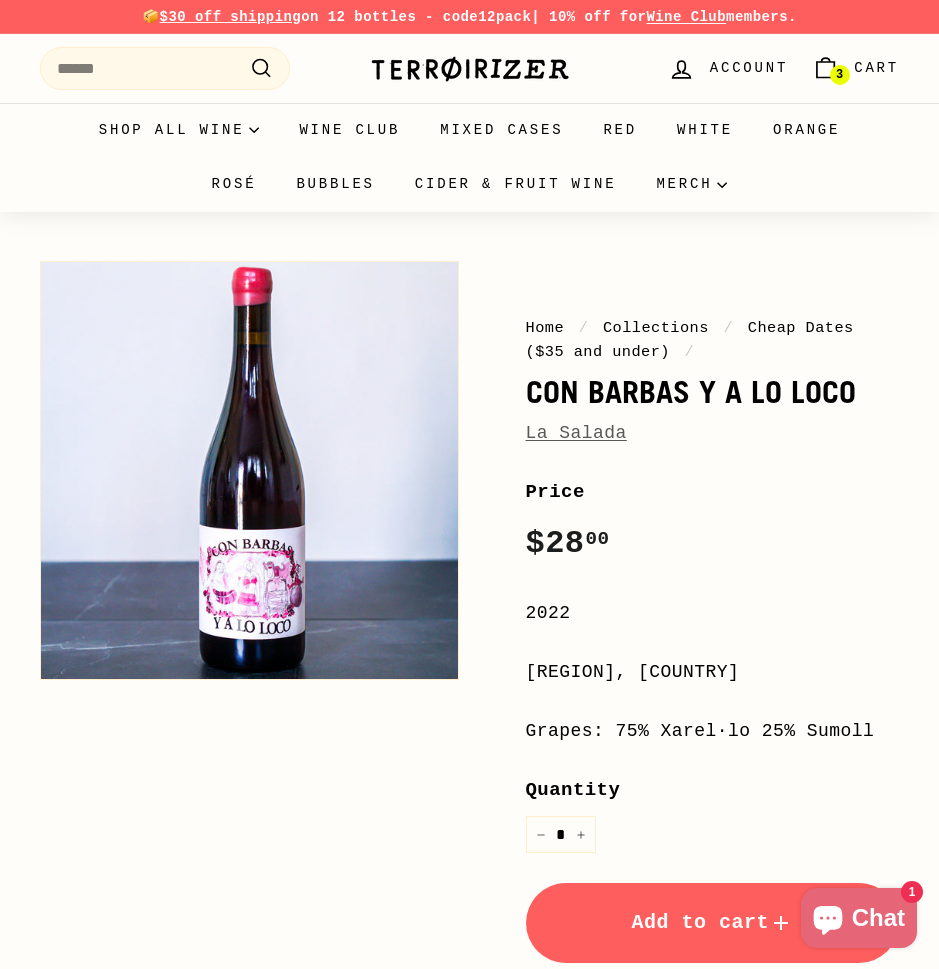 scroll, scrollTop: 0, scrollLeft: 0, axis: both 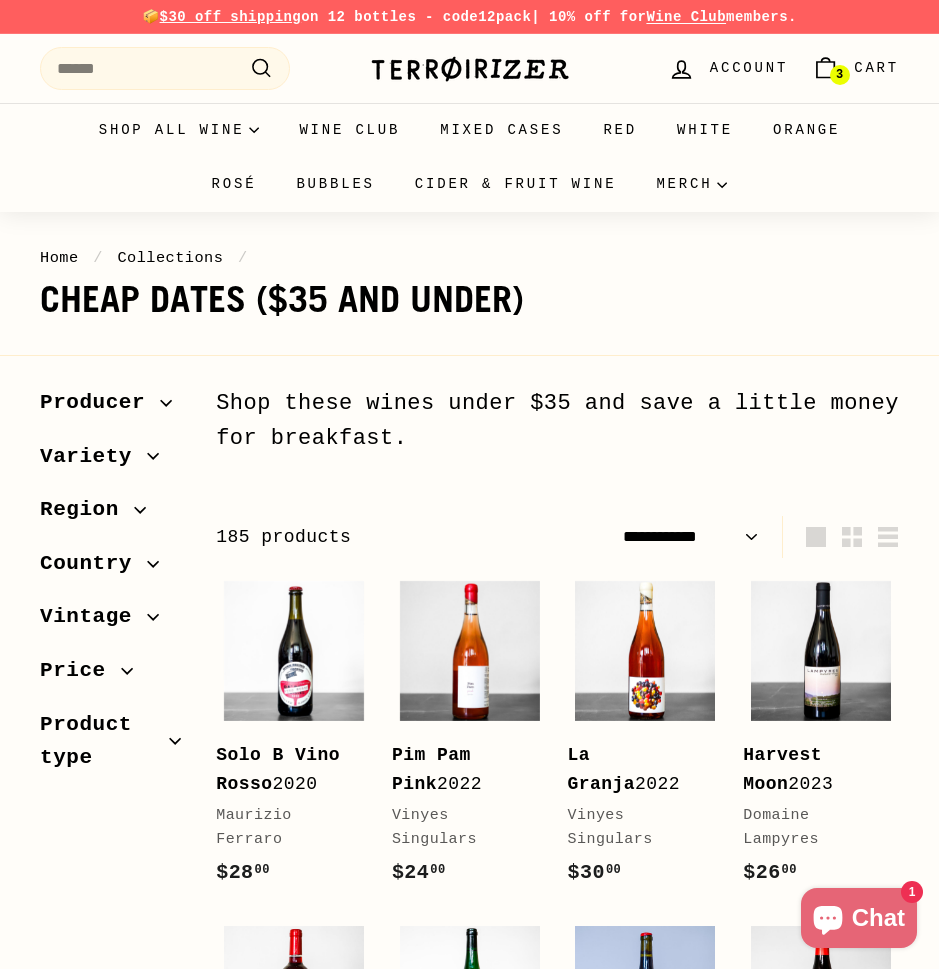 select on "**********" 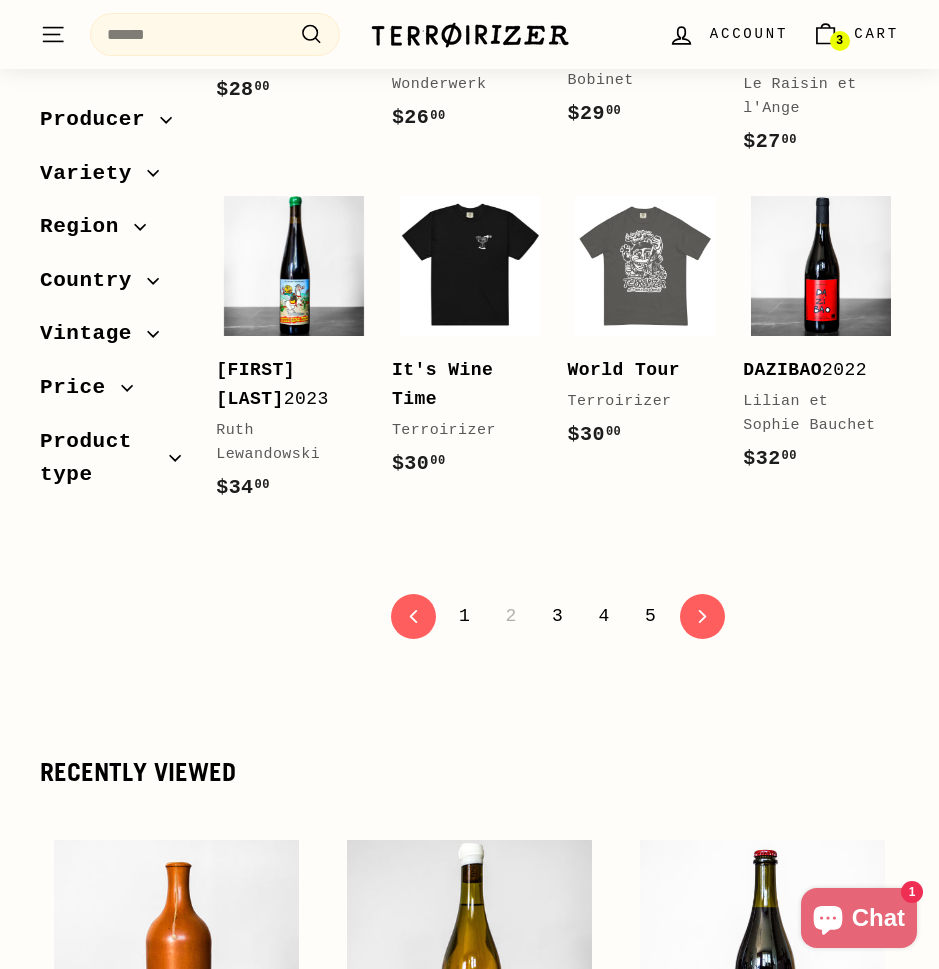 scroll, scrollTop: 3625, scrollLeft: 0, axis: vertical 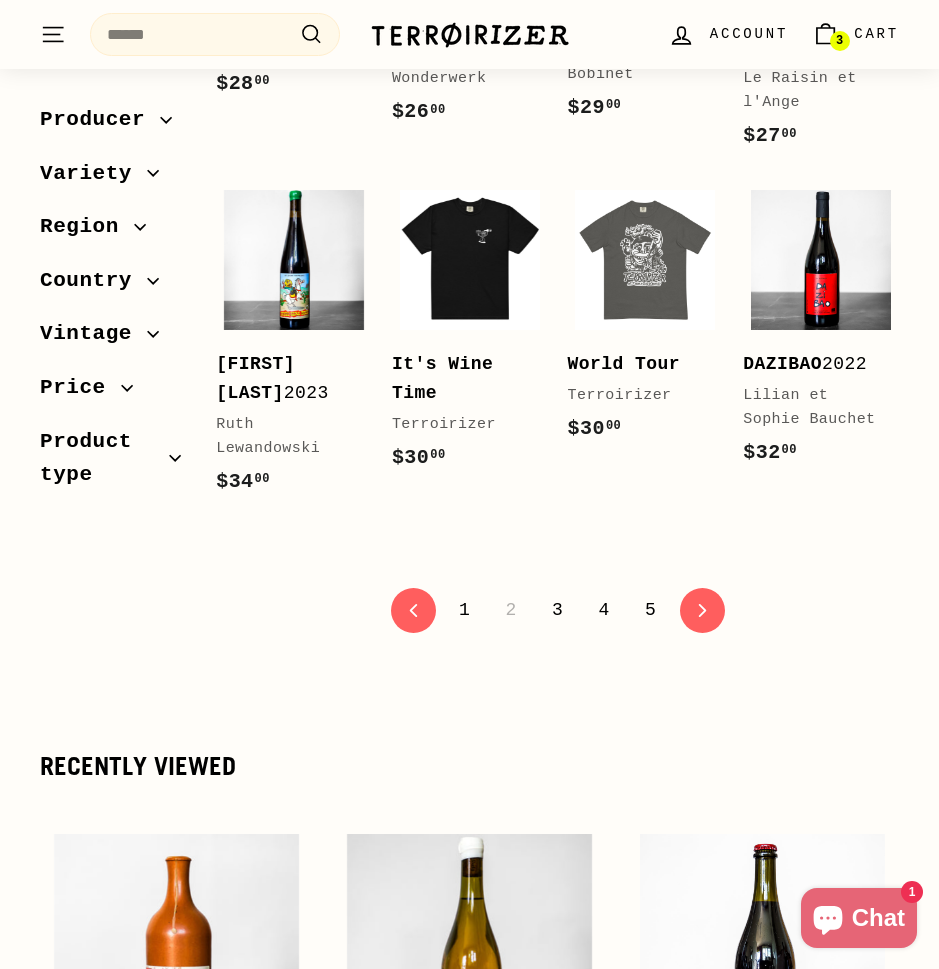 click on "3" at bounding box center [557, 610] 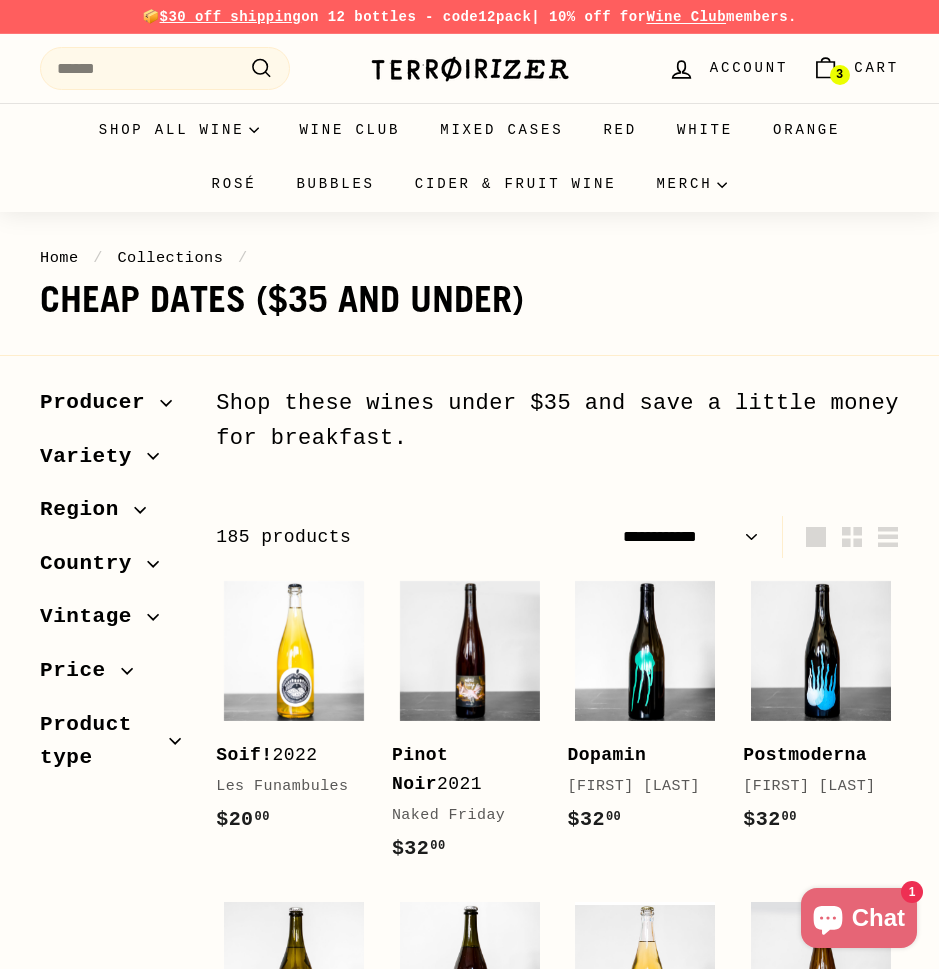 select on "**********" 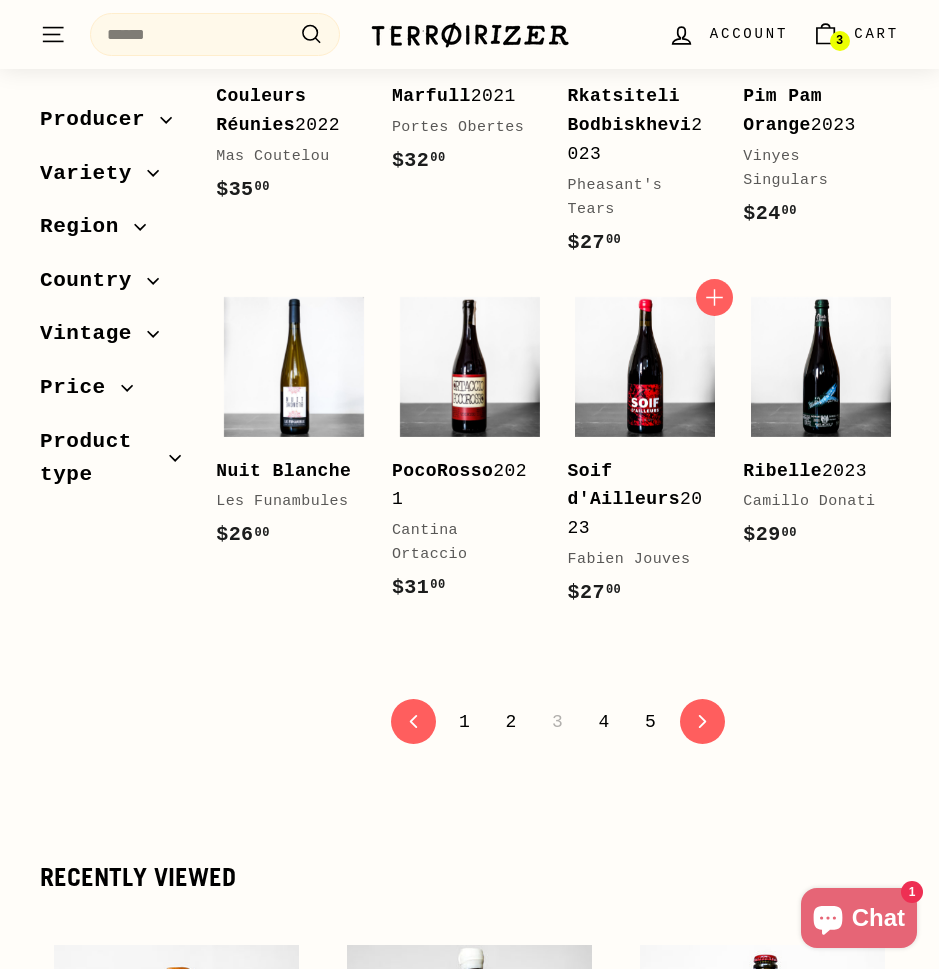 scroll, scrollTop: 3462, scrollLeft: 0, axis: vertical 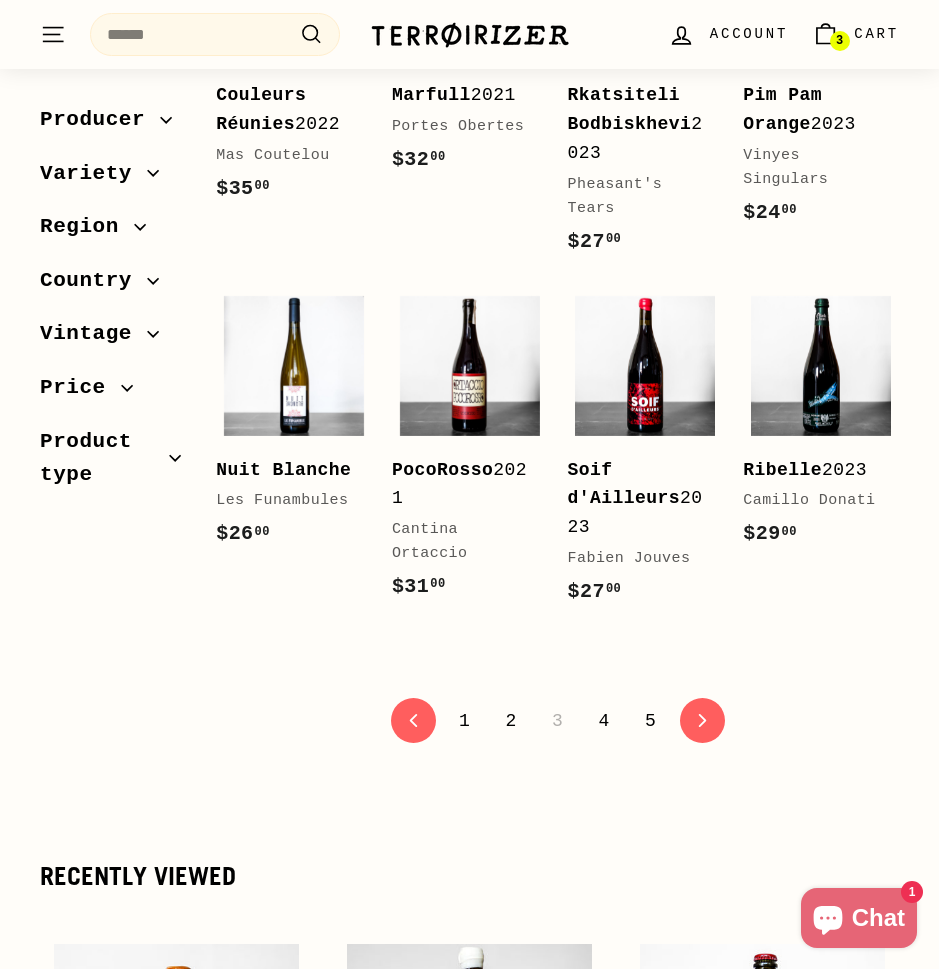 click on "4" at bounding box center [603, 721] 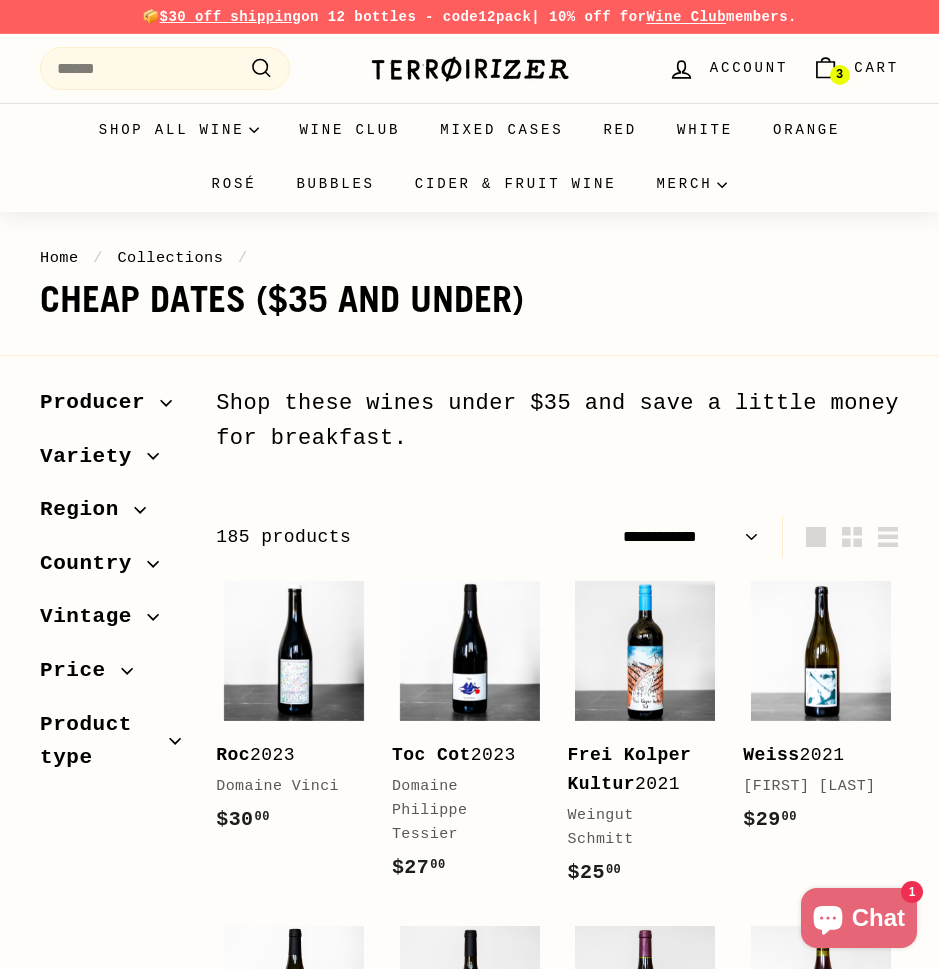 select on "**********" 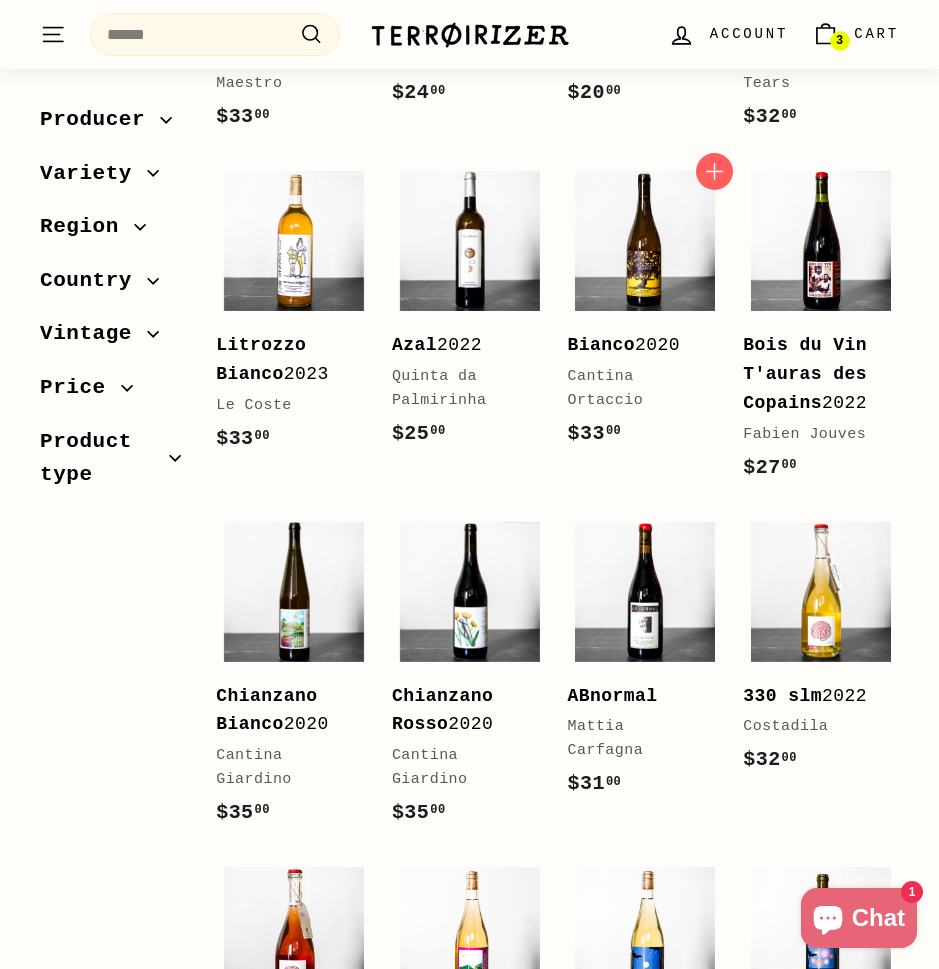scroll, scrollTop: 1838, scrollLeft: 0, axis: vertical 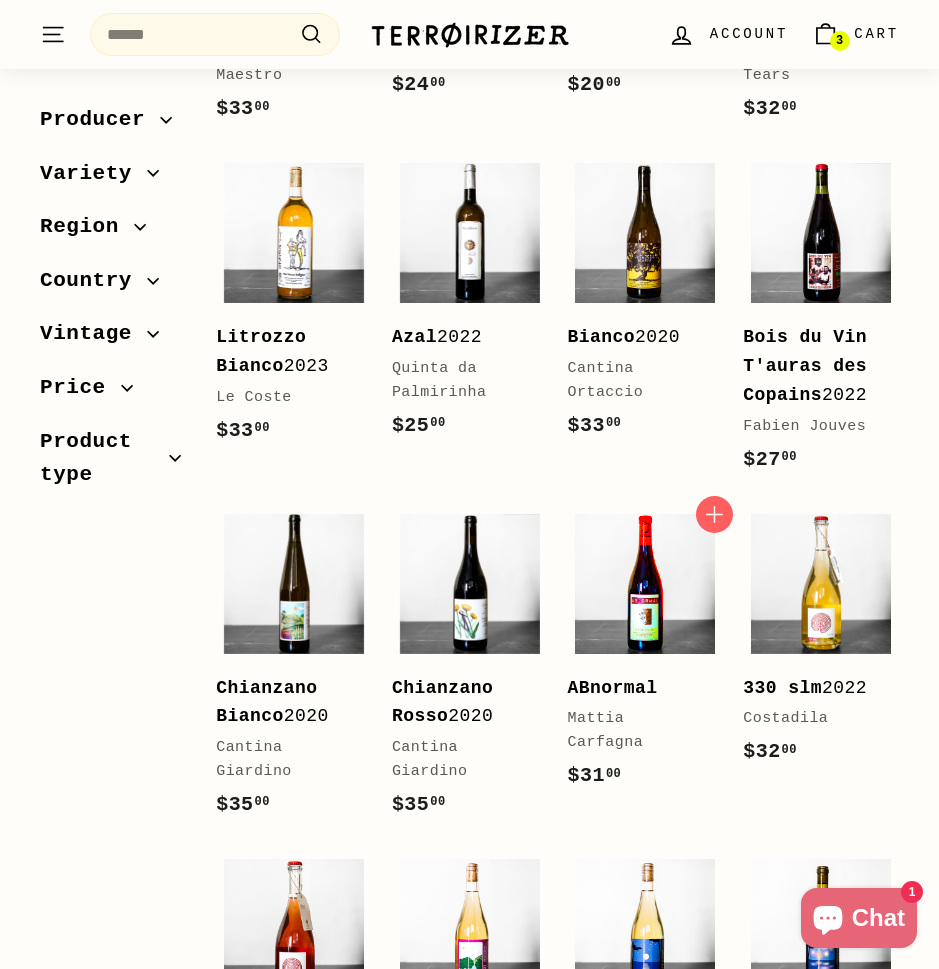 click at bounding box center [645, 584] 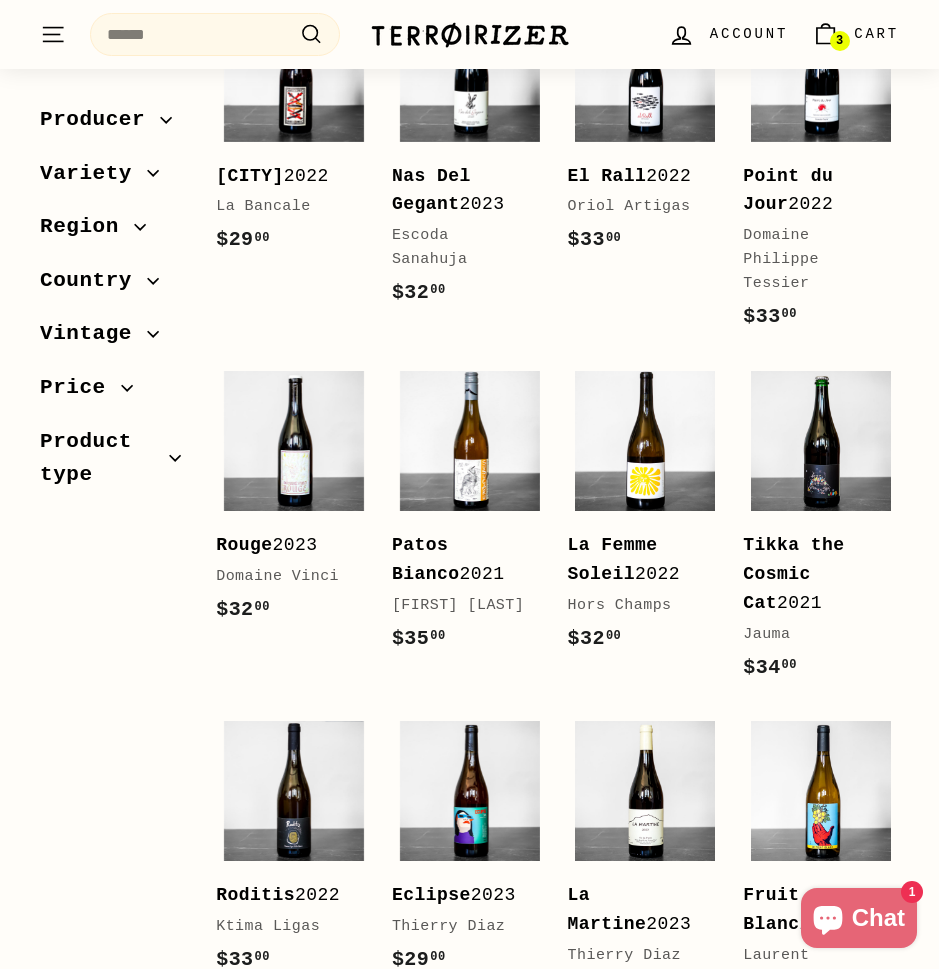 scroll, scrollTop: 3018, scrollLeft: 0, axis: vertical 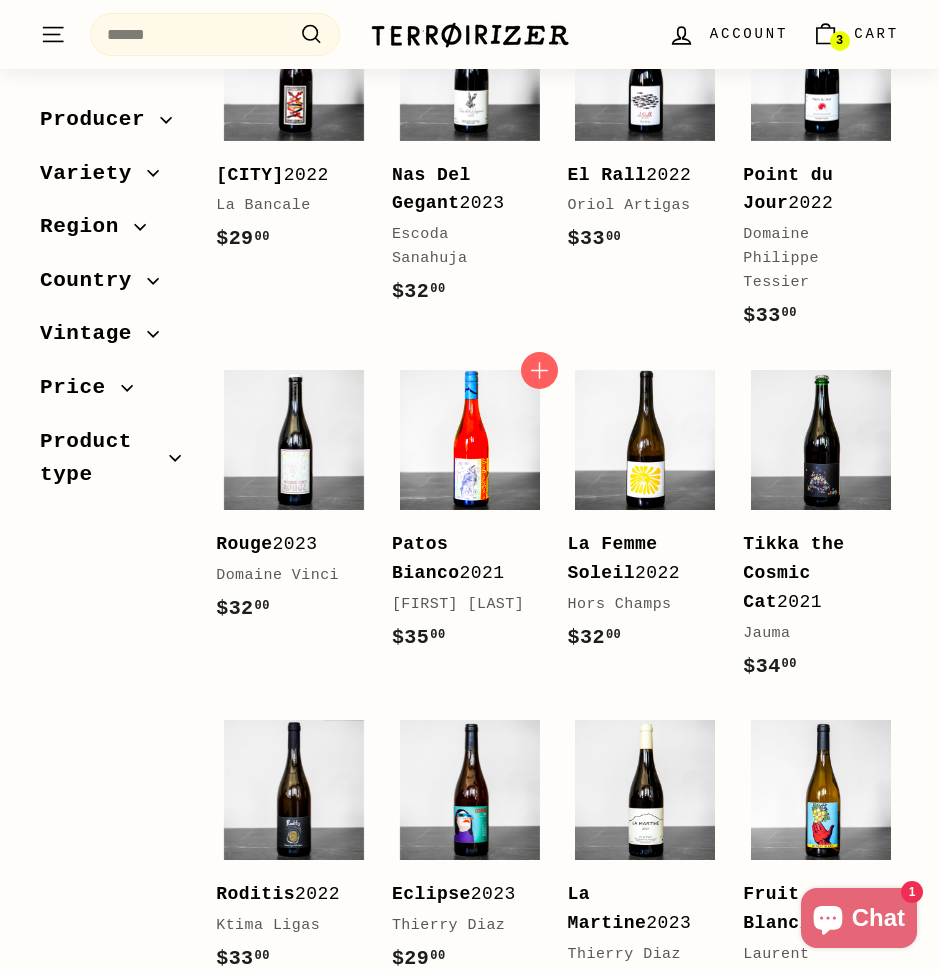 click at bounding box center (470, 440) 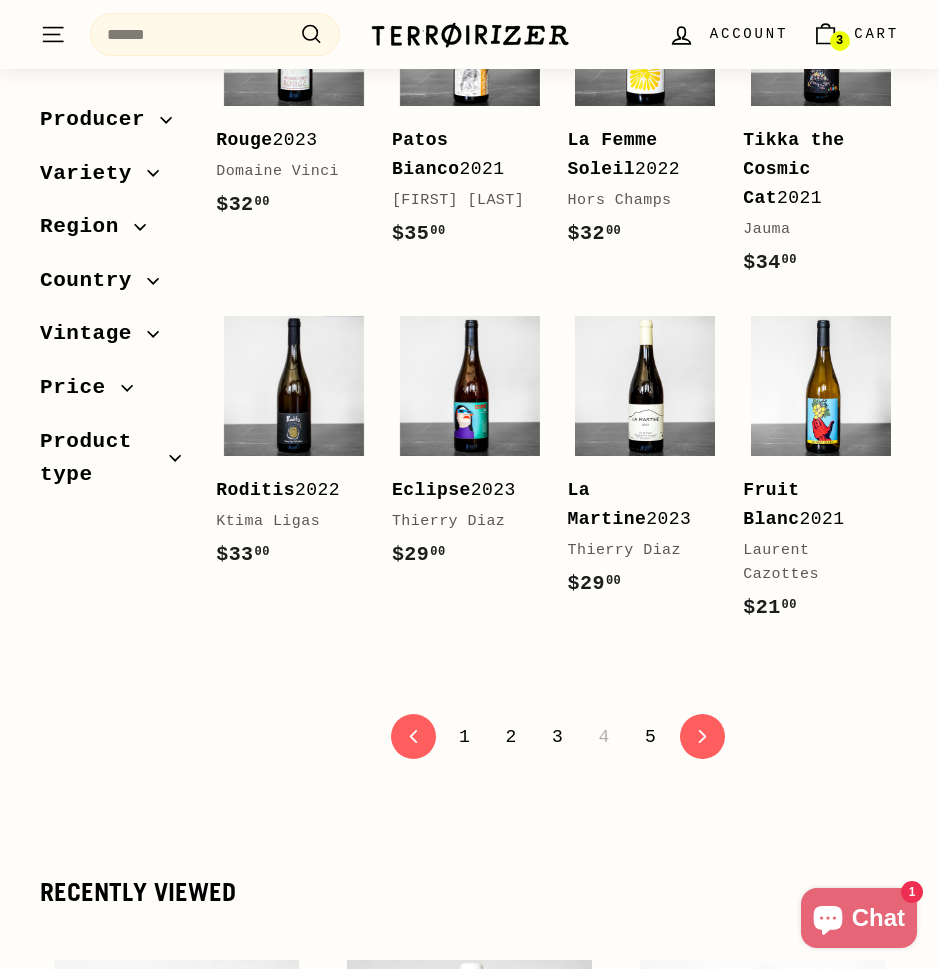 scroll, scrollTop: 3424, scrollLeft: 0, axis: vertical 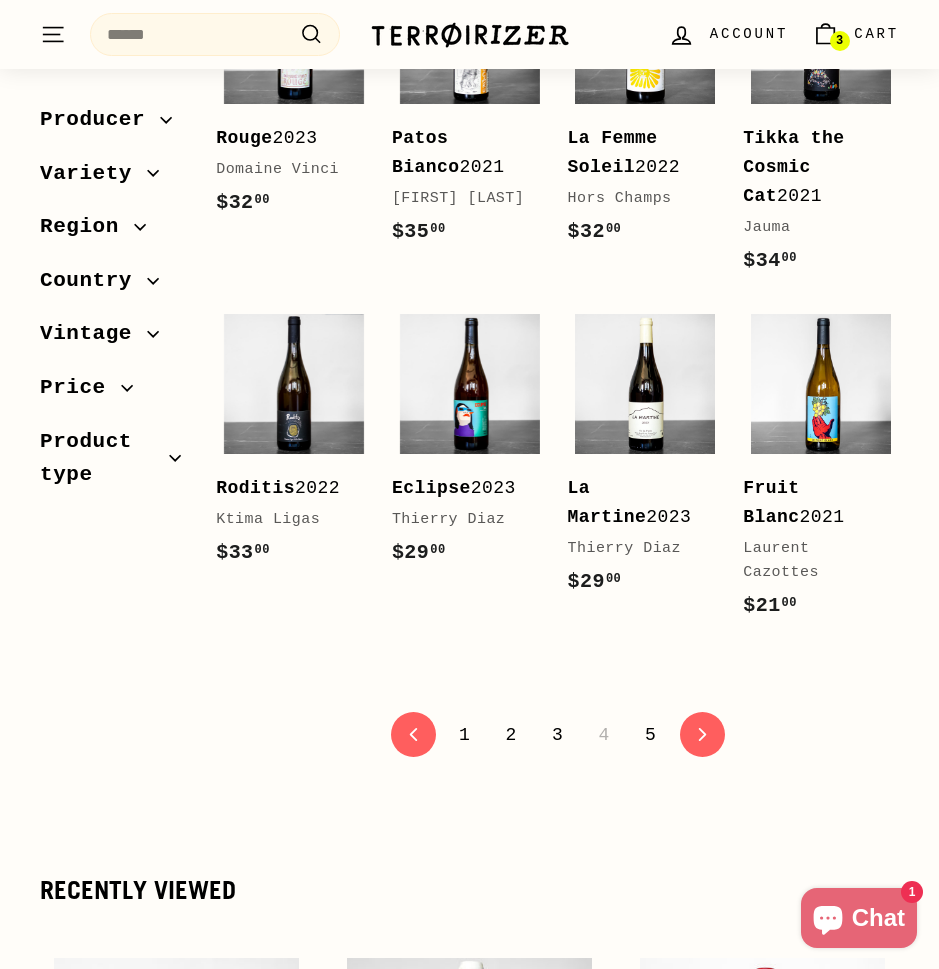 click on "5" at bounding box center (650, 735) 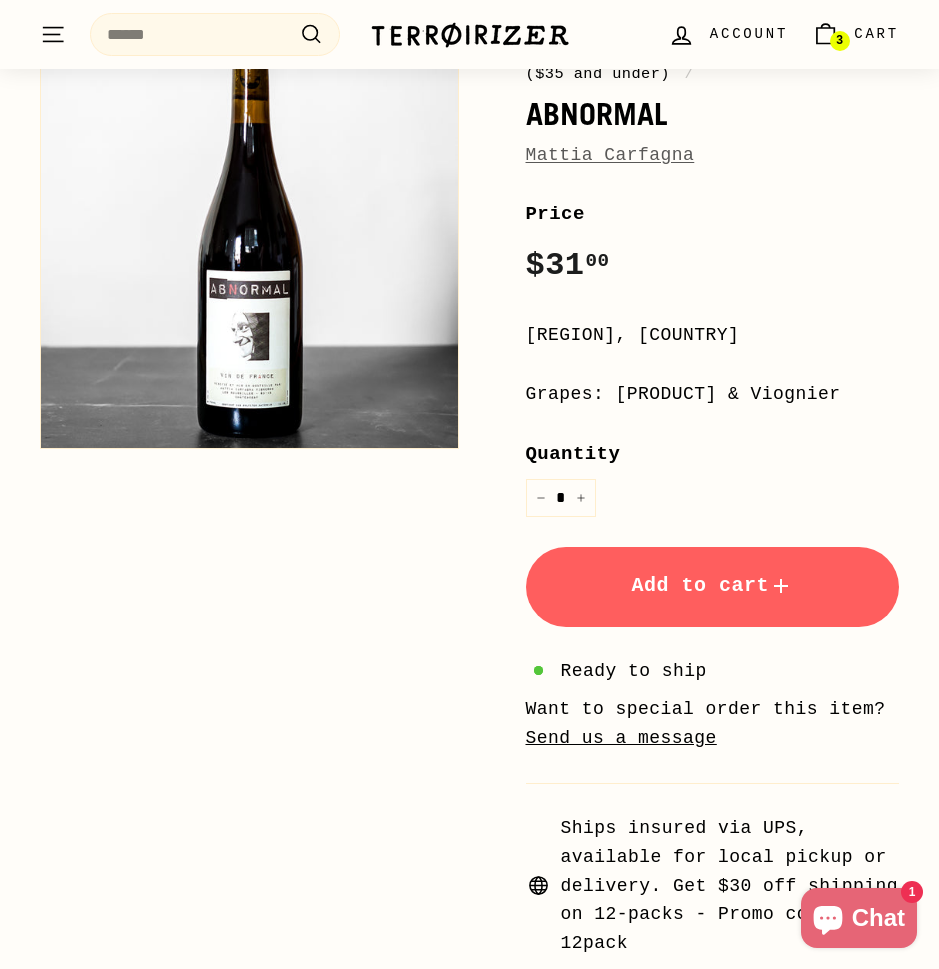 scroll, scrollTop: 279, scrollLeft: 0, axis: vertical 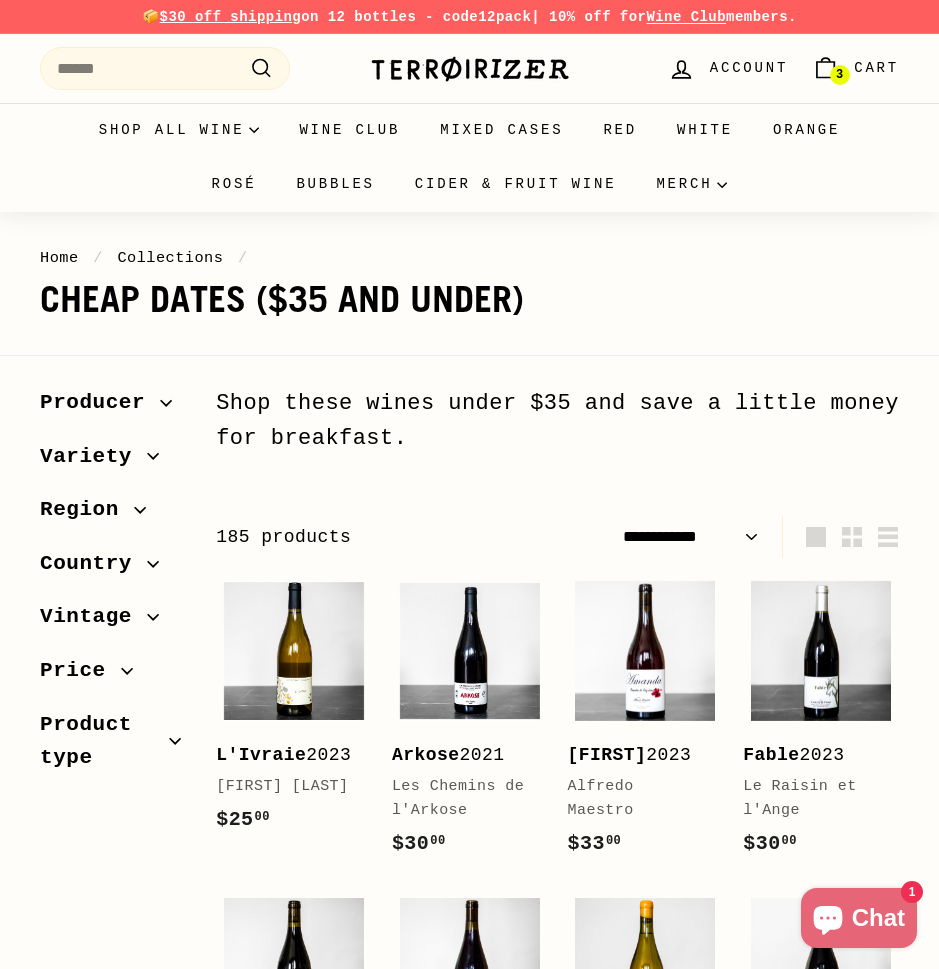 select on "**********" 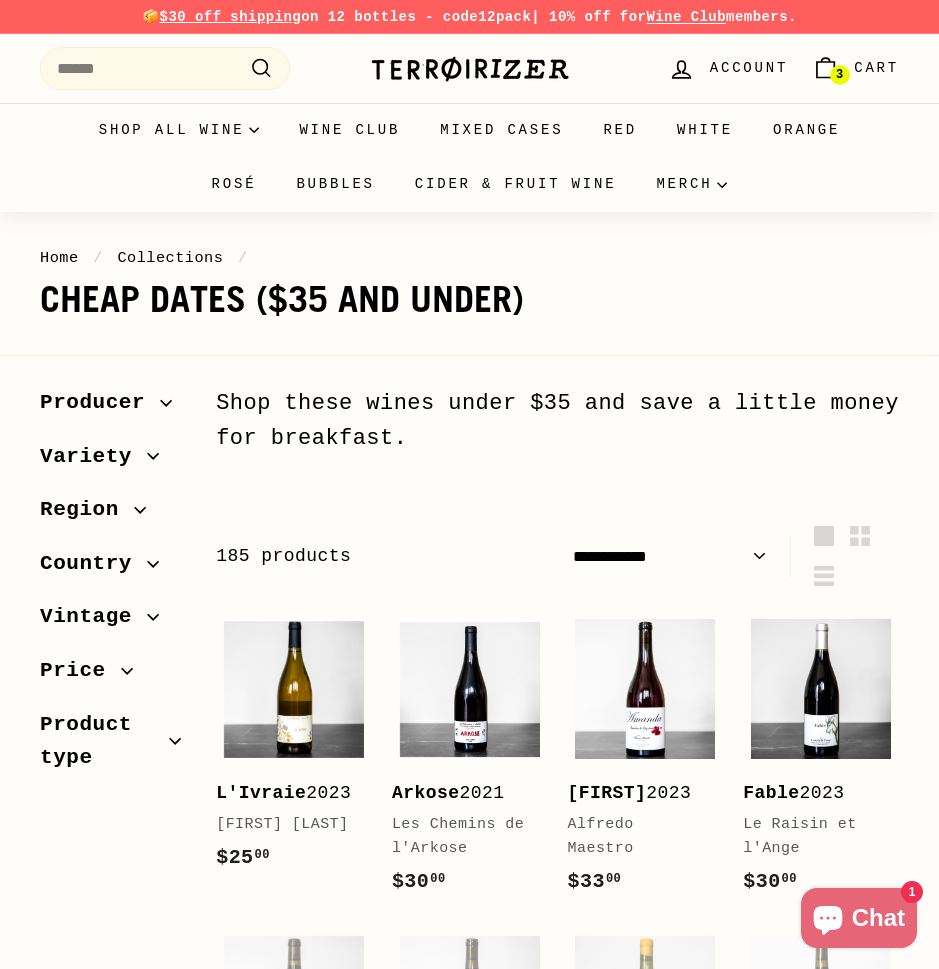 scroll, scrollTop: 0, scrollLeft: 0, axis: both 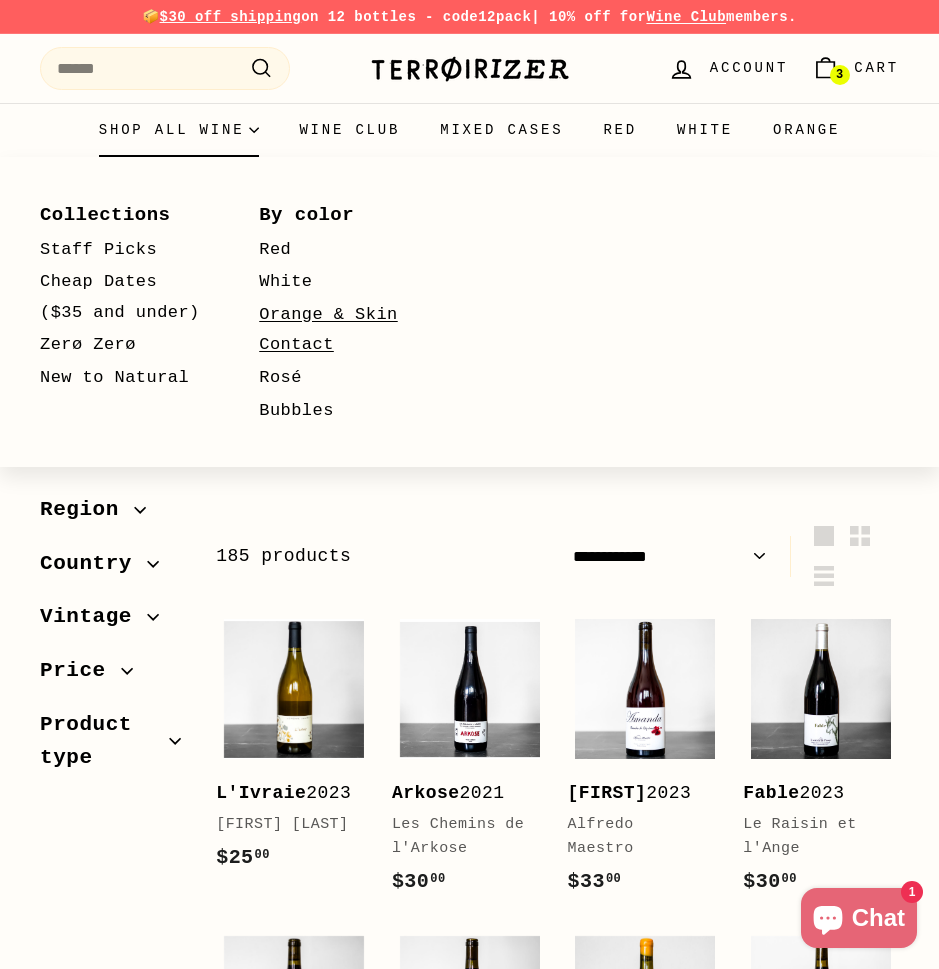 click on "Orange & Skin Contact" at bounding box center [339, 330] 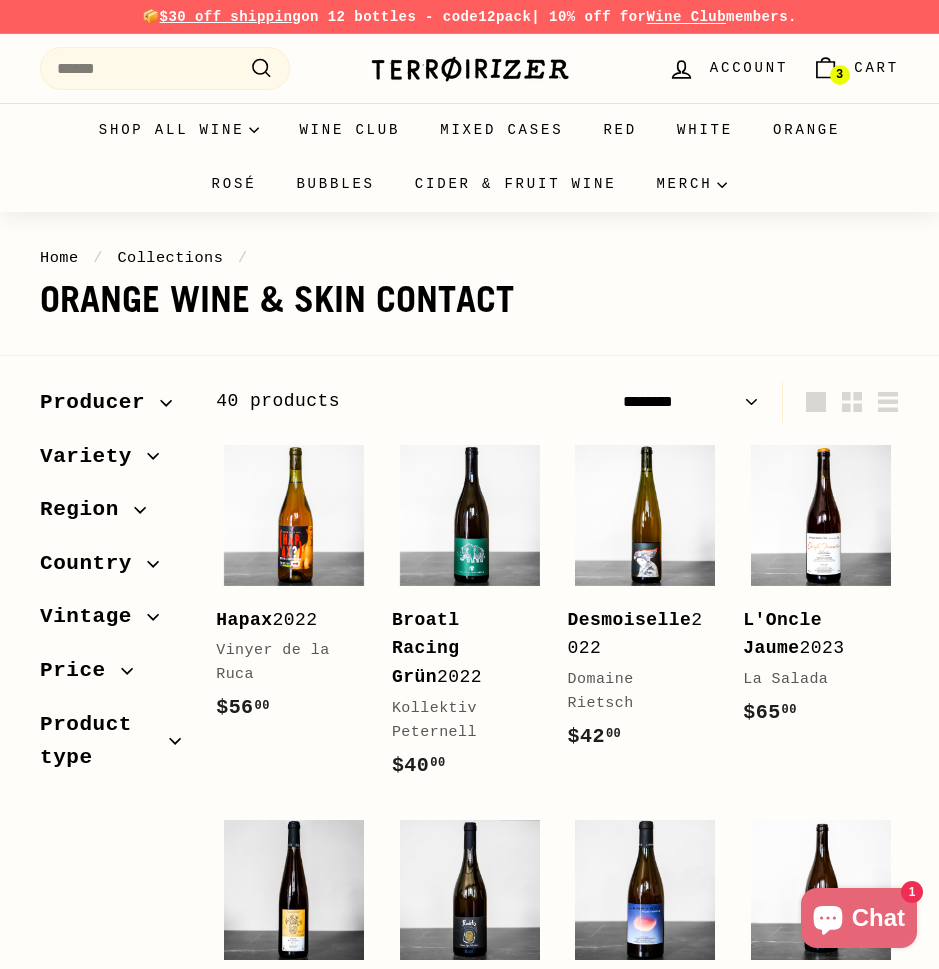 select on "******" 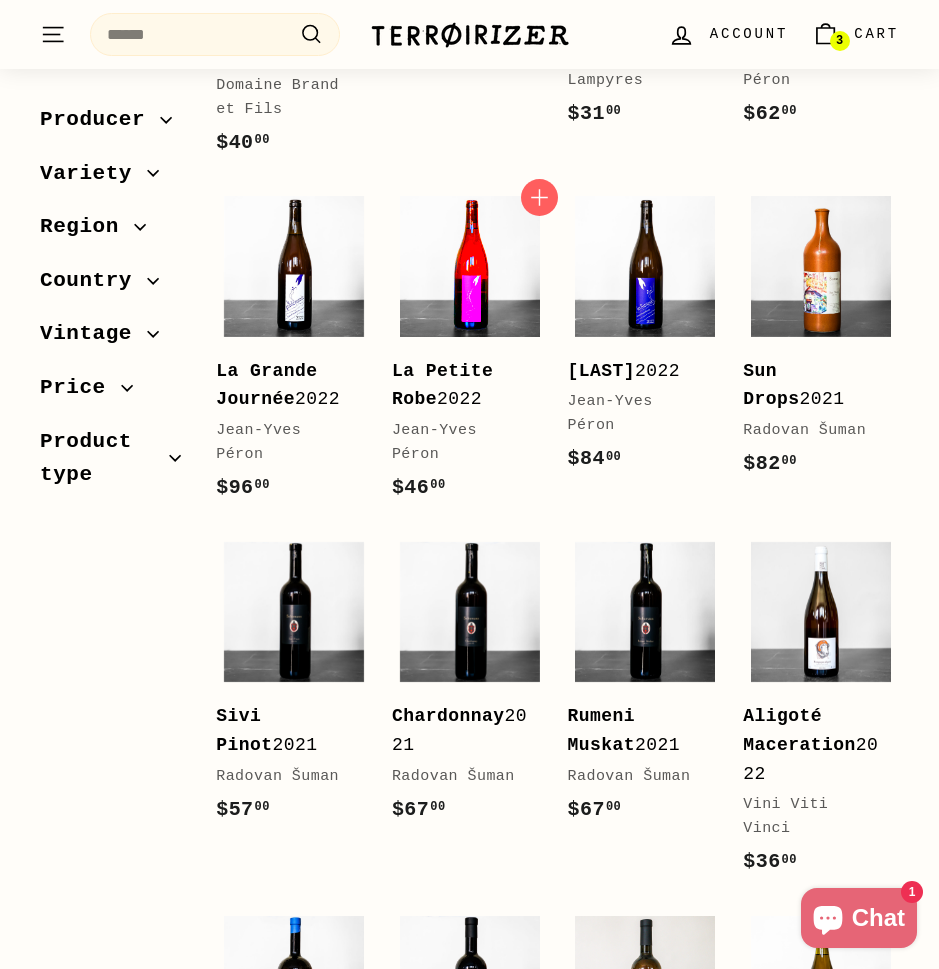 scroll, scrollTop: 1037, scrollLeft: 0, axis: vertical 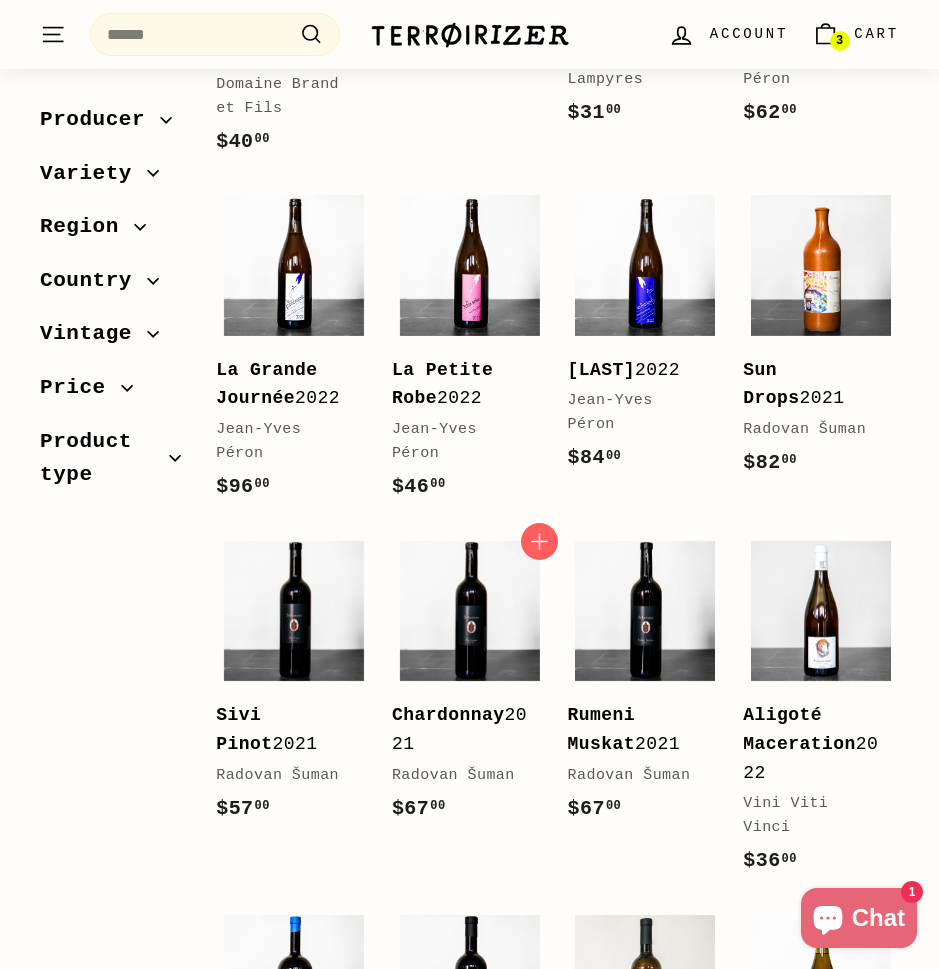 click on "Chardonnay" at bounding box center [448, 715] 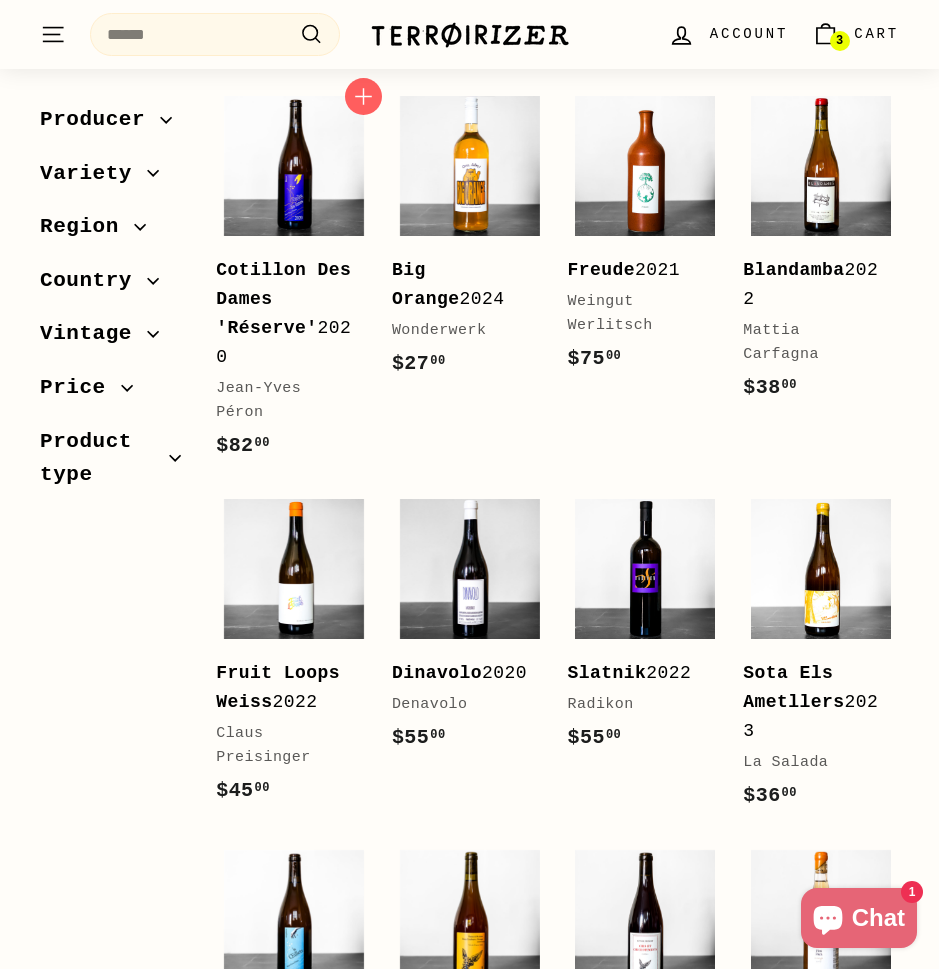 scroll, scrollTop: 2525, scrollLeft: 0, axis: vertical 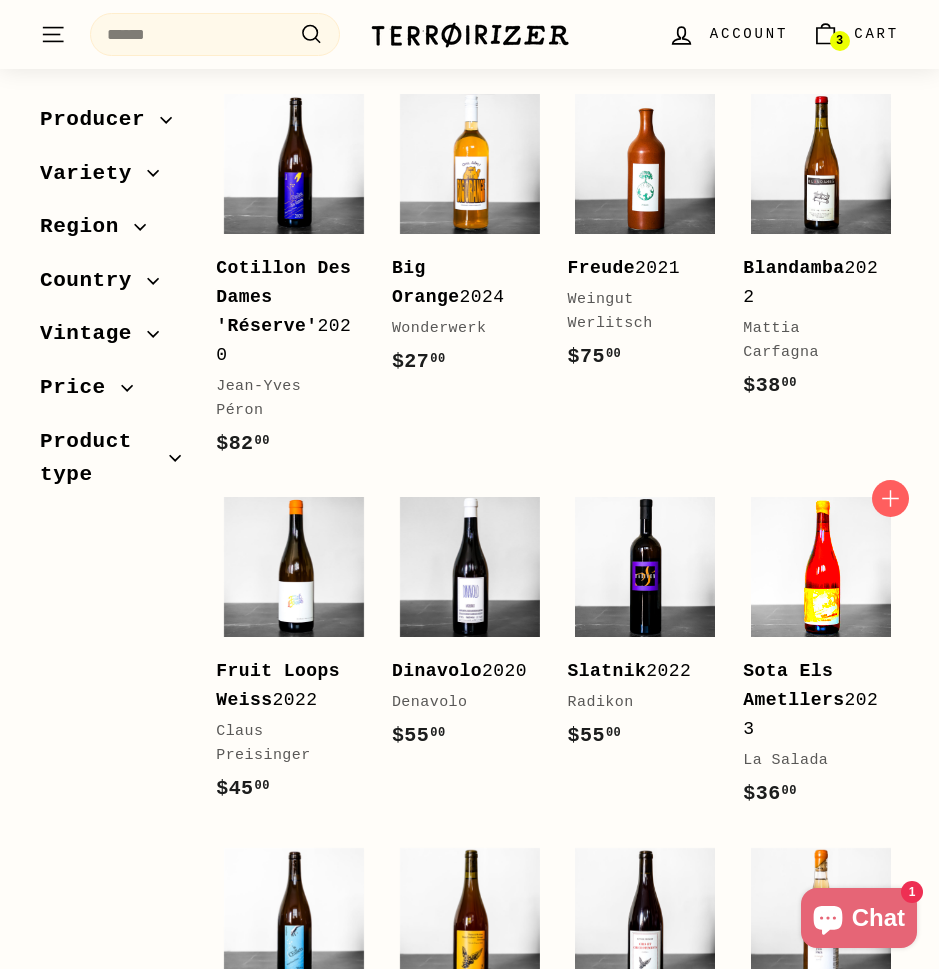 click at bounding box center [821, 567] 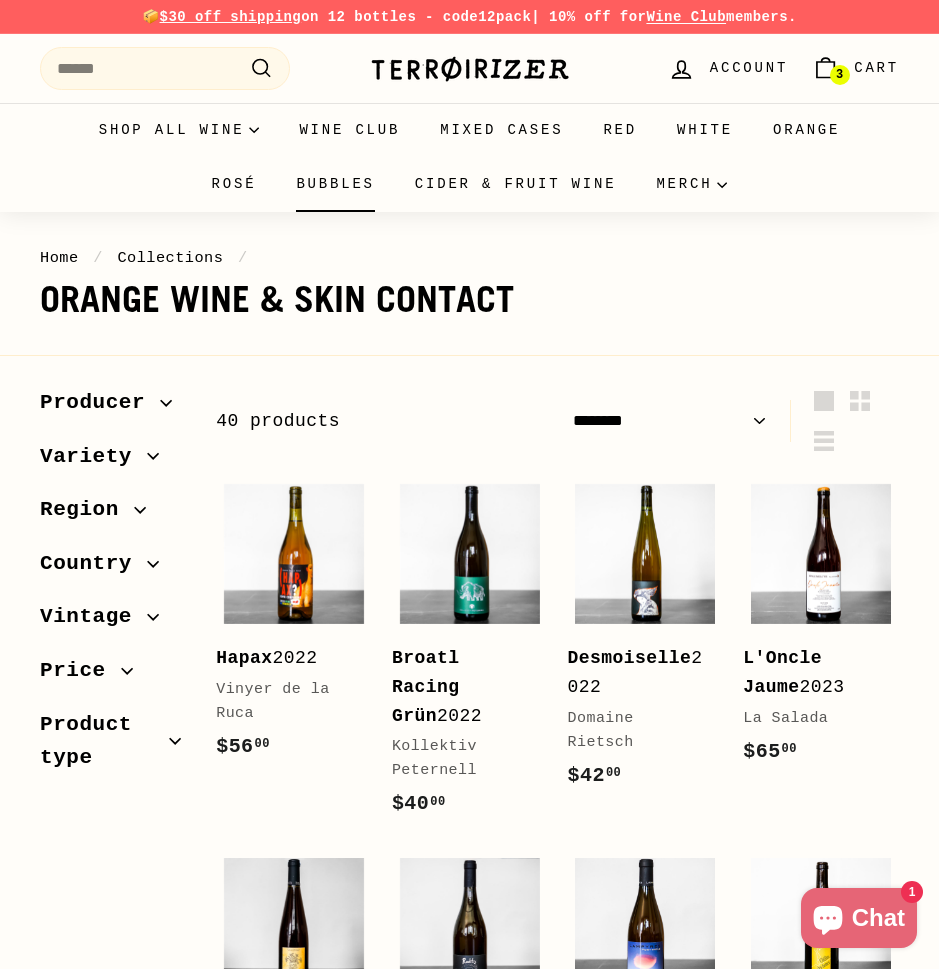 scroll, scrollTop: 0, scrollLeft: 0, axis: both 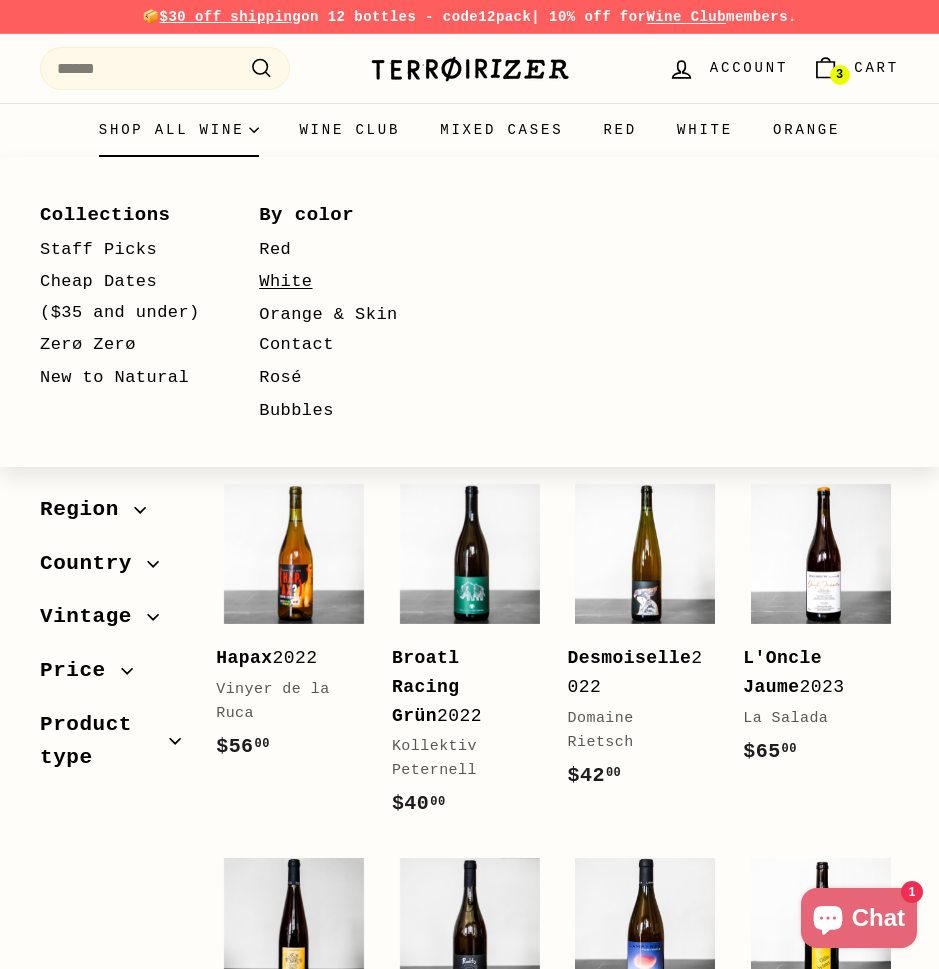 click on "White" at bounding box center (339, 282) 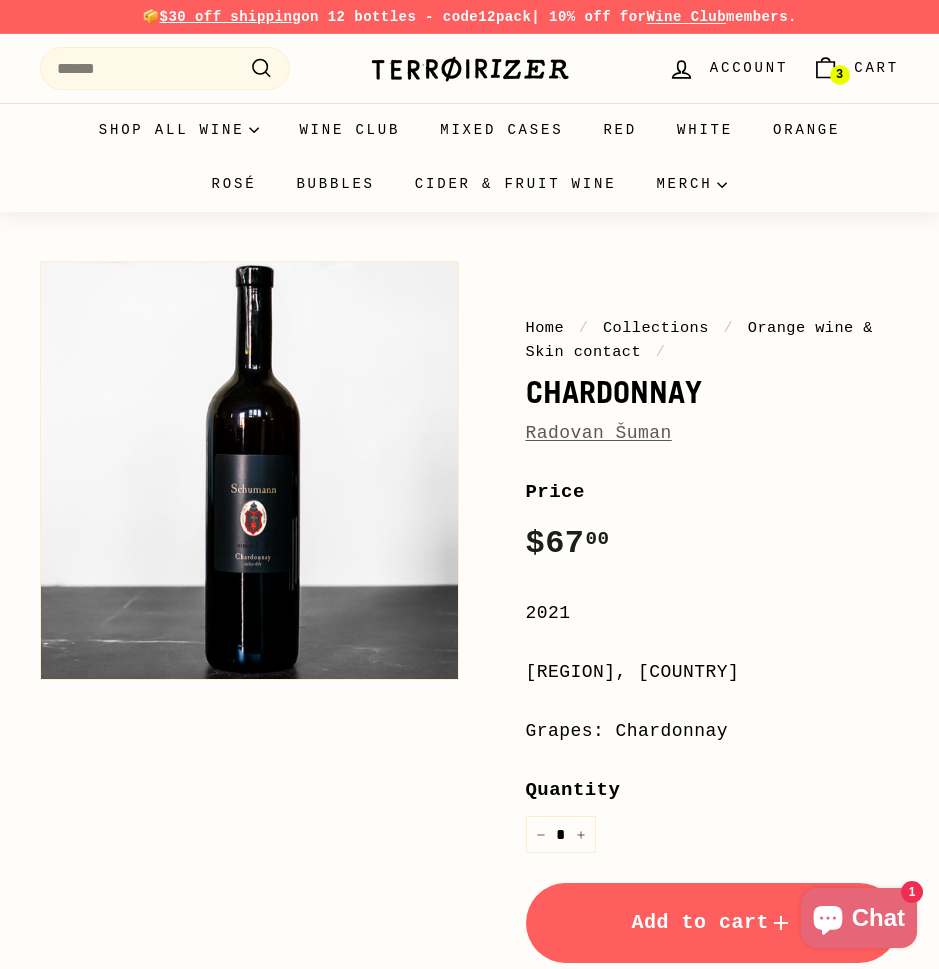 scroll, scrollTop: 0, scrollLeft: 0, axis: both 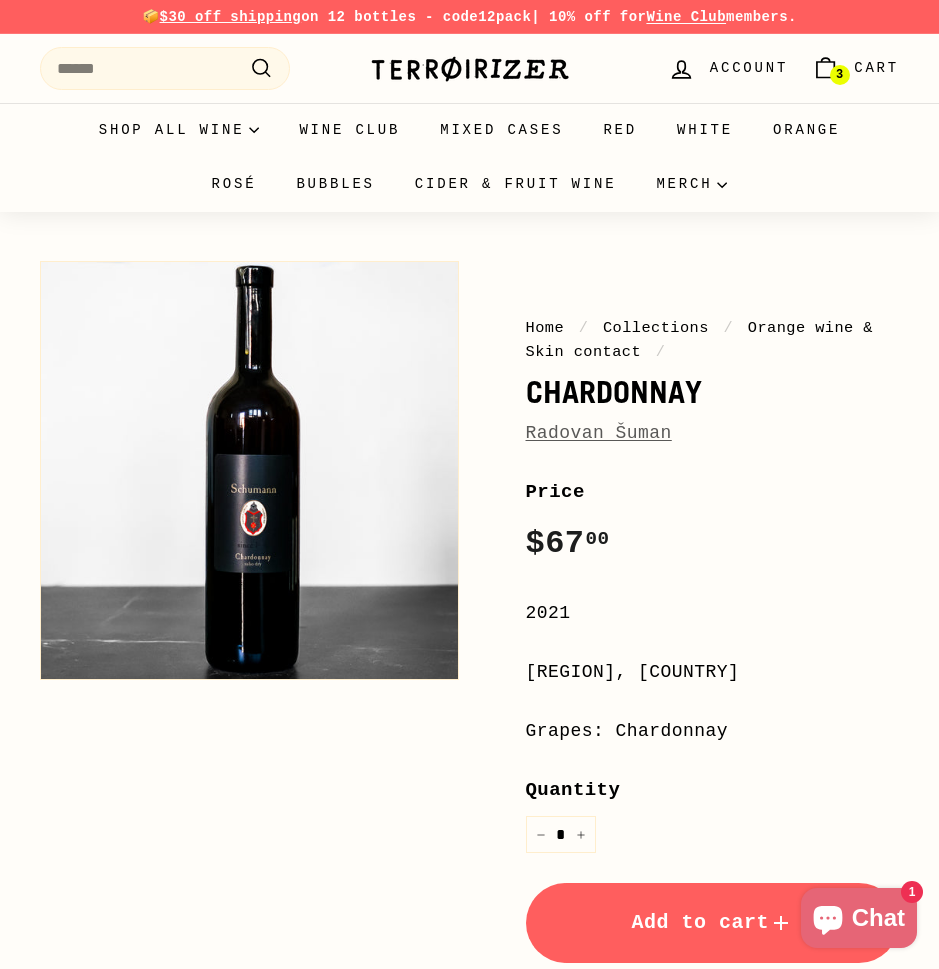 click on "Add to cart" at bounding box center (713, 923) 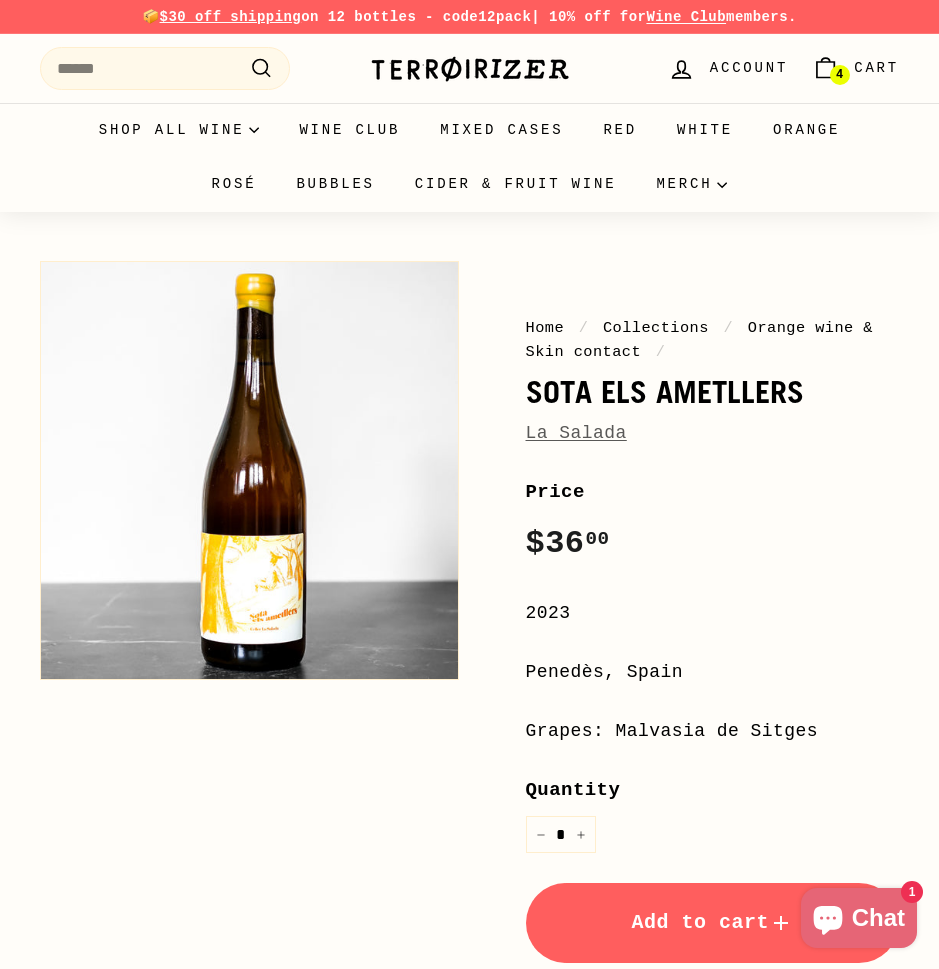 scroll, scrollTop: 0, scrollLeft: 0, axis: both 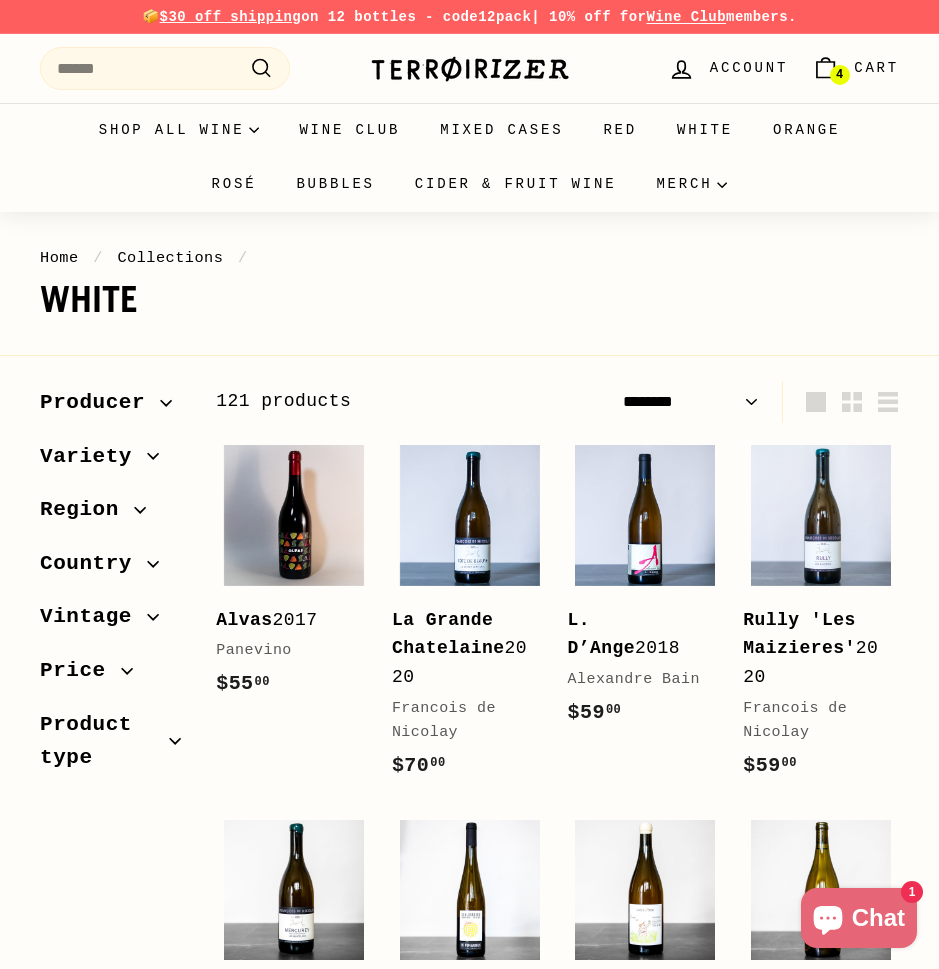 select on "******" 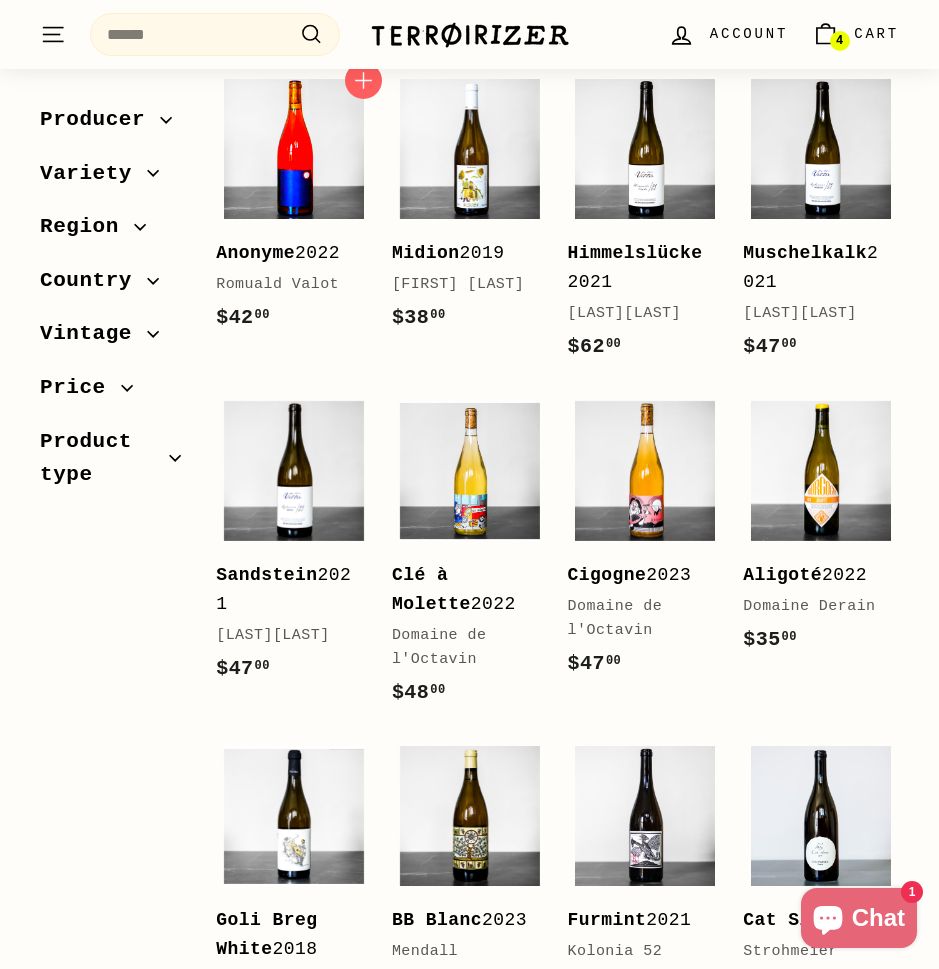 scroll, scrollTop: 2374, scrollLeft: 0, axis: vertical 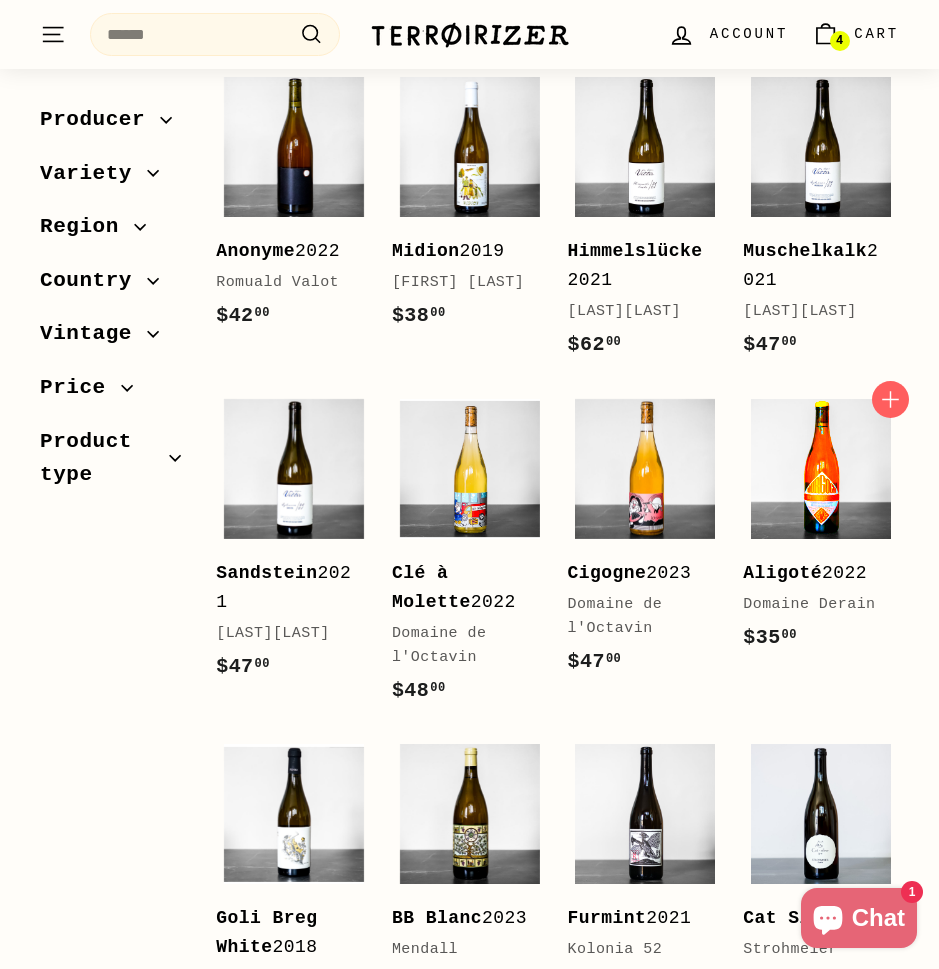 click at bounding box center (821, 469) 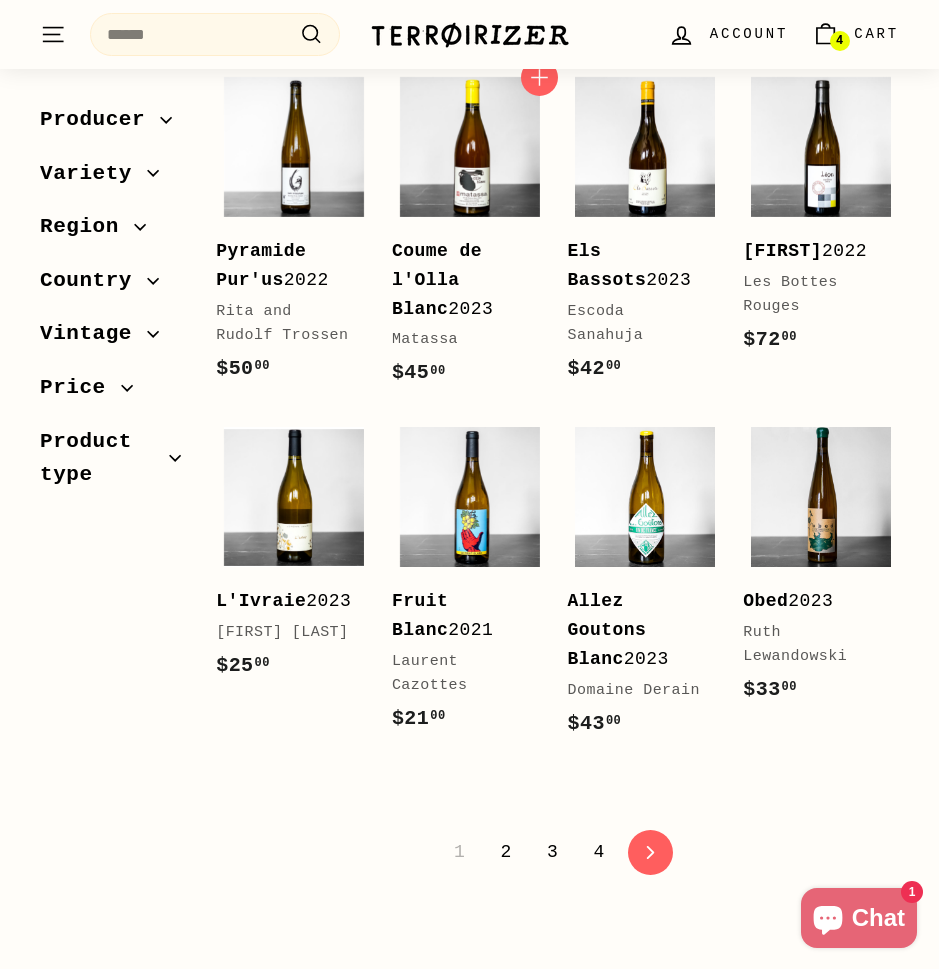 scroll, scrollTop: 3364, scrollLeft: 0, axis: vertical 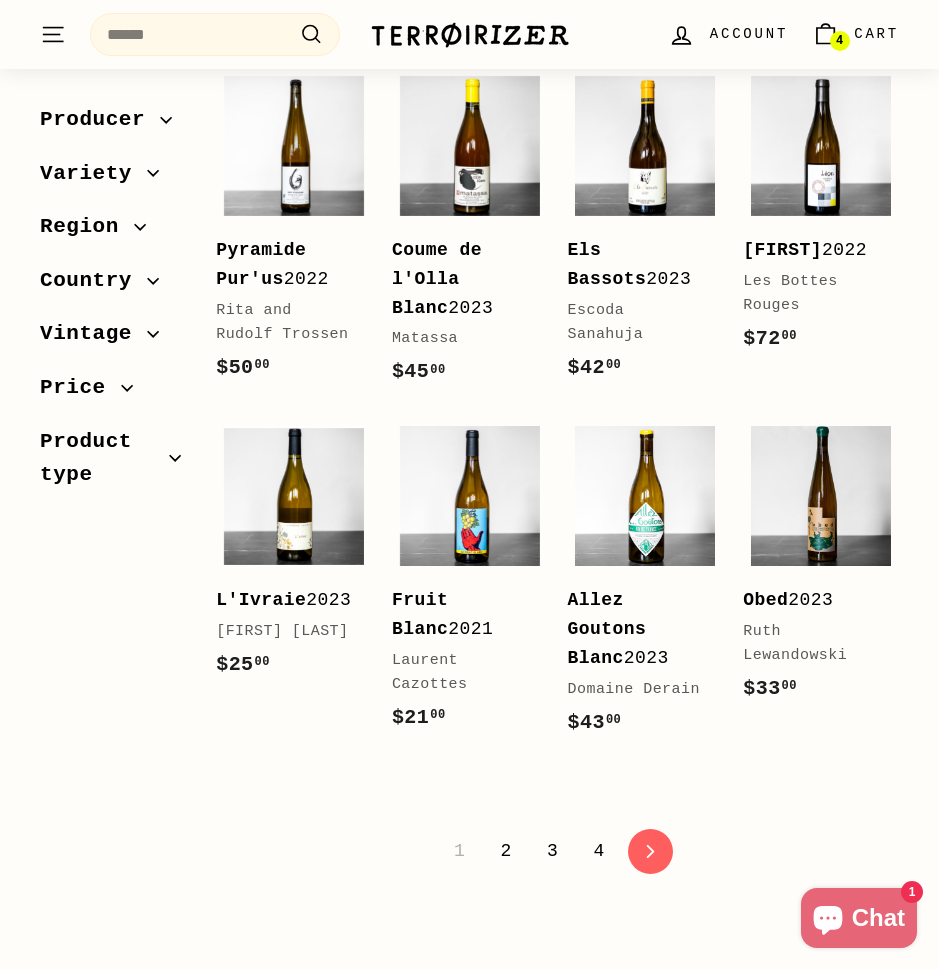 click on "2" at bounding box center (506, 851) 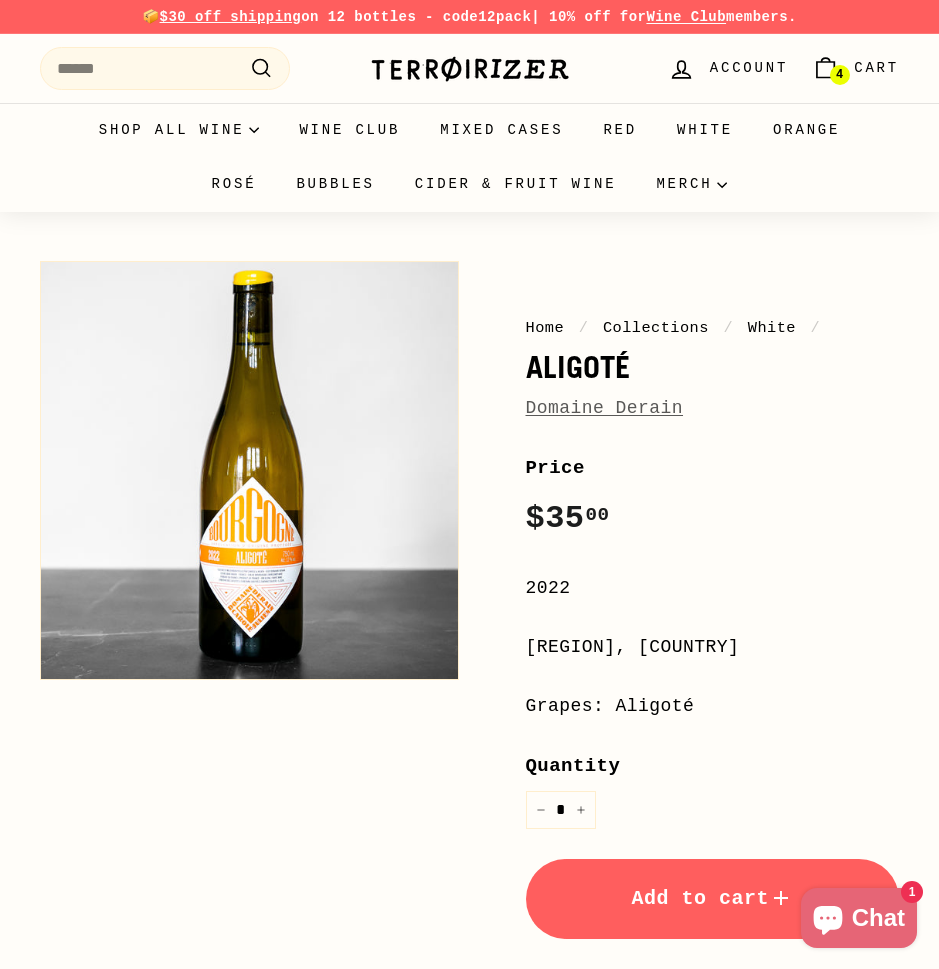 scroll, scrollTop: 0, scrollLeft: 0, axis: both 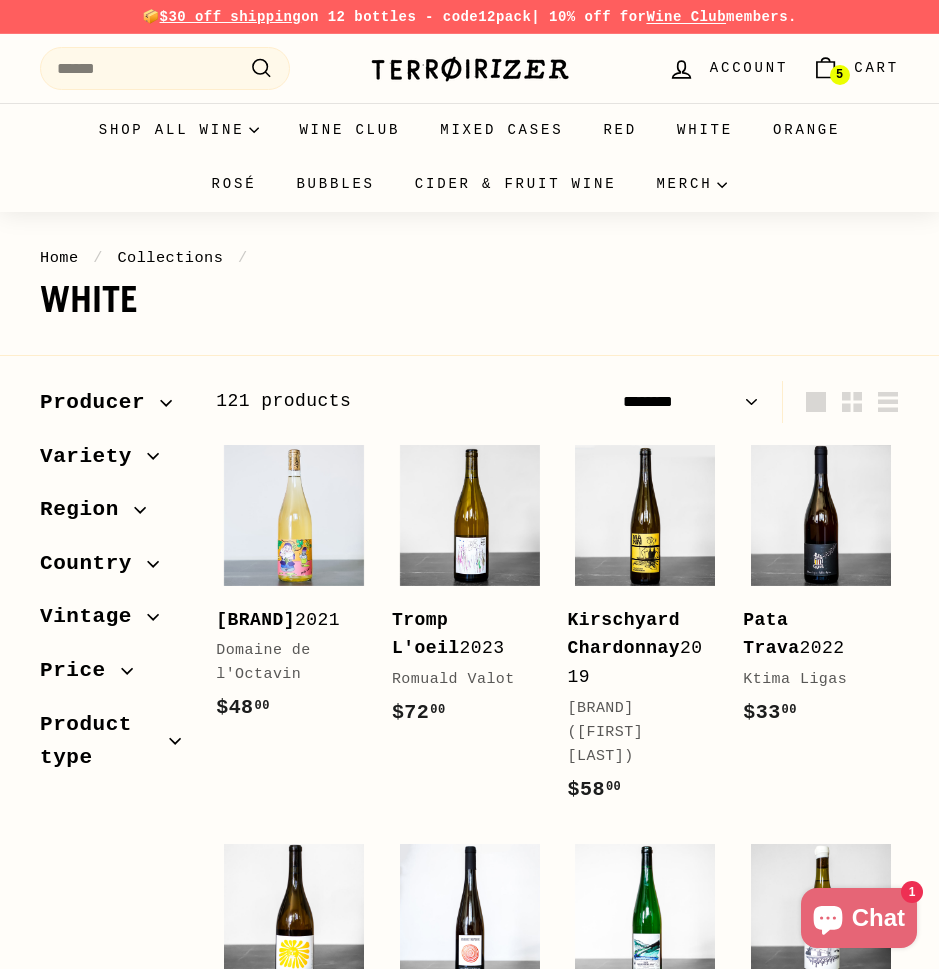 select on "******" 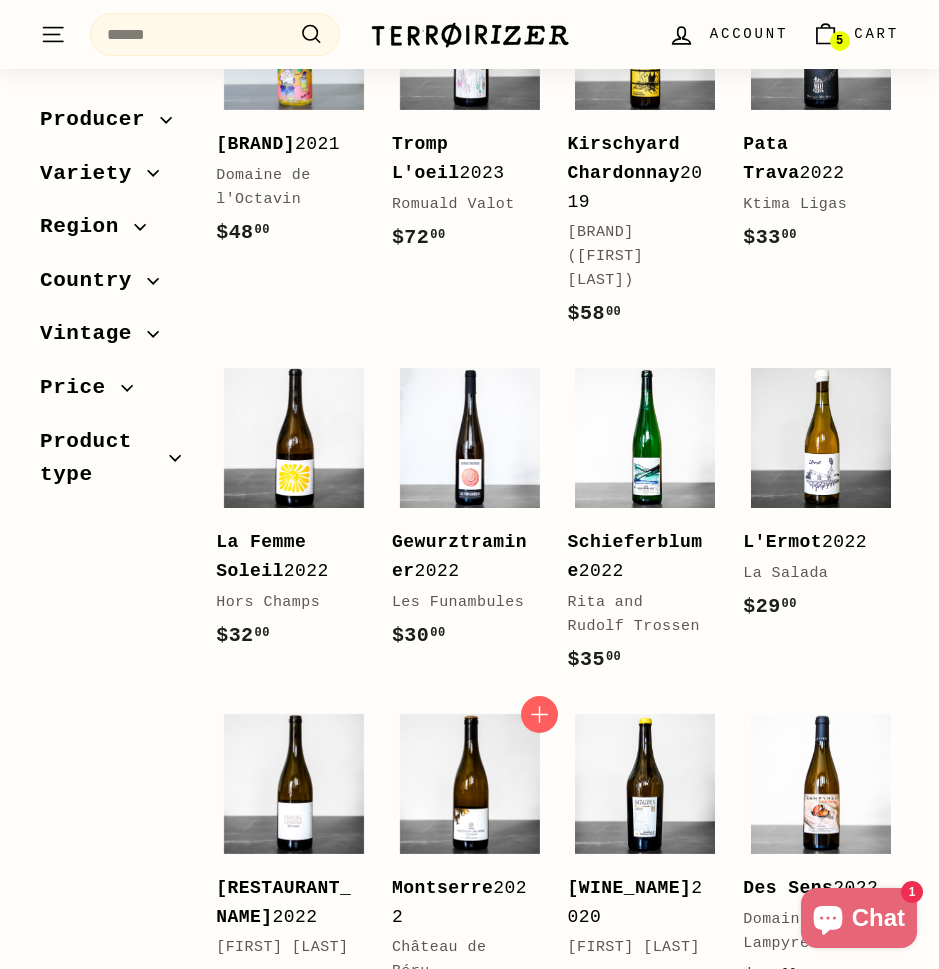 scroll, scrollTop: 521, scrollLeft: 0, axis: vertical 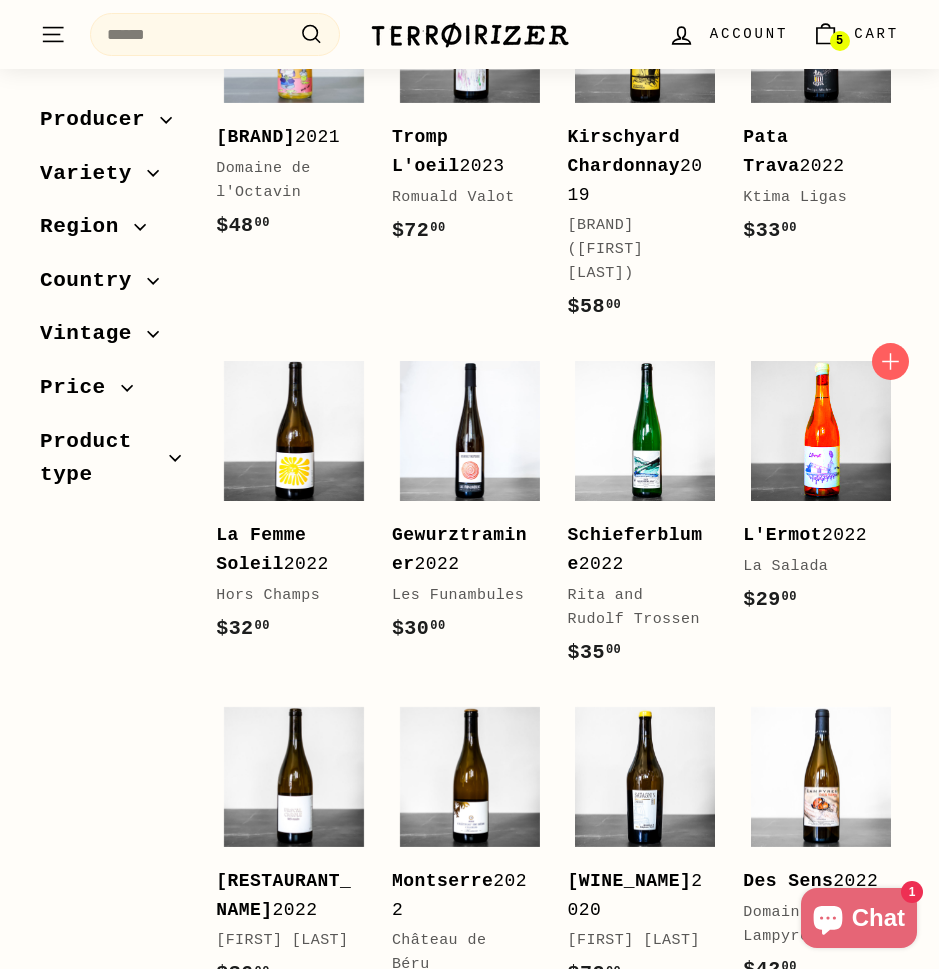 click at bounding box center (821, 431) 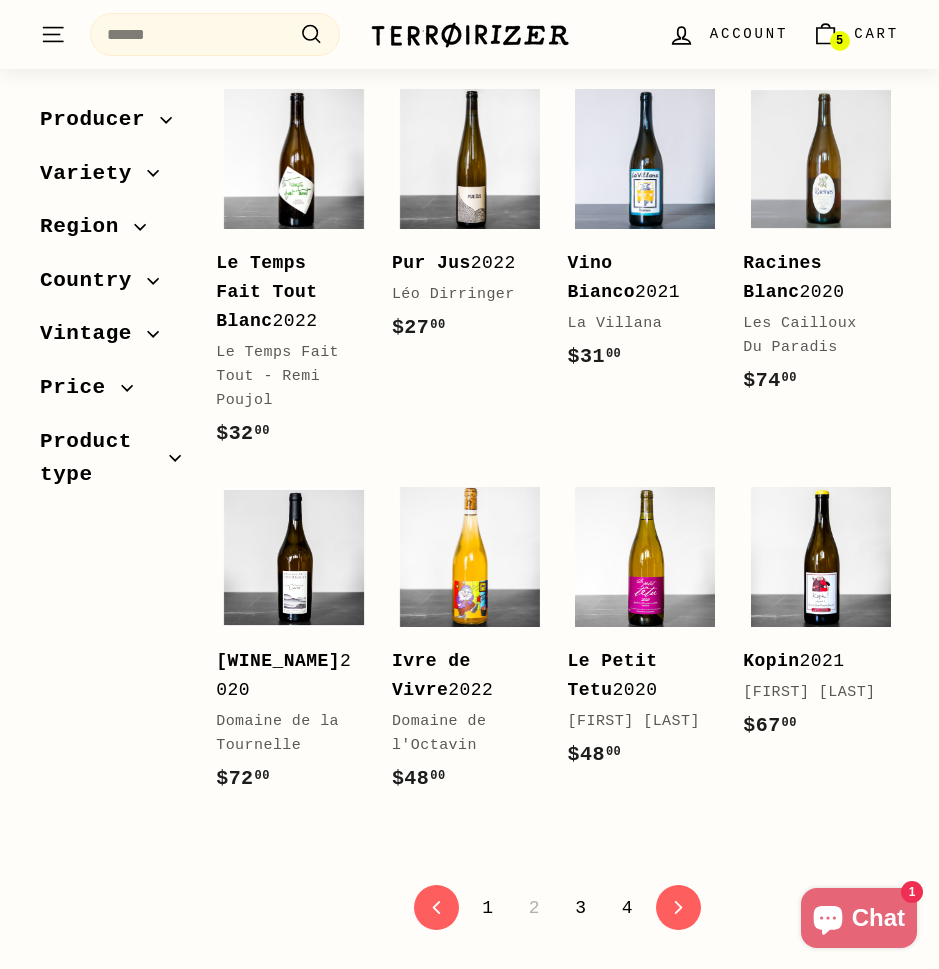 scroll, scrollTop: 3275, scrollLeft: 0, axis: vertical 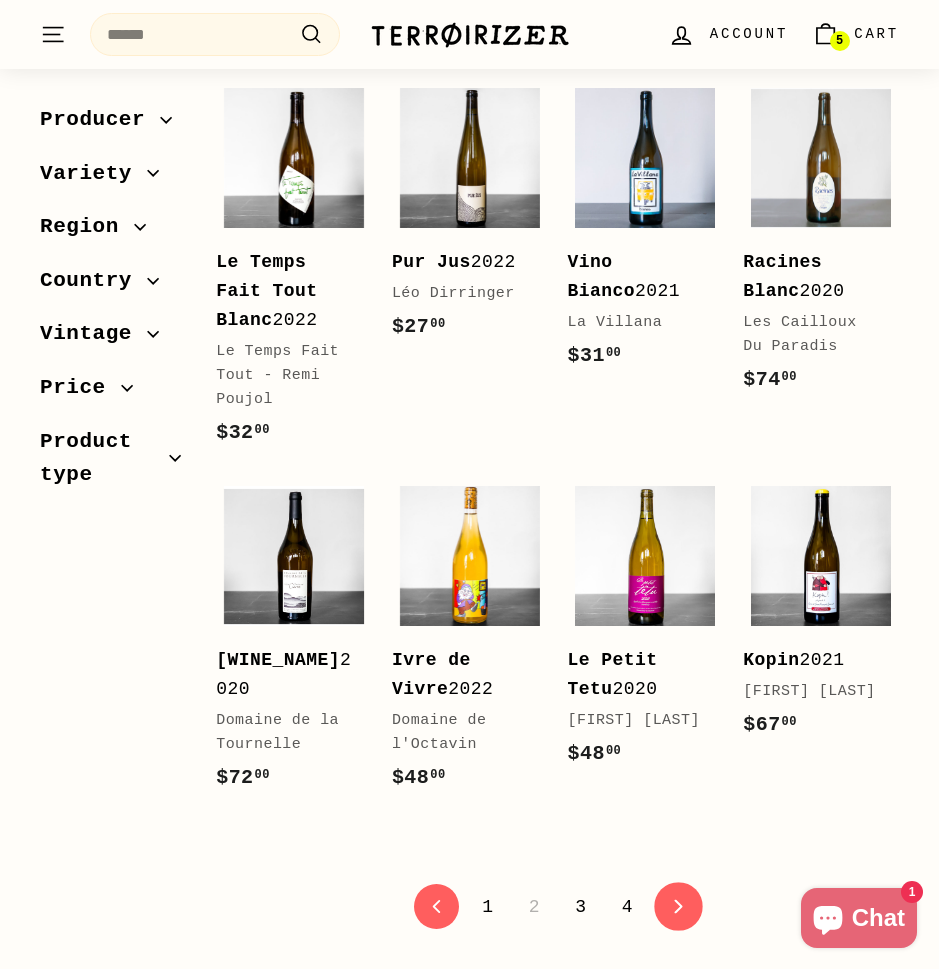 click on "icon-chevron" 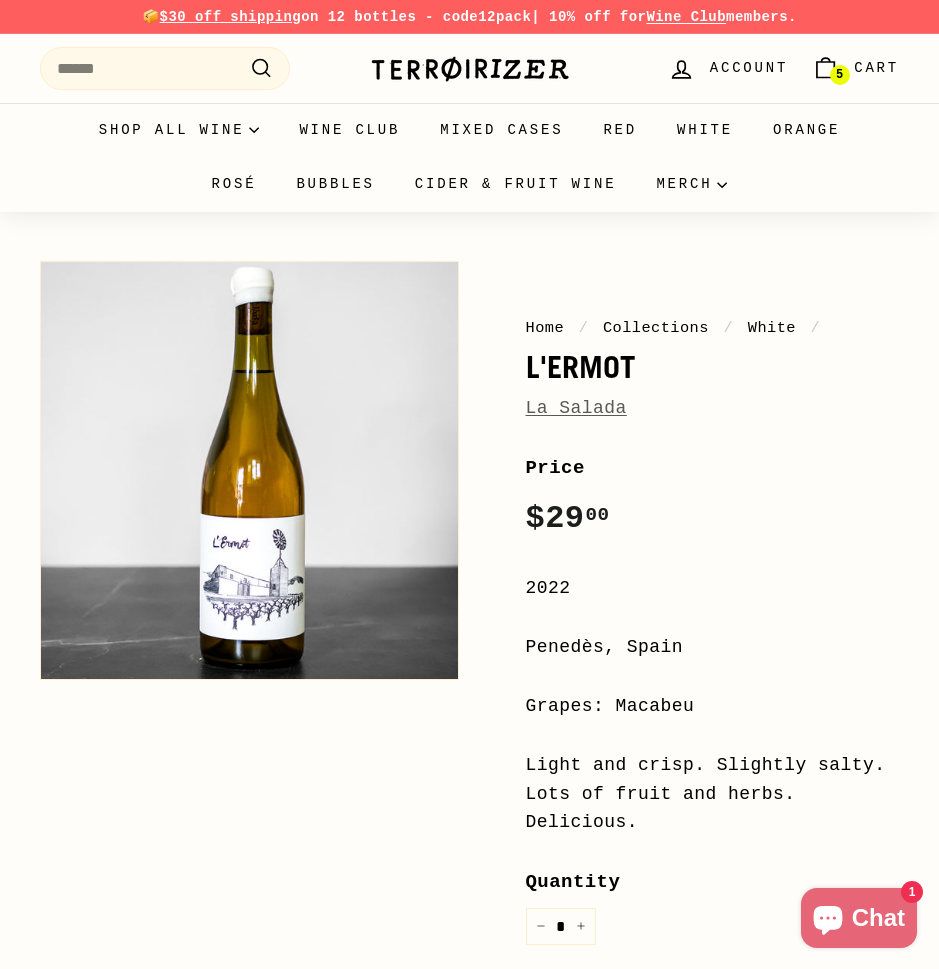 scroll, scrollTop: 0, scrollLeft: 0, axis: both 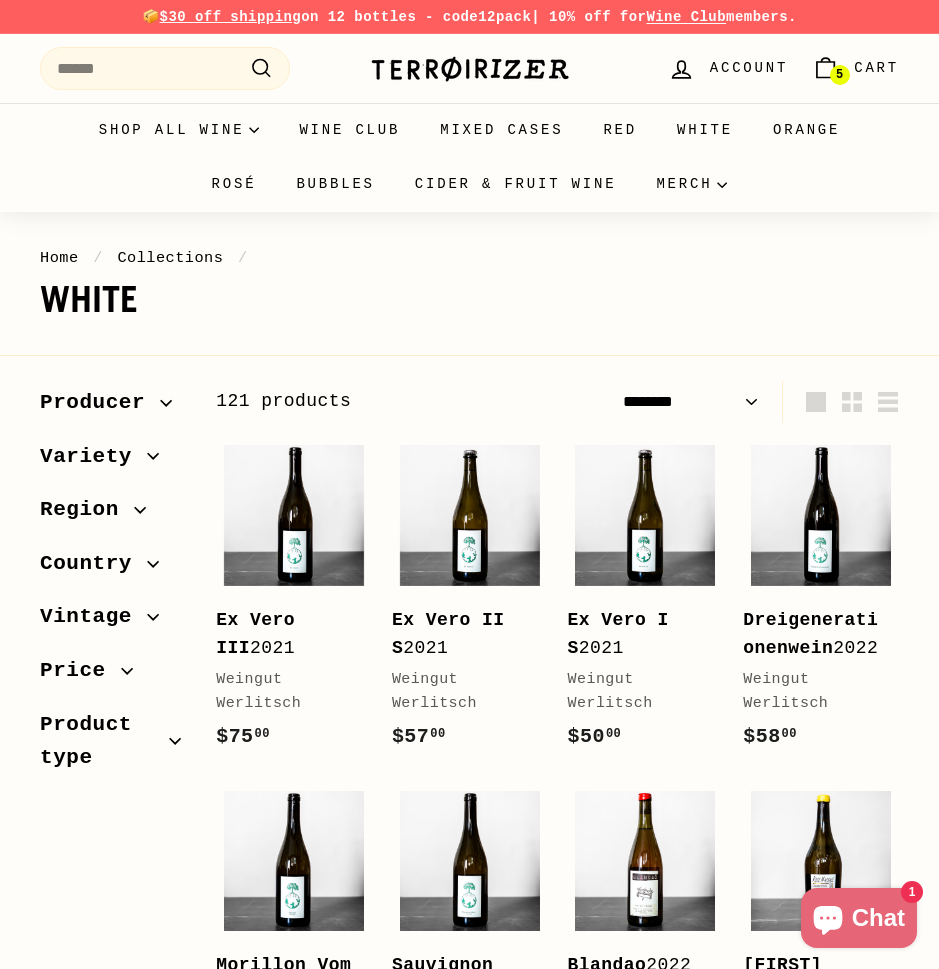 select on "******" 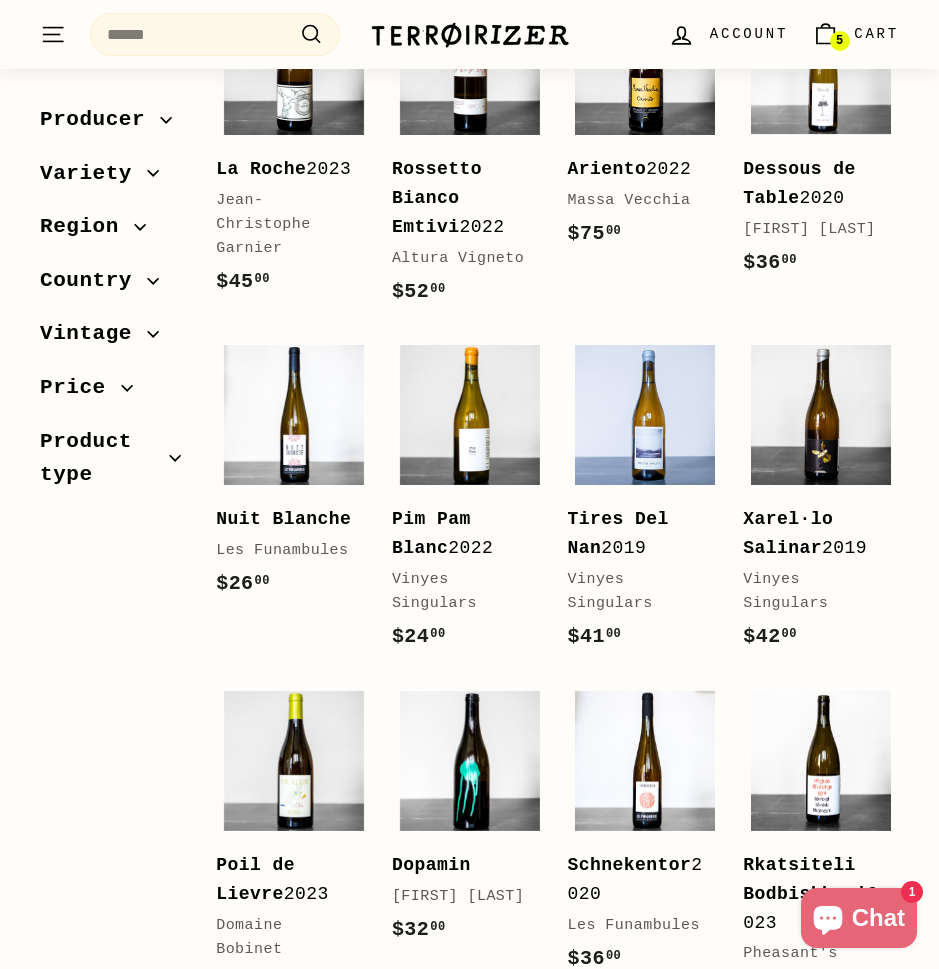scroll, scrollTop: 2702, scrollLeft: 0, axis: vertical 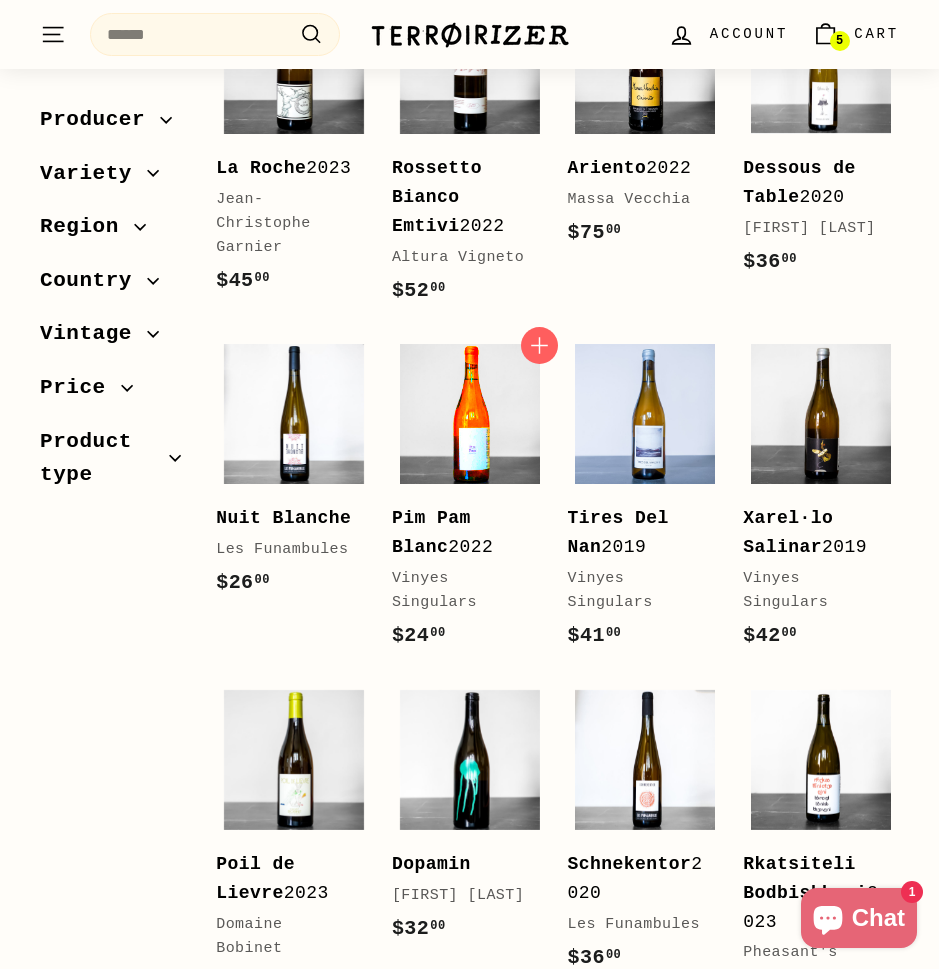 click at bounding box center (470, 414) 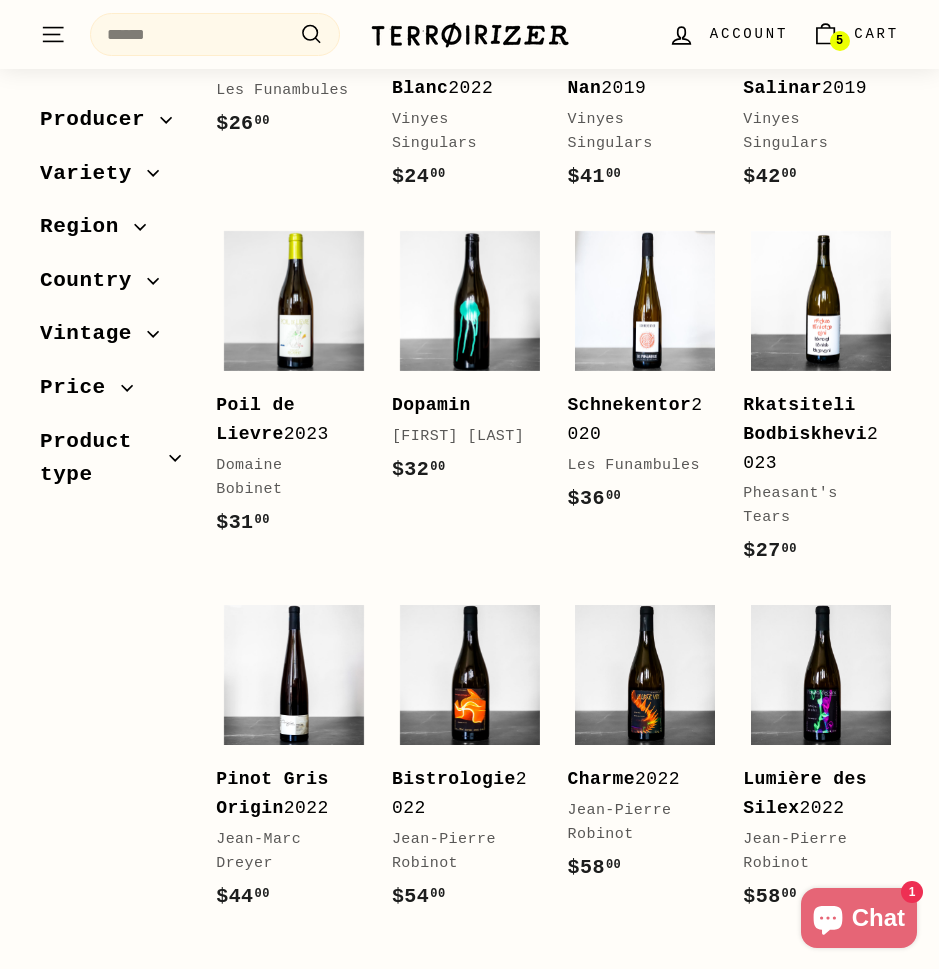 scroll, scrollTop: 3162, scrollLeft: 0, axis: vertical 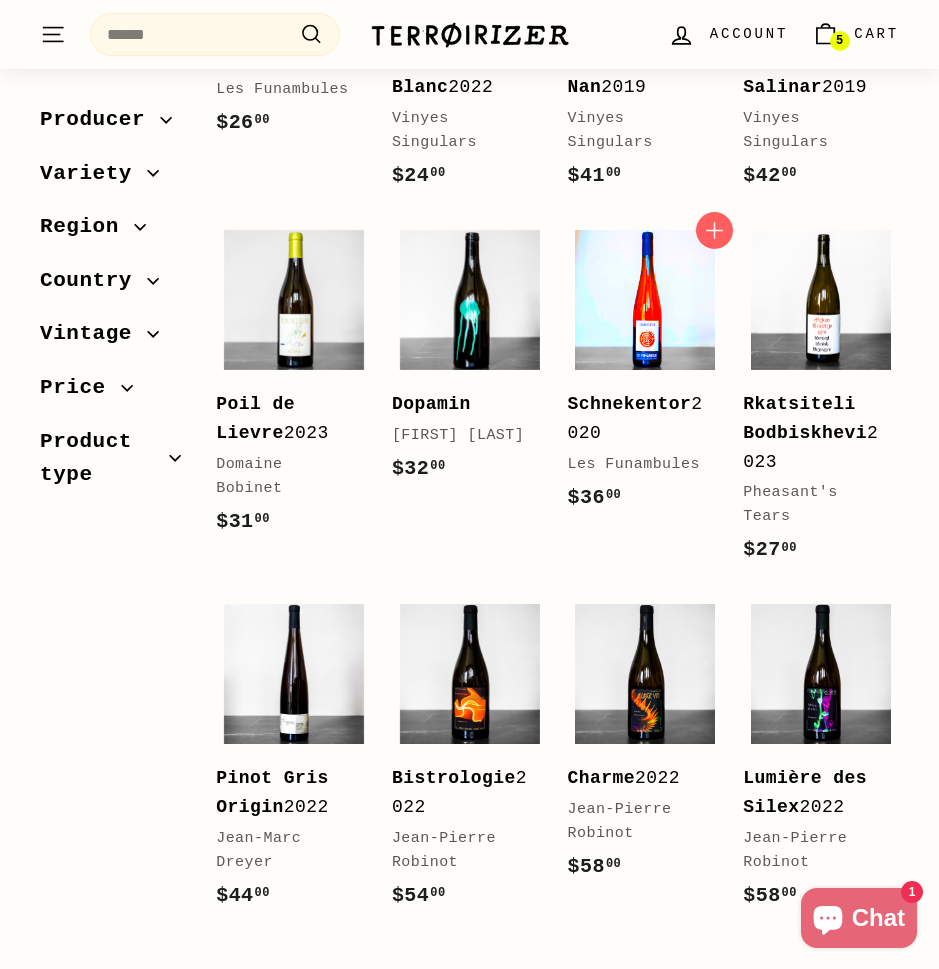 click at bounding box center [645, 300] 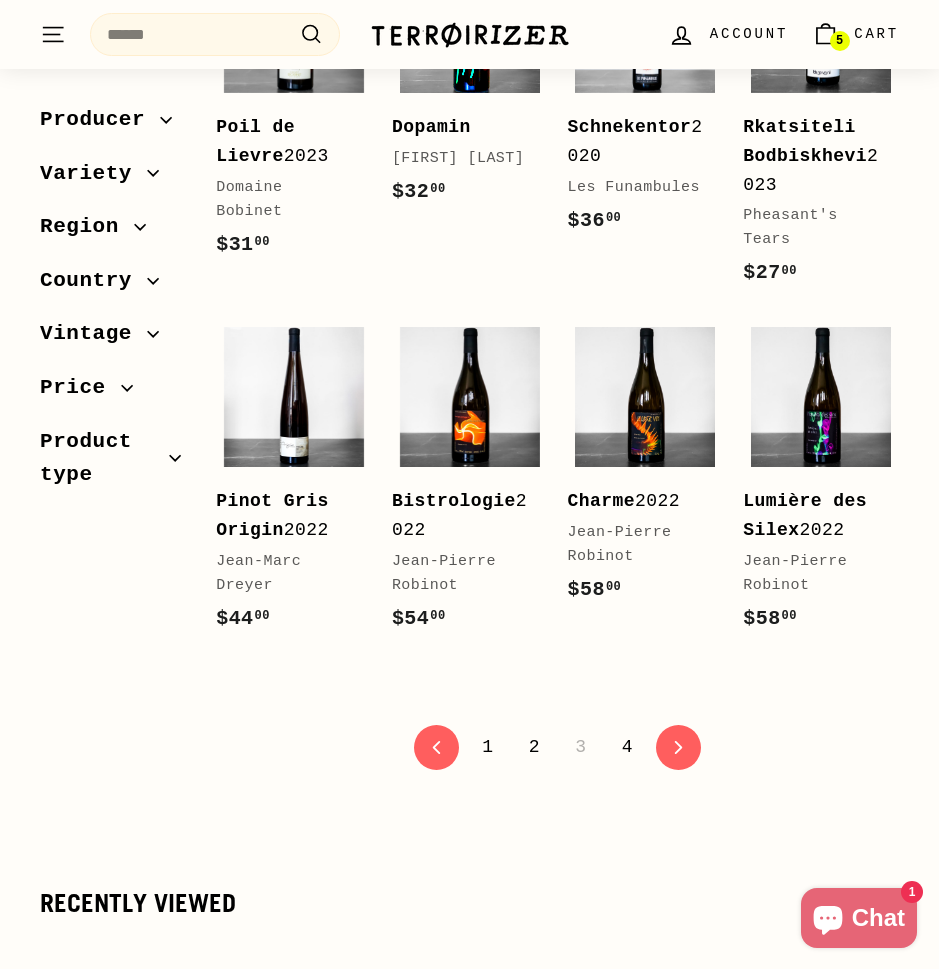 scroll, scrollTop: 3441, scrollLeft: 0, axis: vertical 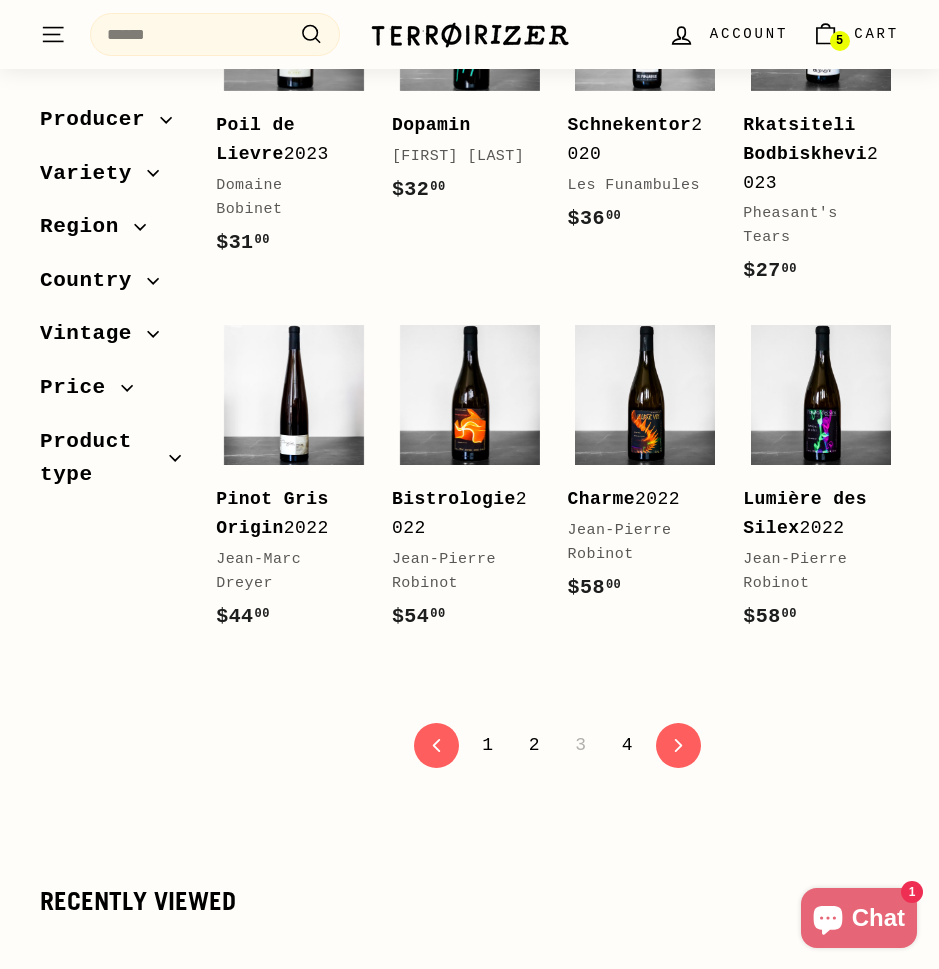 click on "4" at bounding box center [627, 745] 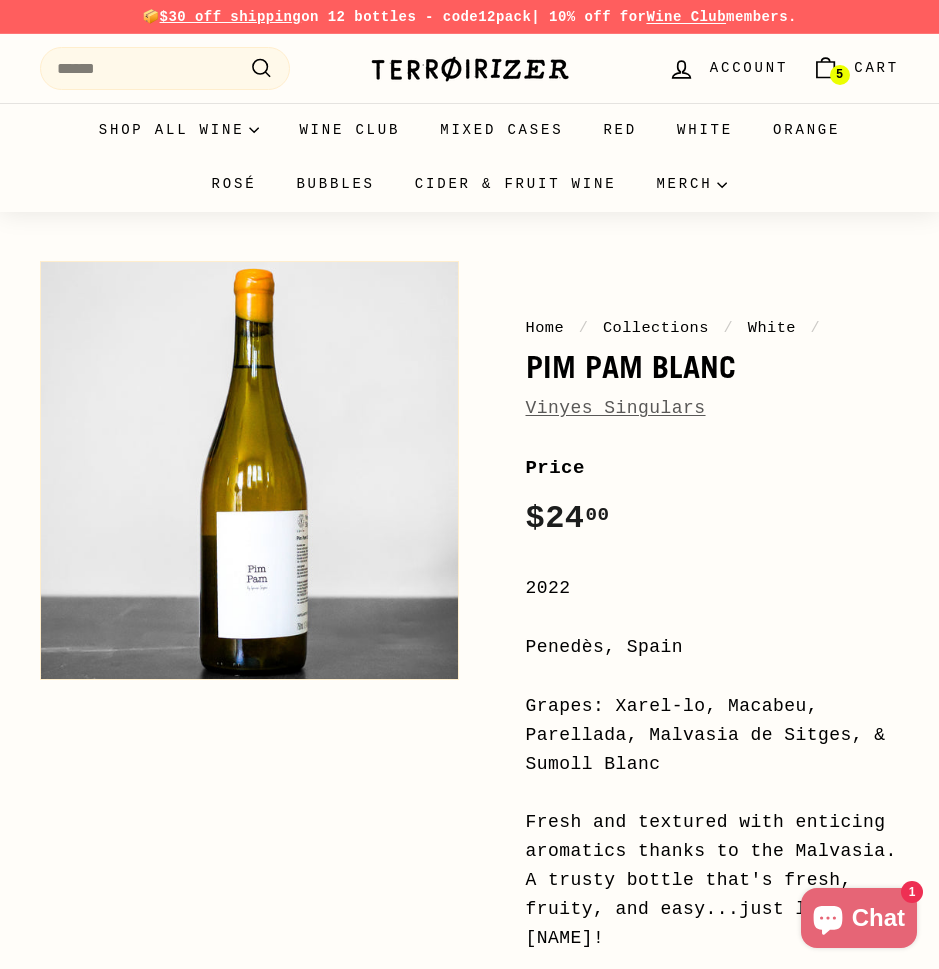 scroll, scrollTop: 0, scrollLeft: 0, axis: both 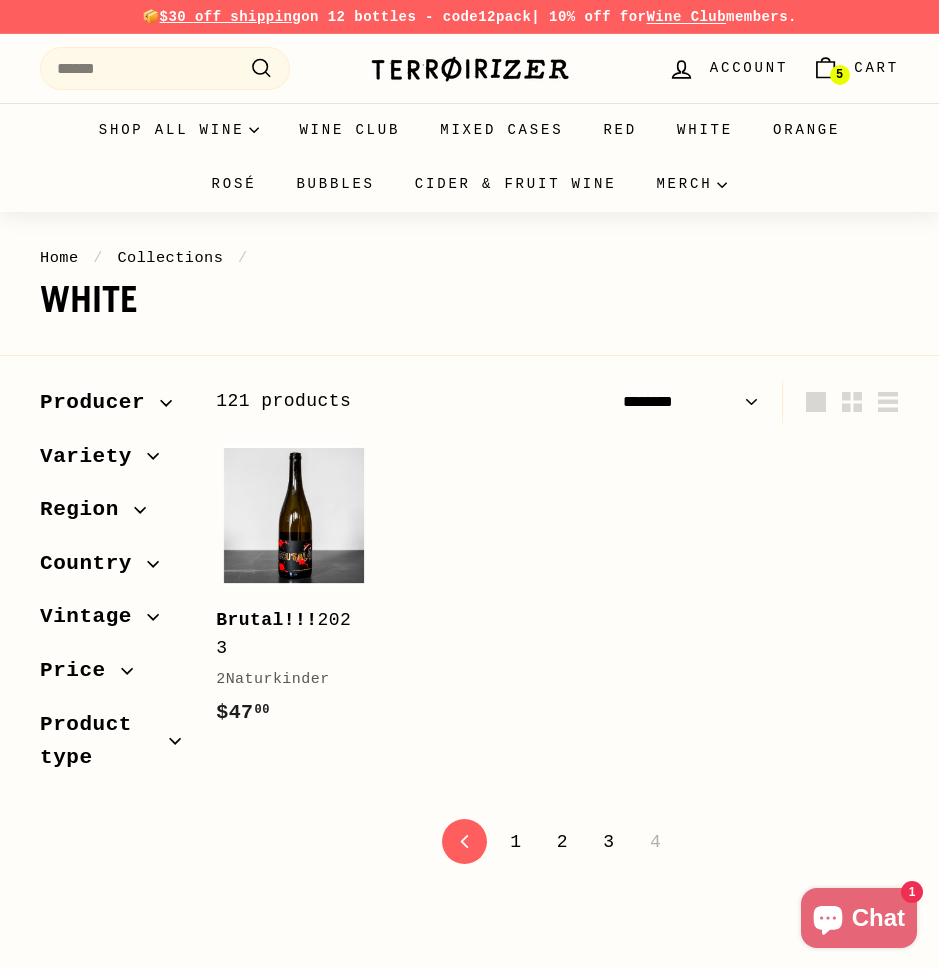select on "******" 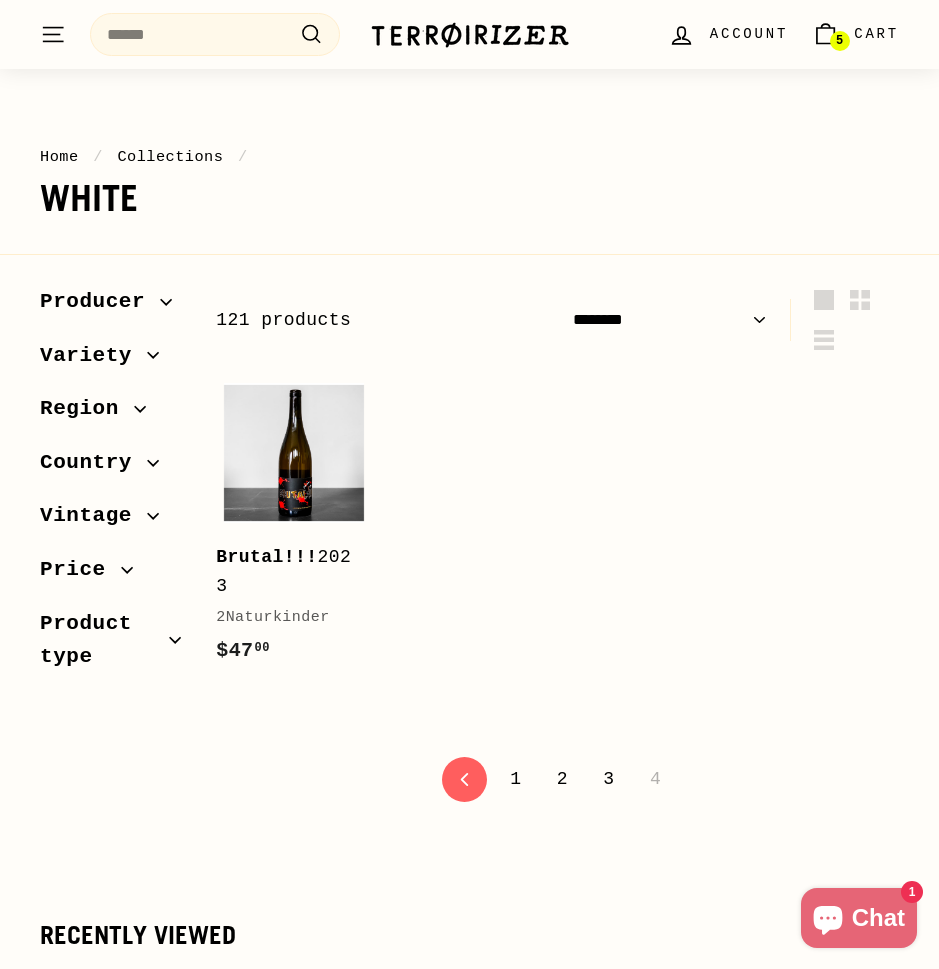 scroll, scrollTop: 104, scrollLeft: 0, axis: vertical 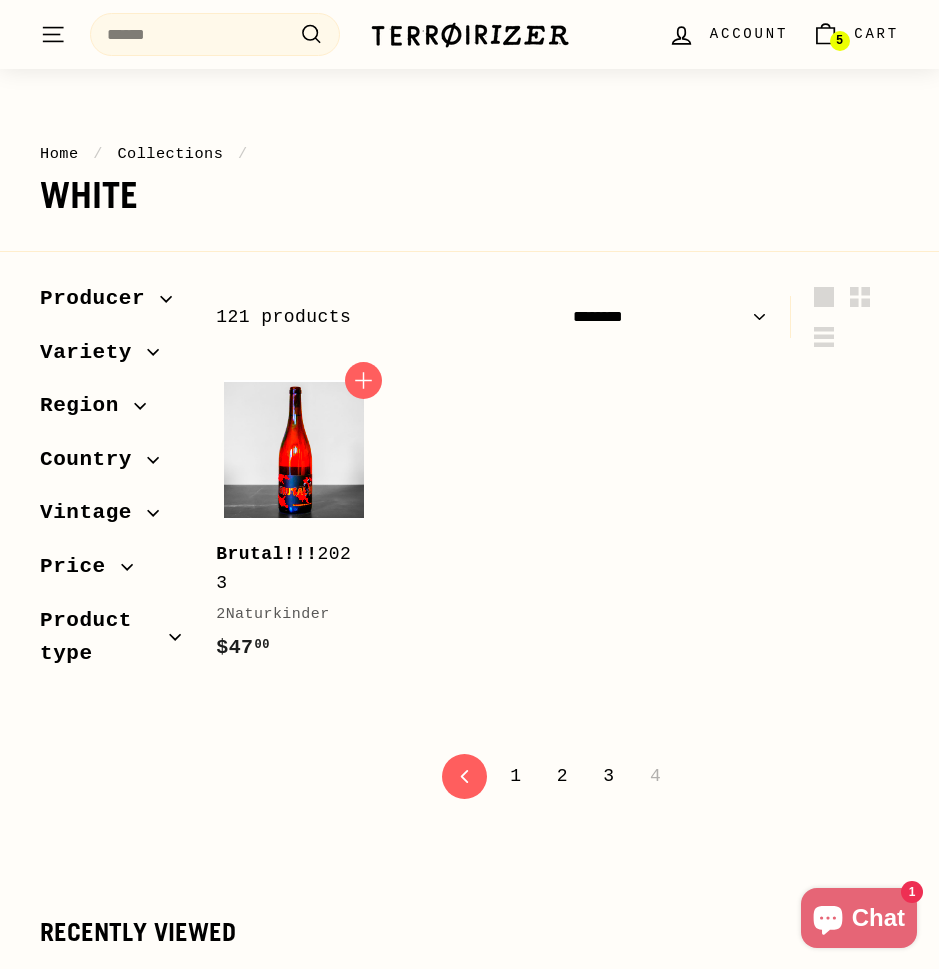 click at bounding box center [294, 450] 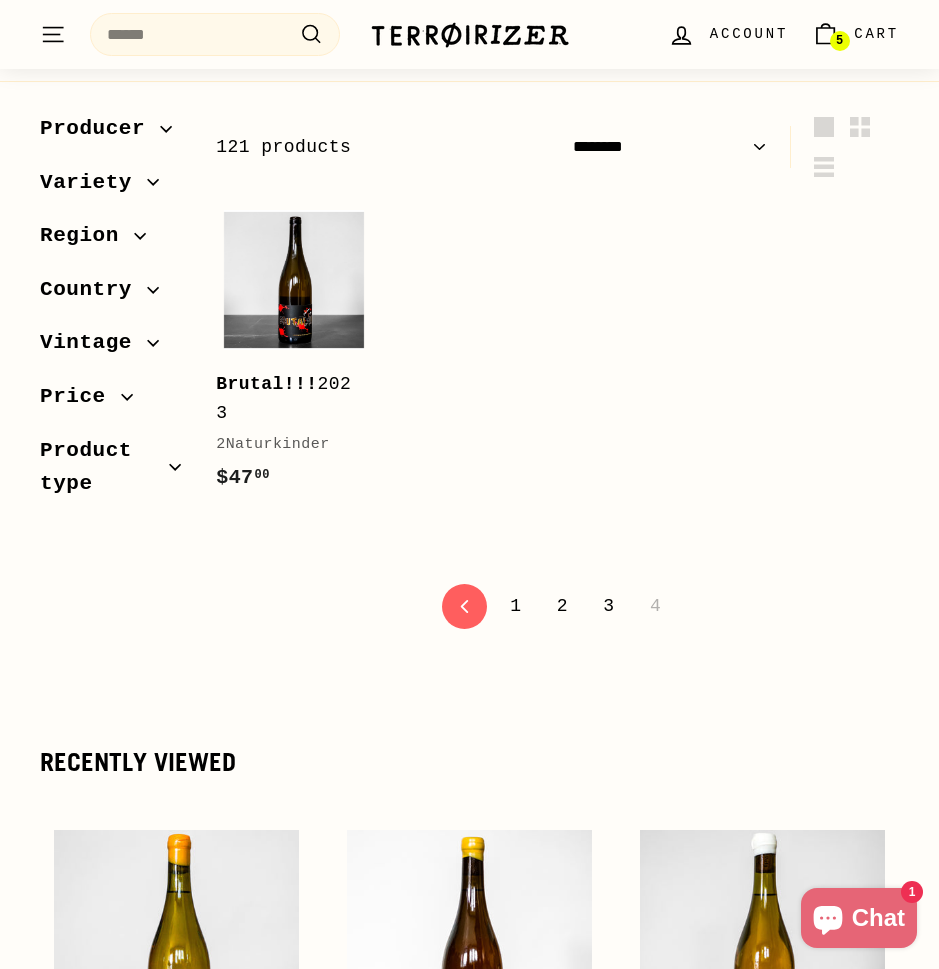 scroll, scrollTop: 325, scrollLeft: 0, axis: vertical 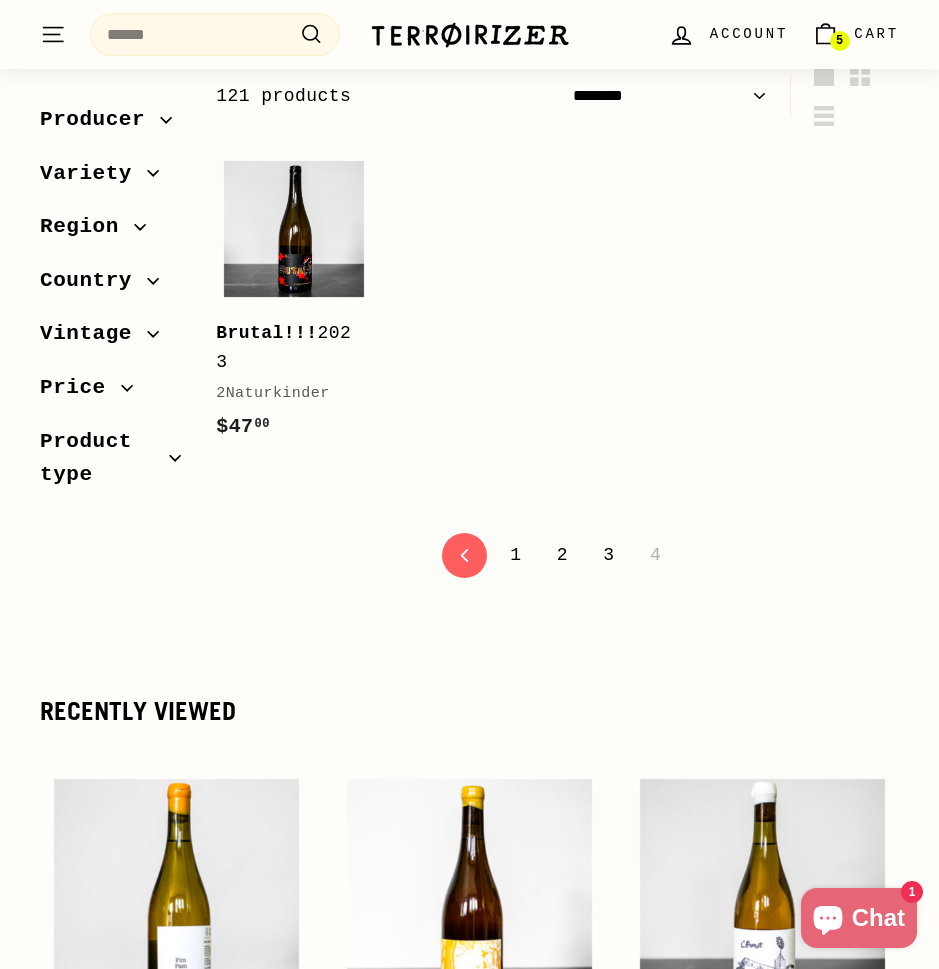 click on "3" at bounding box center (608, 555) 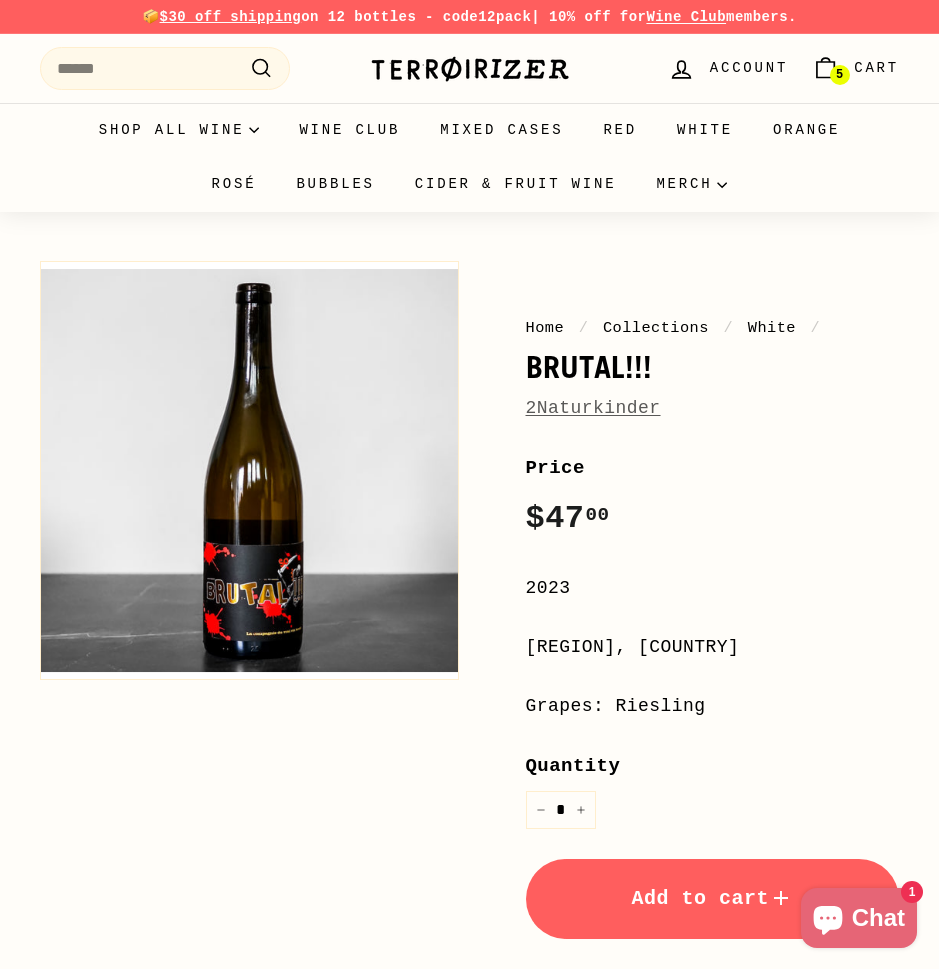 scroll, scrollTop: 0, scrollLeft: 0, axis: both 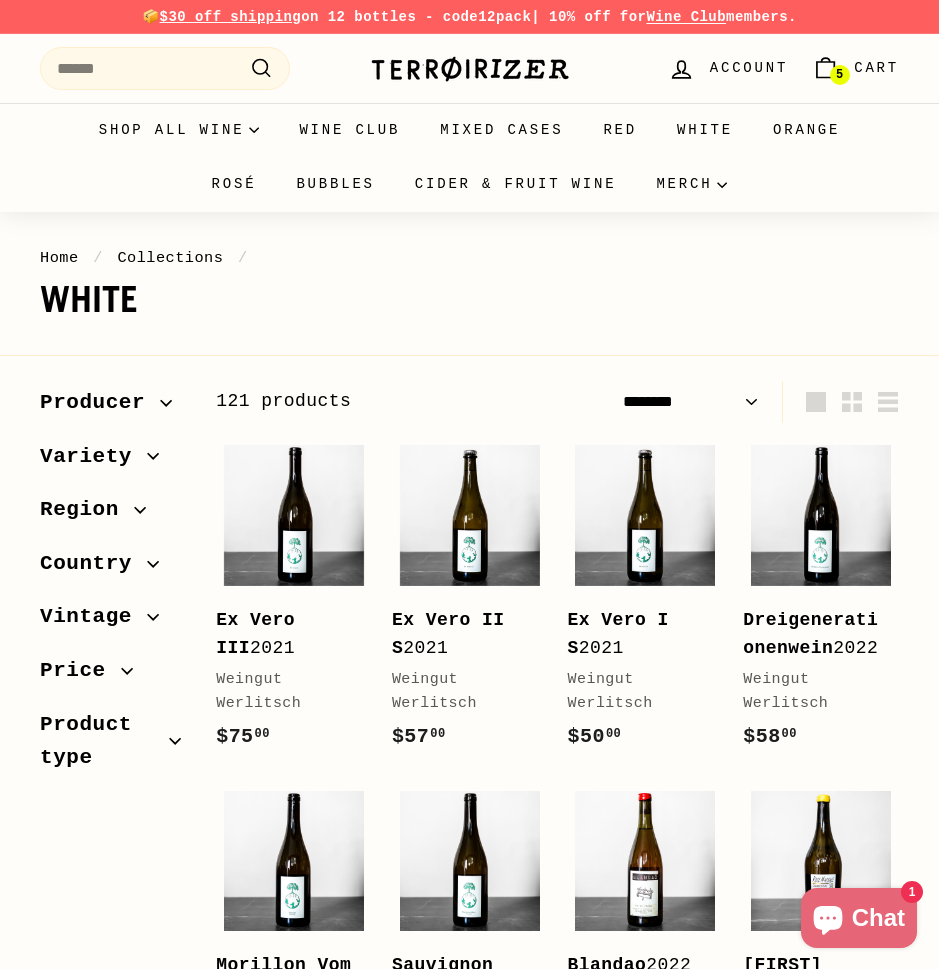 select on "******" 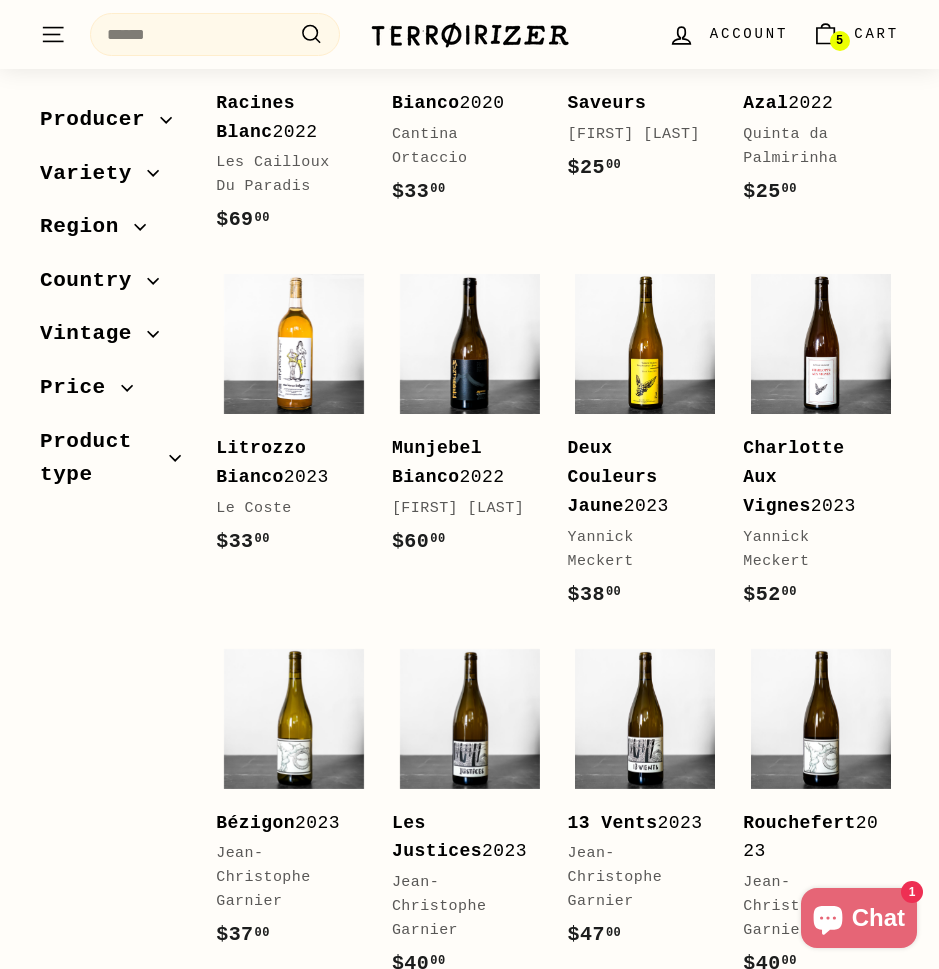 scroll, scrollTop: 1683, scrollLeft: 0, axis: vertical 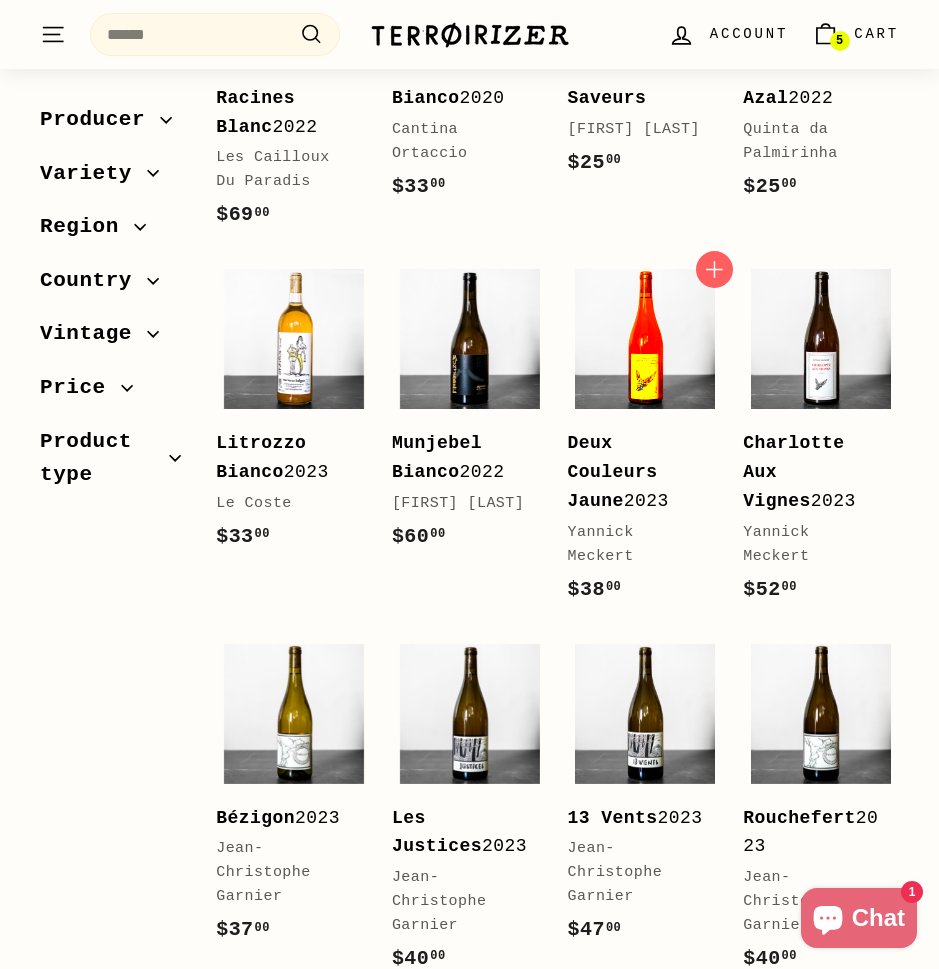 click at bounding box center [645, 339] 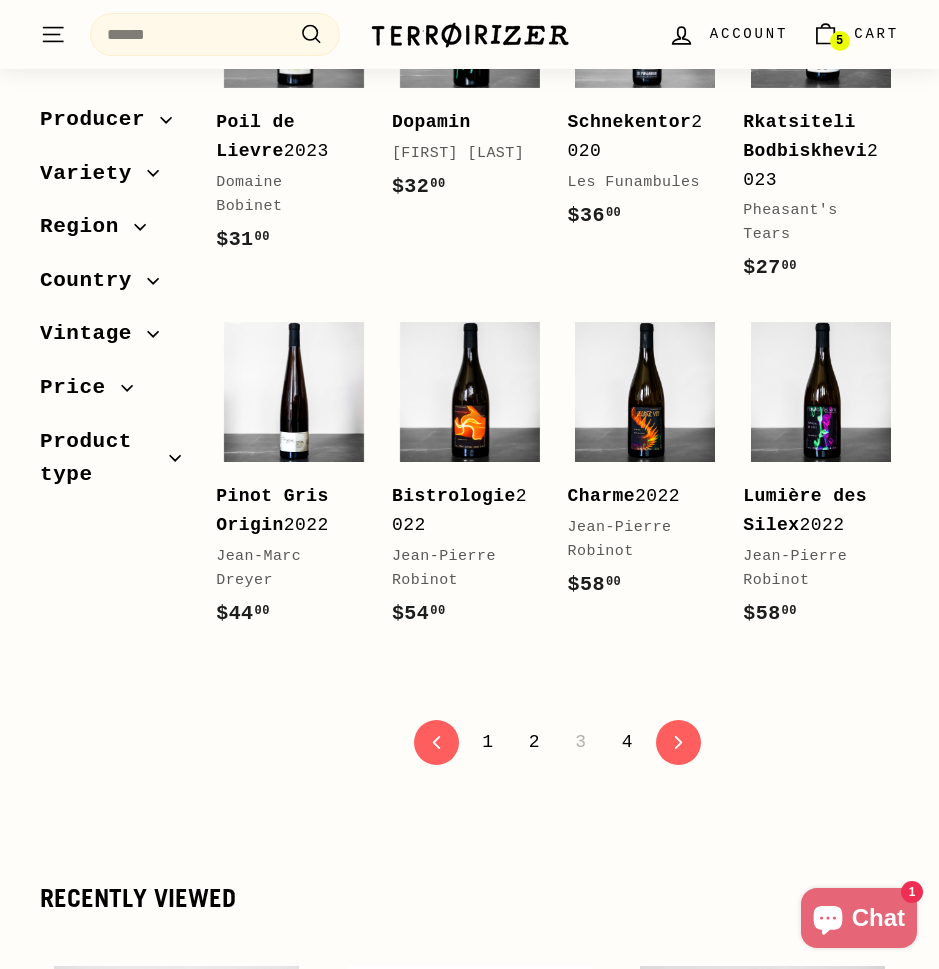 scroll, scrollTop: 3446, scrollLeft: 0, axis: vertical 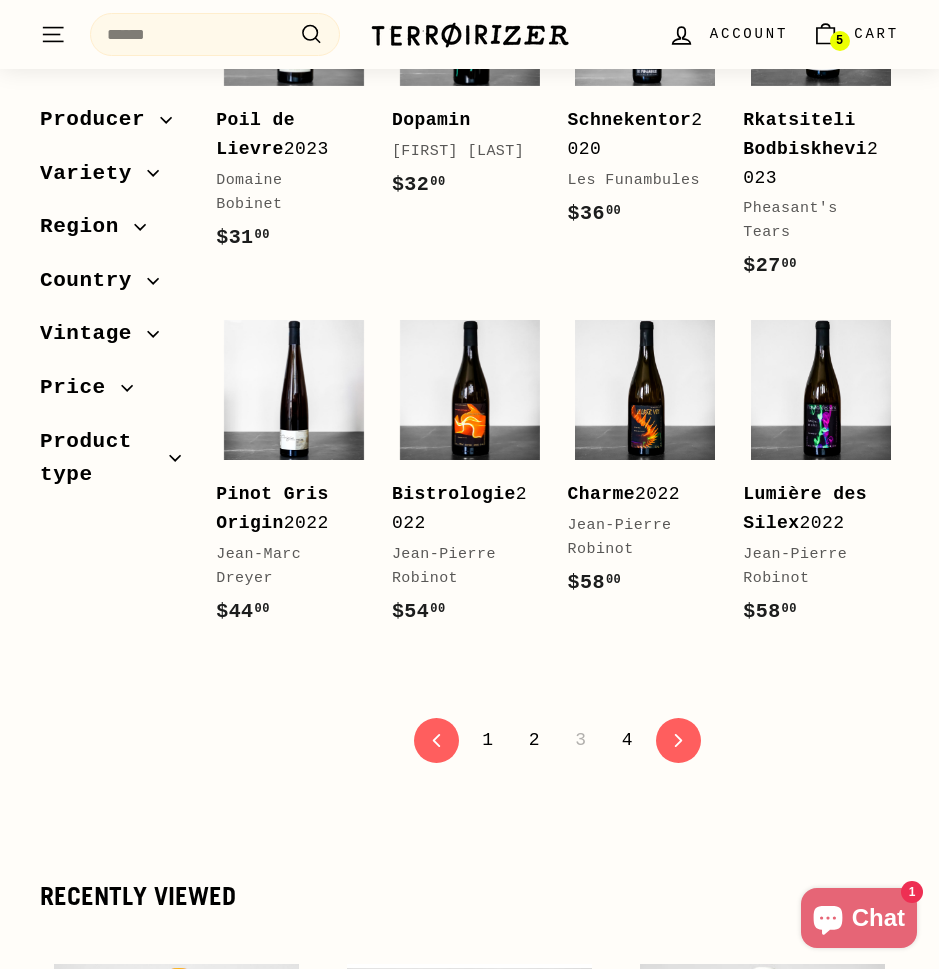 click on "2" at bounding box center (534, 740) 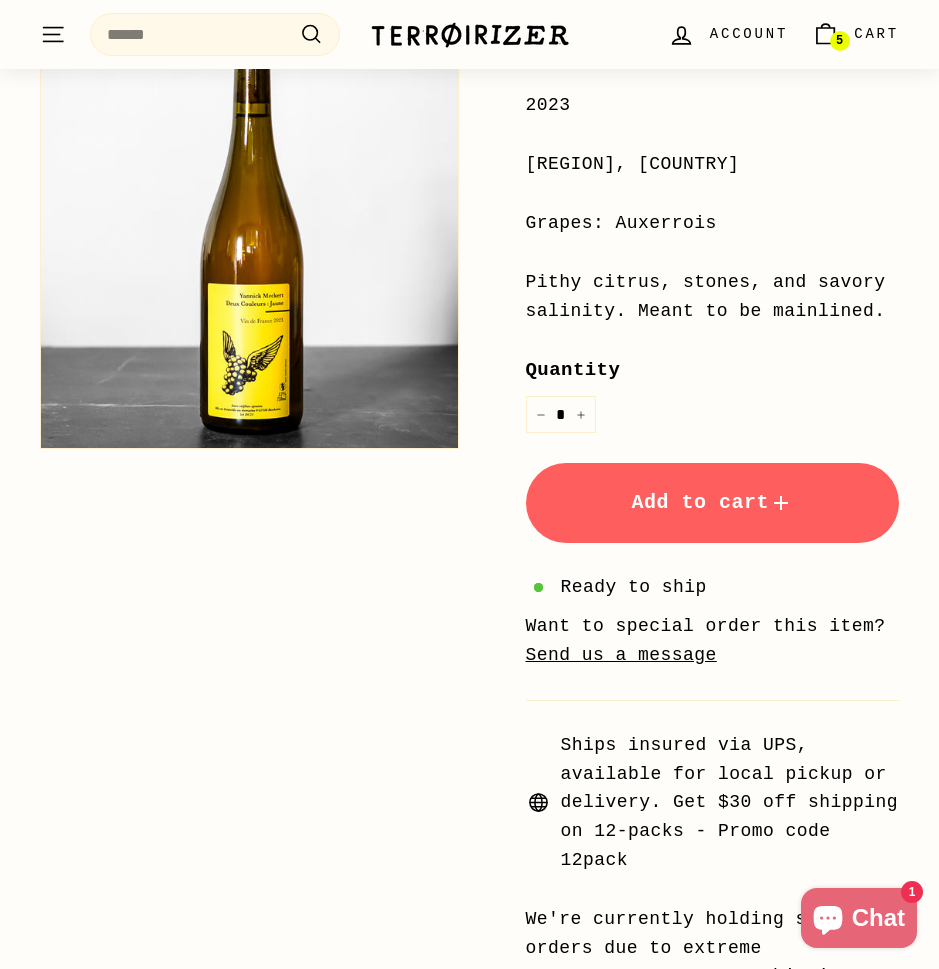 scroll, scrollTop: 570, scrollLeft: 0, axis: vertical 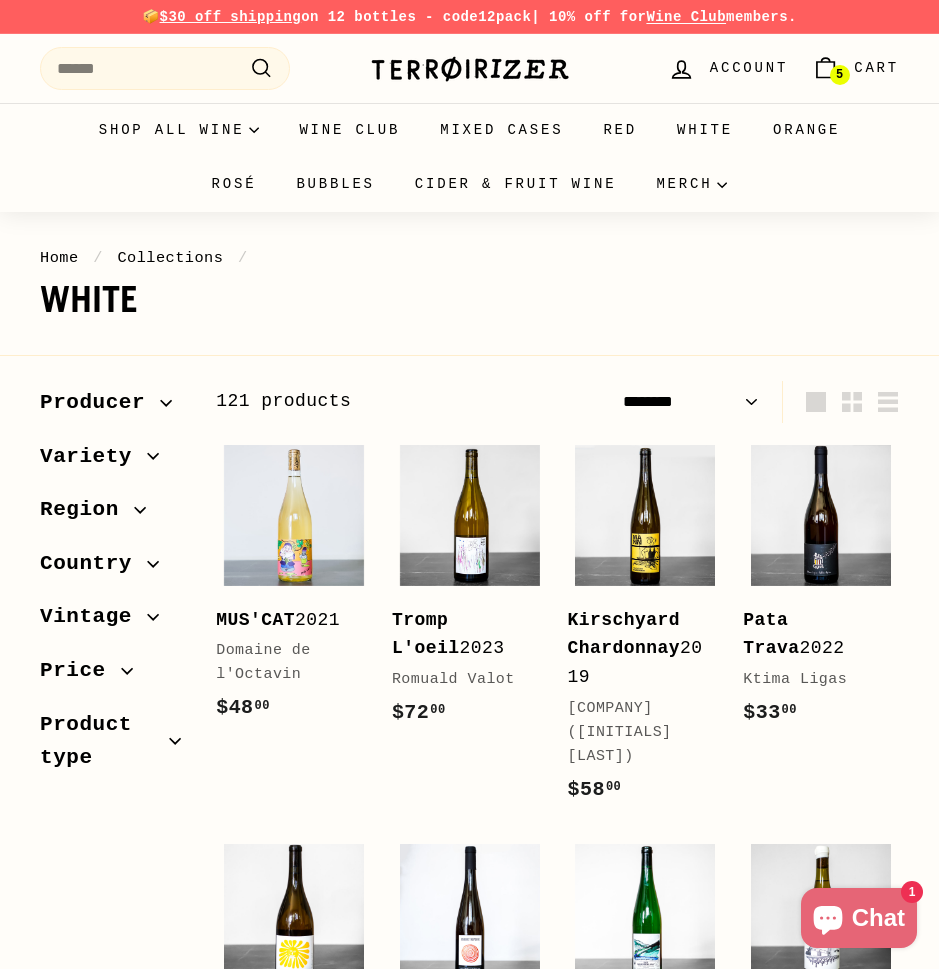 select on "******" 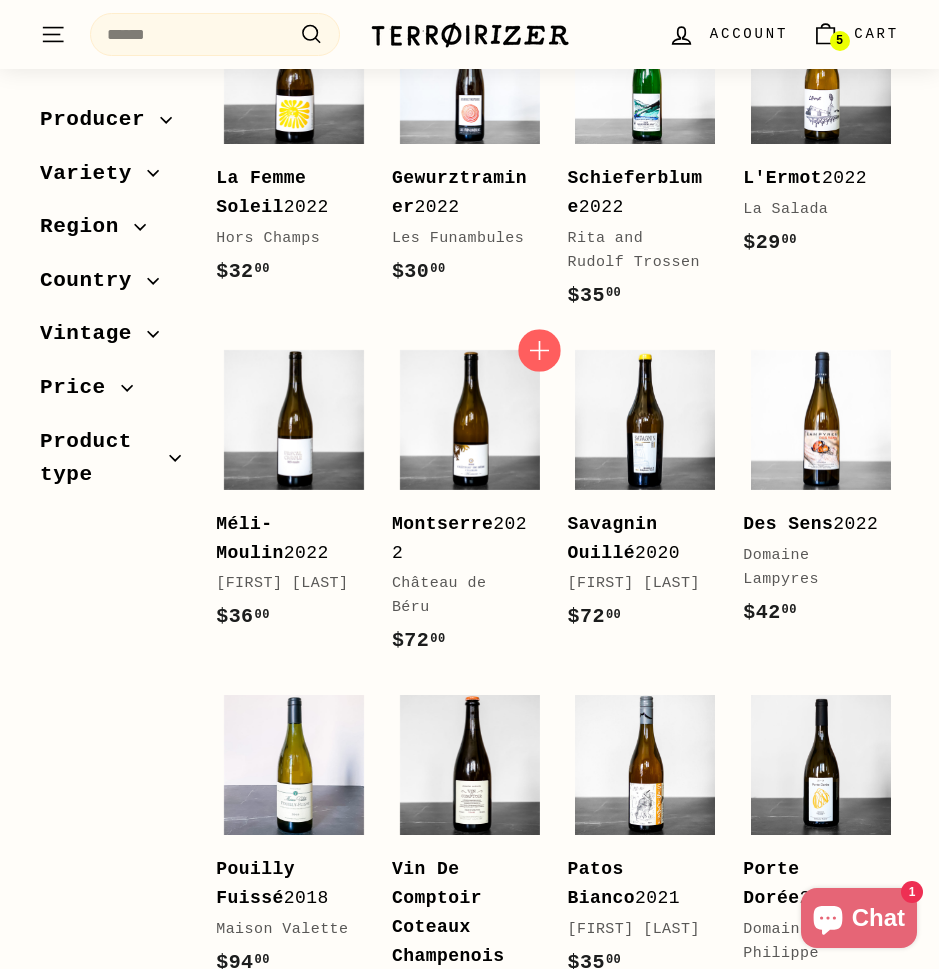 scroll, scrollTop: 887, scrollLeft: 0, axis: vertical 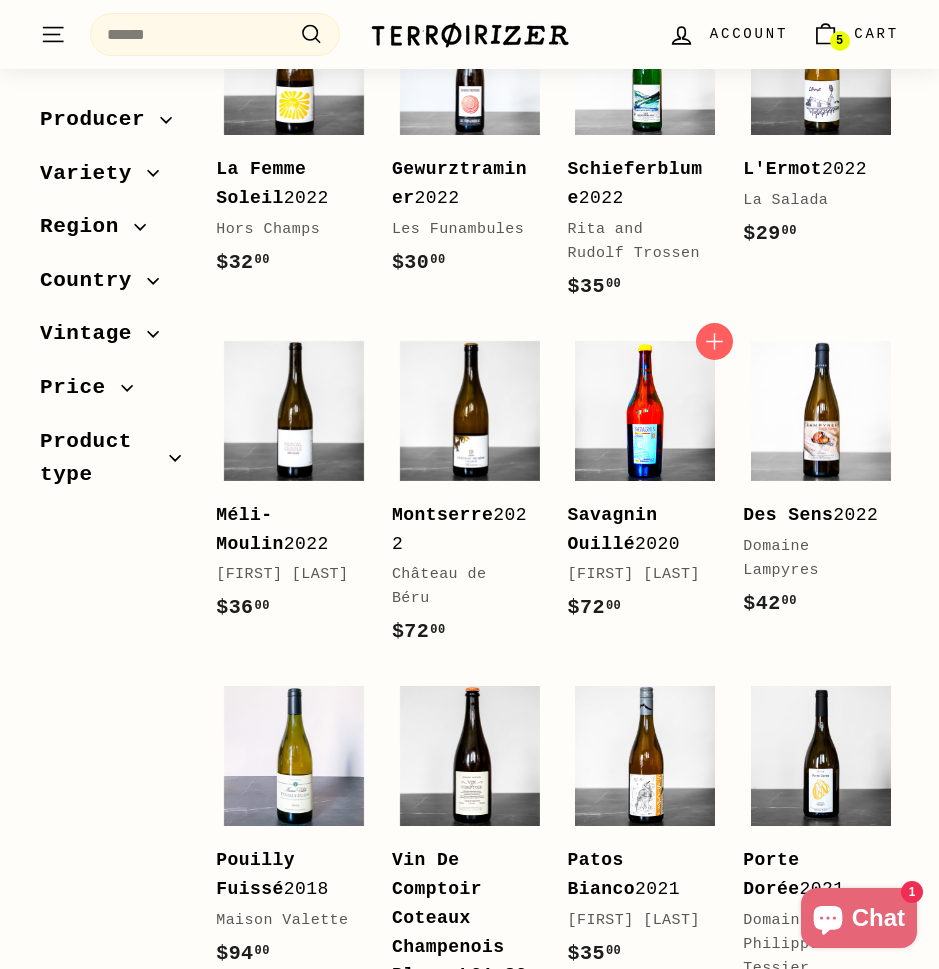 click at bounding box center [645, 411] 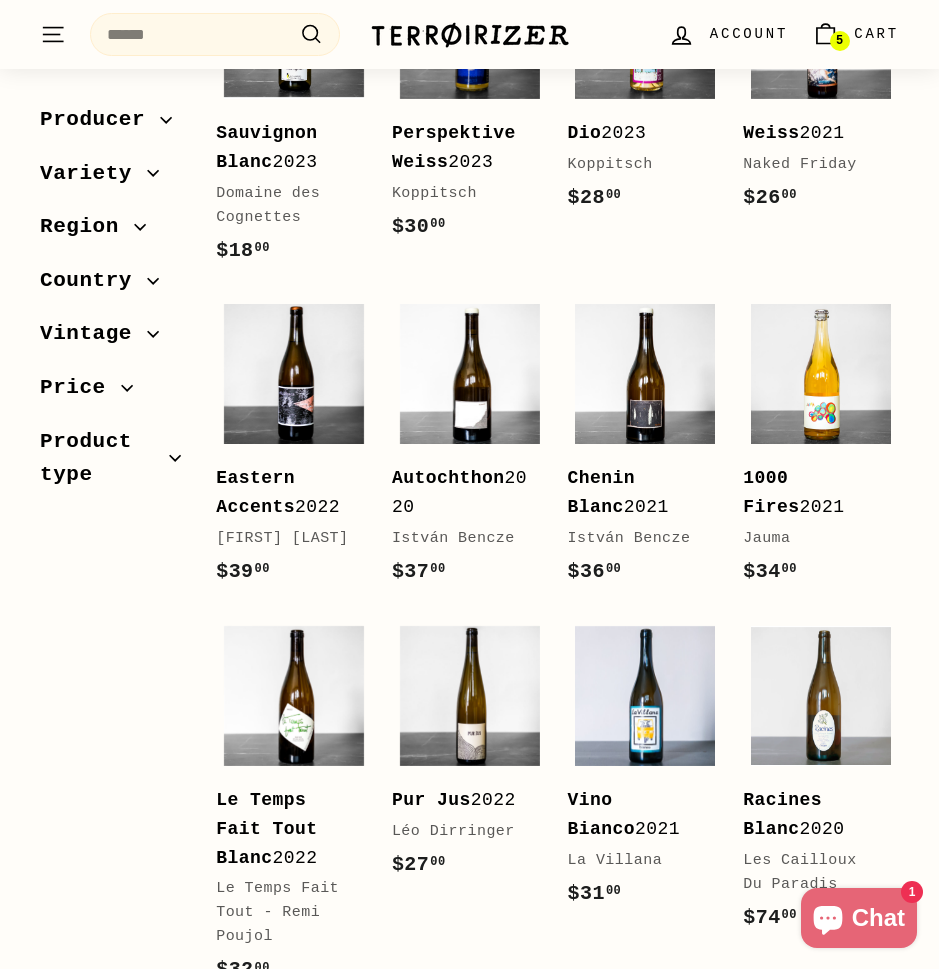 scroll, scrollTop: 2767, scrollLeft: 0, axis: vertical 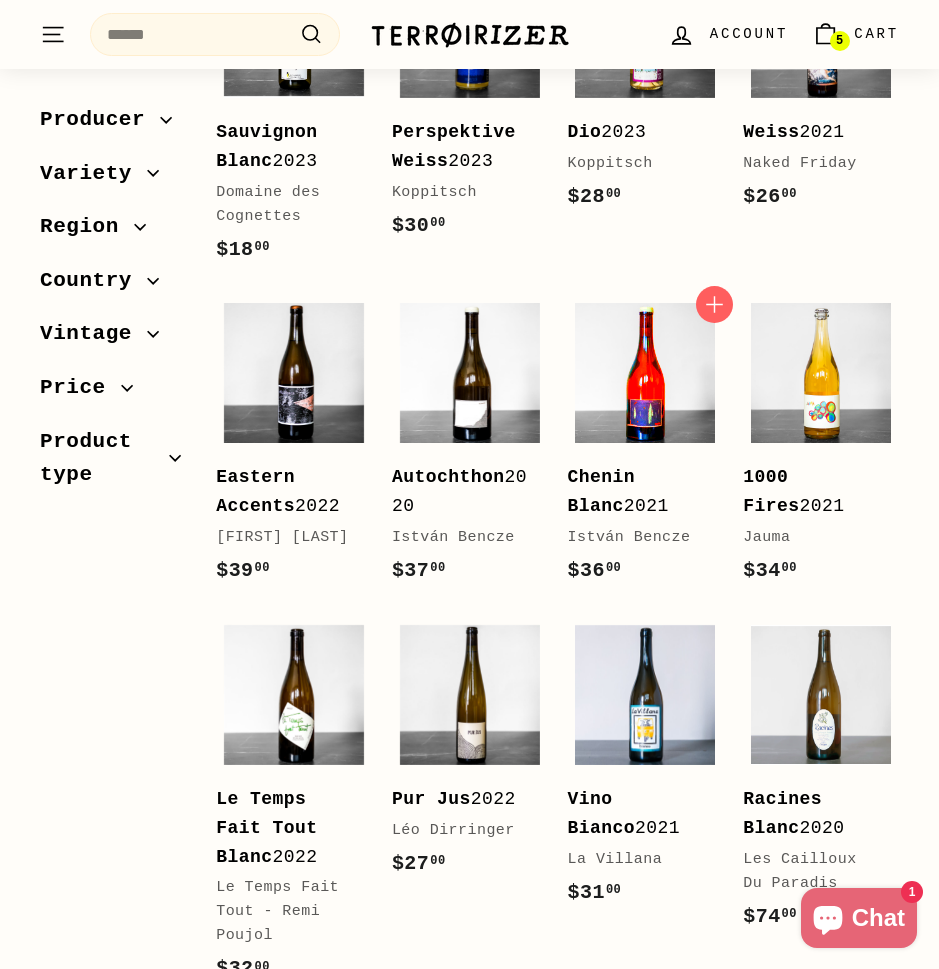 click at bounding box center (645, 373) 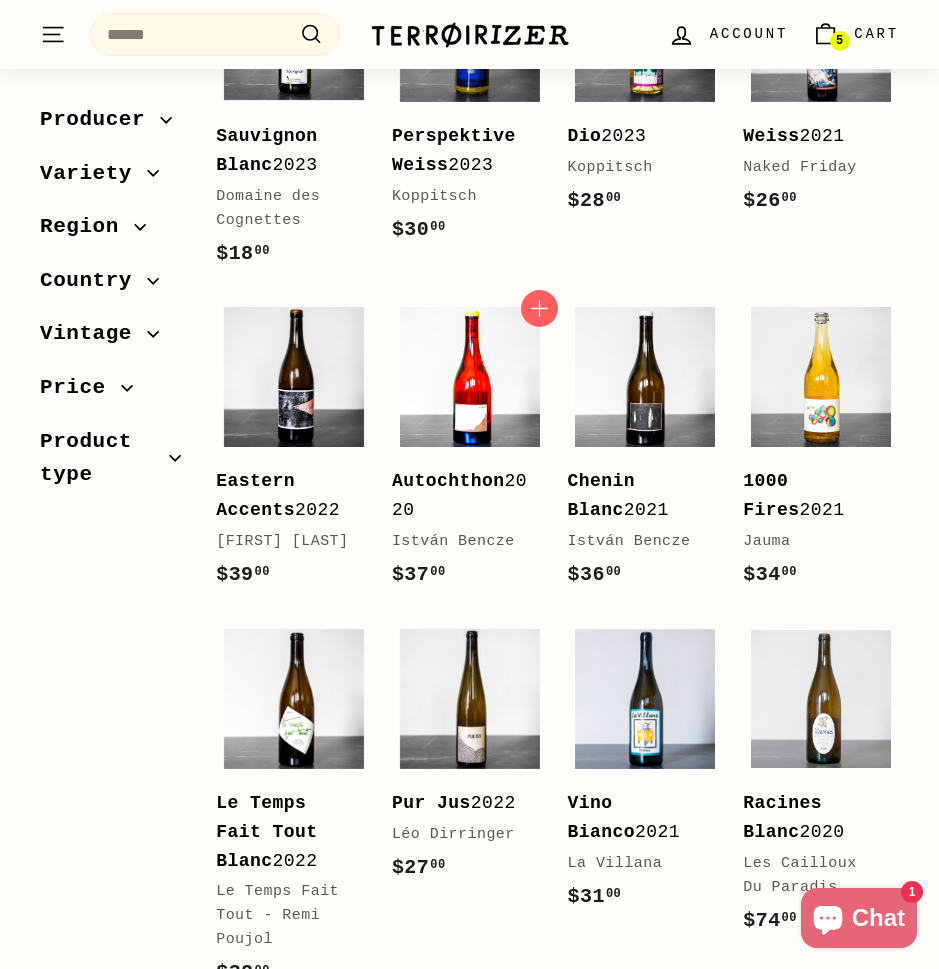 scroll, scrollTop: 2768, scrollLeft: 0, axis: vertical 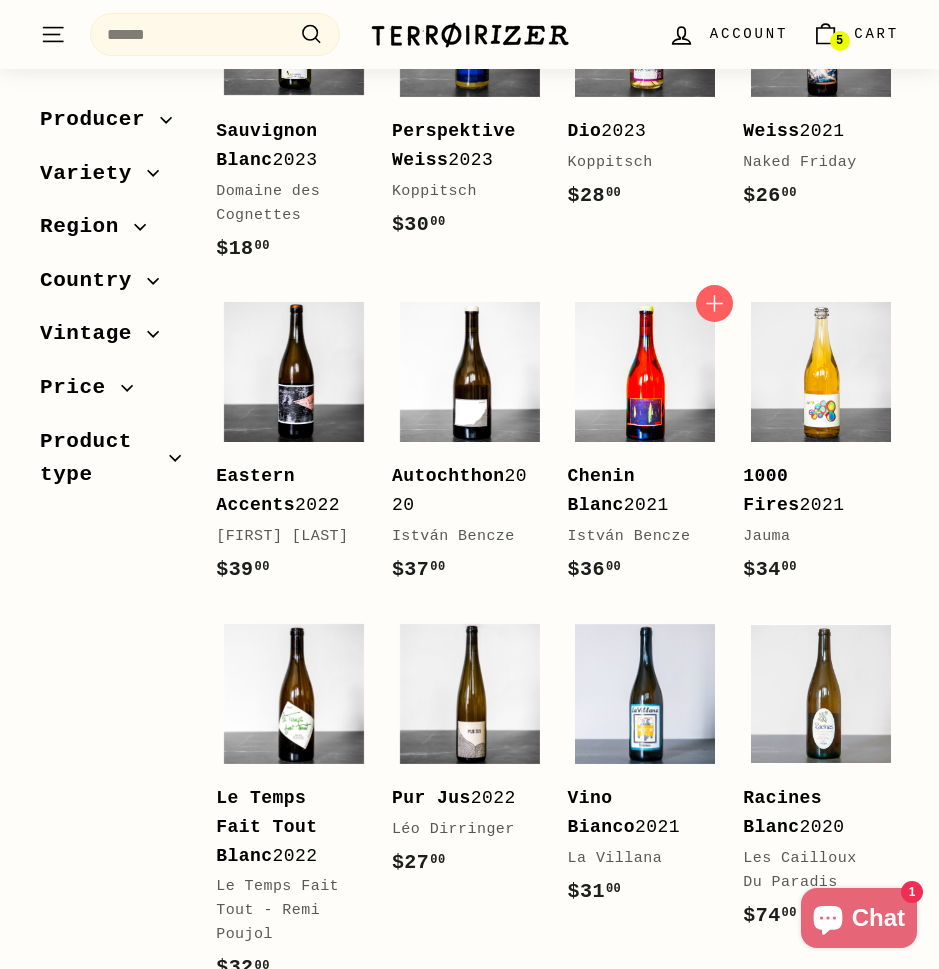 click at bounding box center (645, 372) 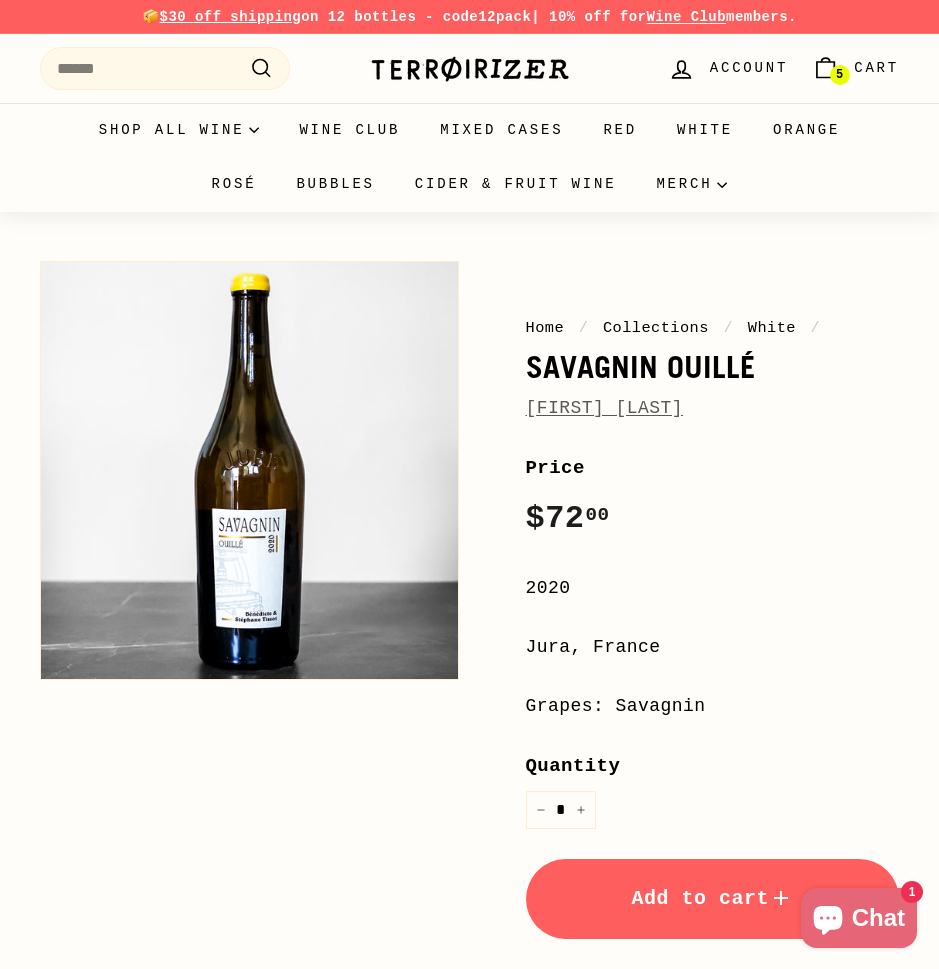 scroll, scrollTop: 0, scrollLeft: 0, axis: both 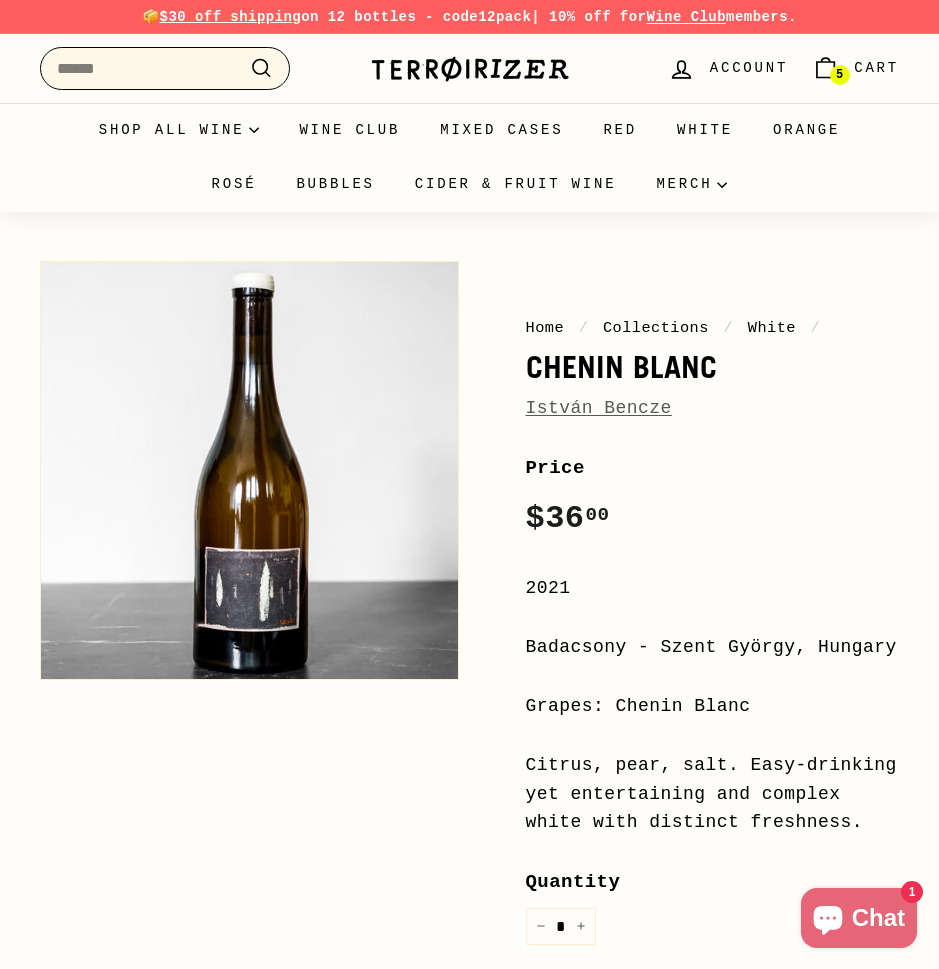 click on "Search" at bounding box center (165, 69) 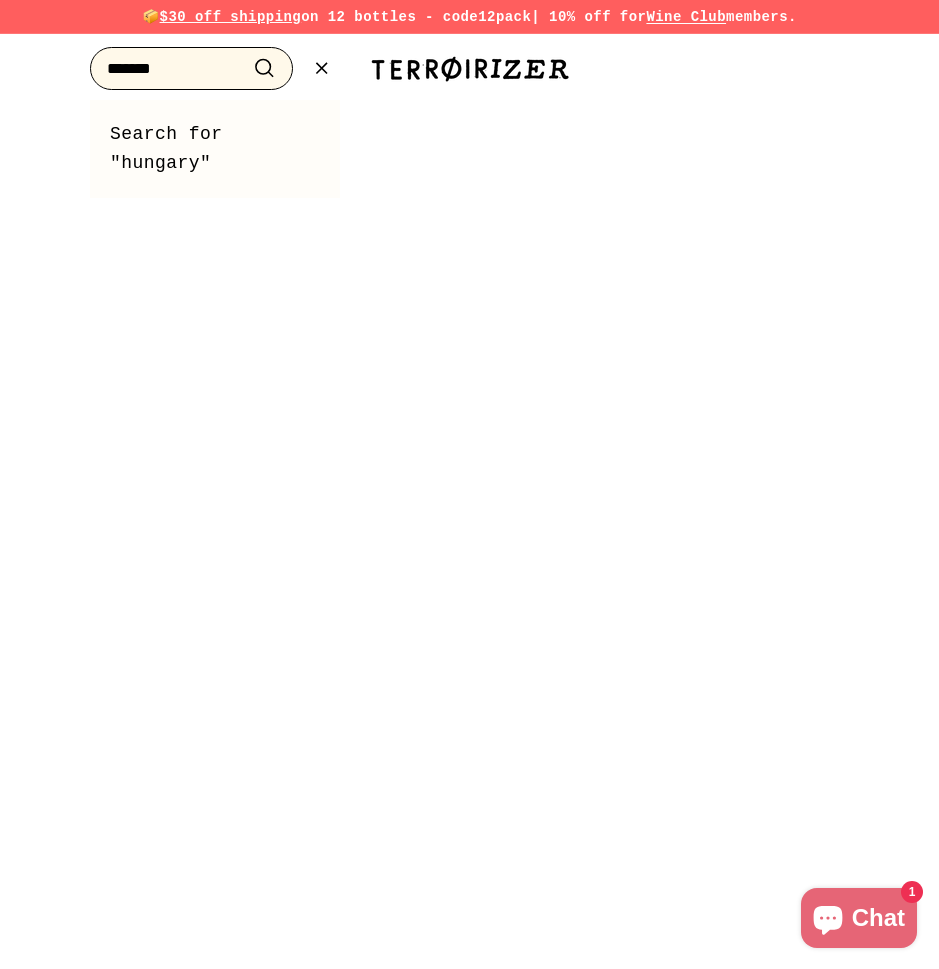 type on "*******" 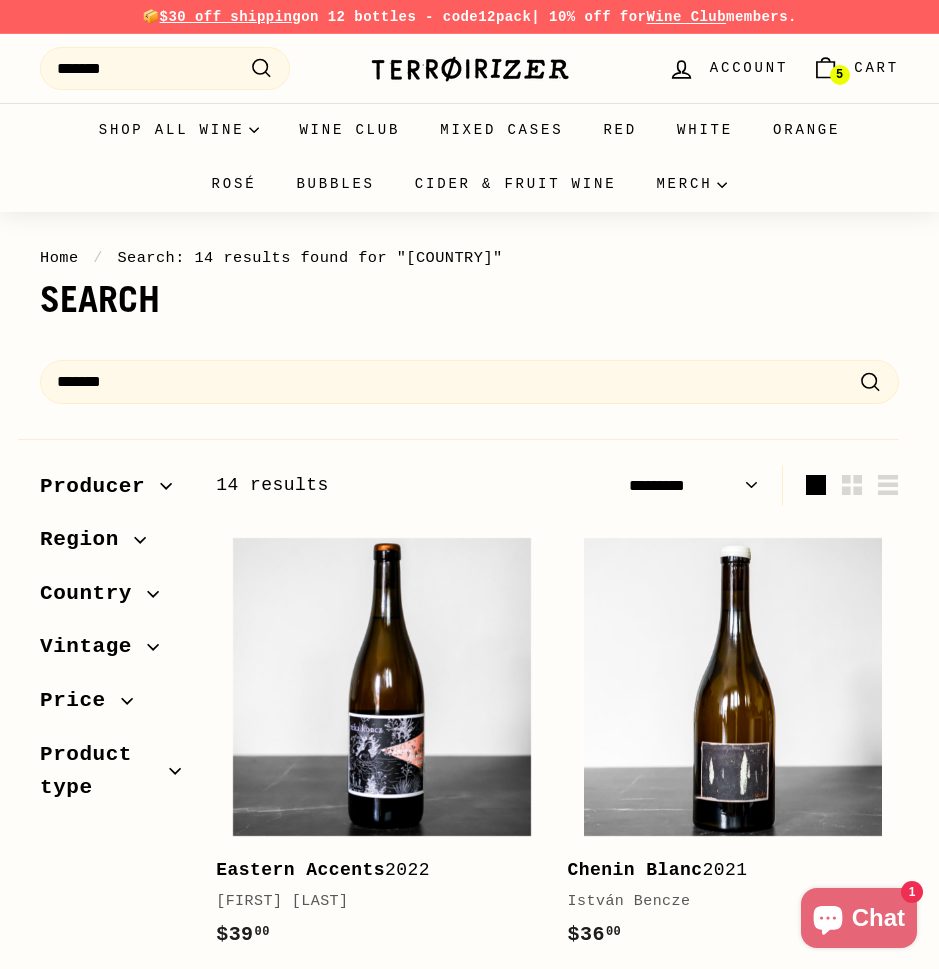 select on "*********" 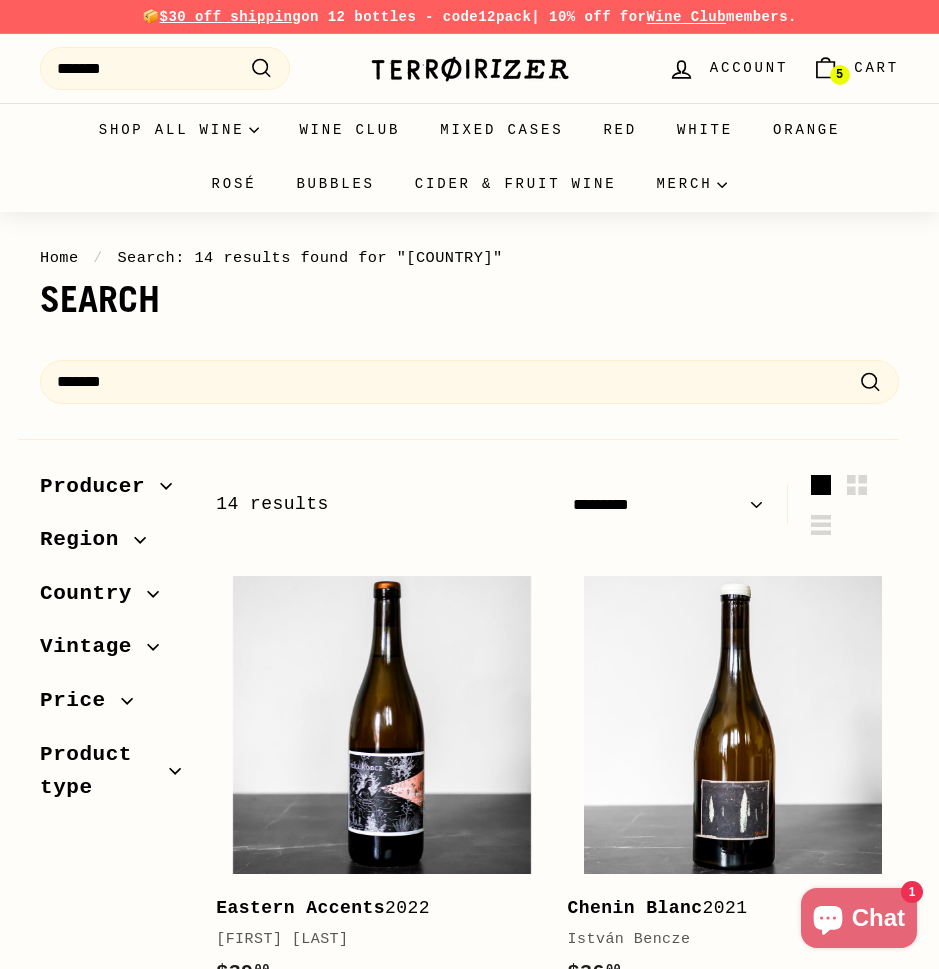 scroll, scrollTop: 0, scrollLeft: 0, axis: both 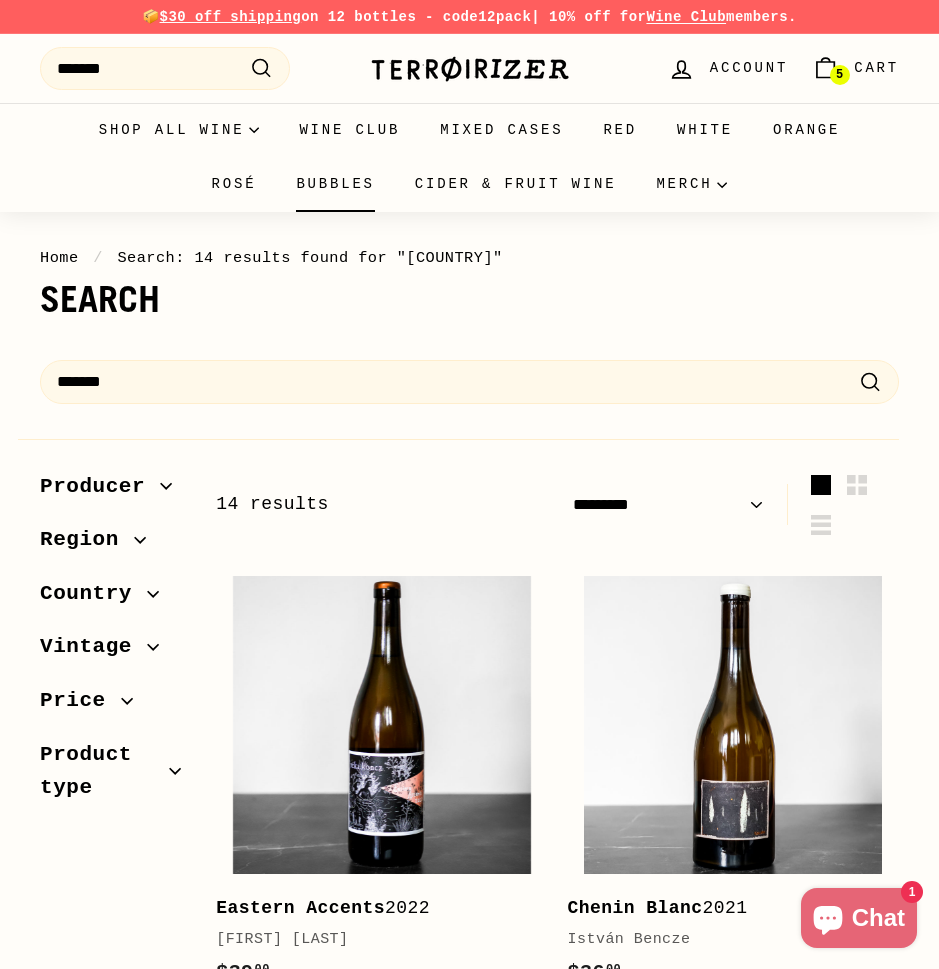 click on "Bubbles" at bounding box center [335, 184] 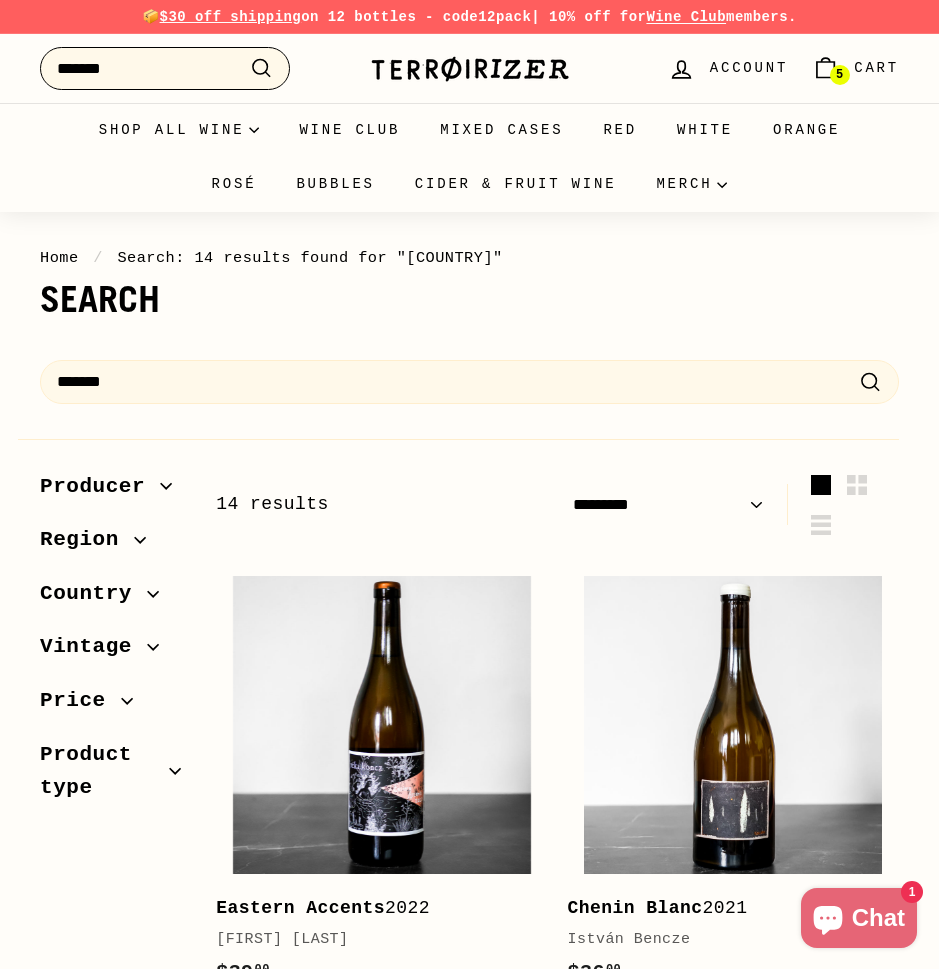 click on "*******" at bounding box center (165, 69) 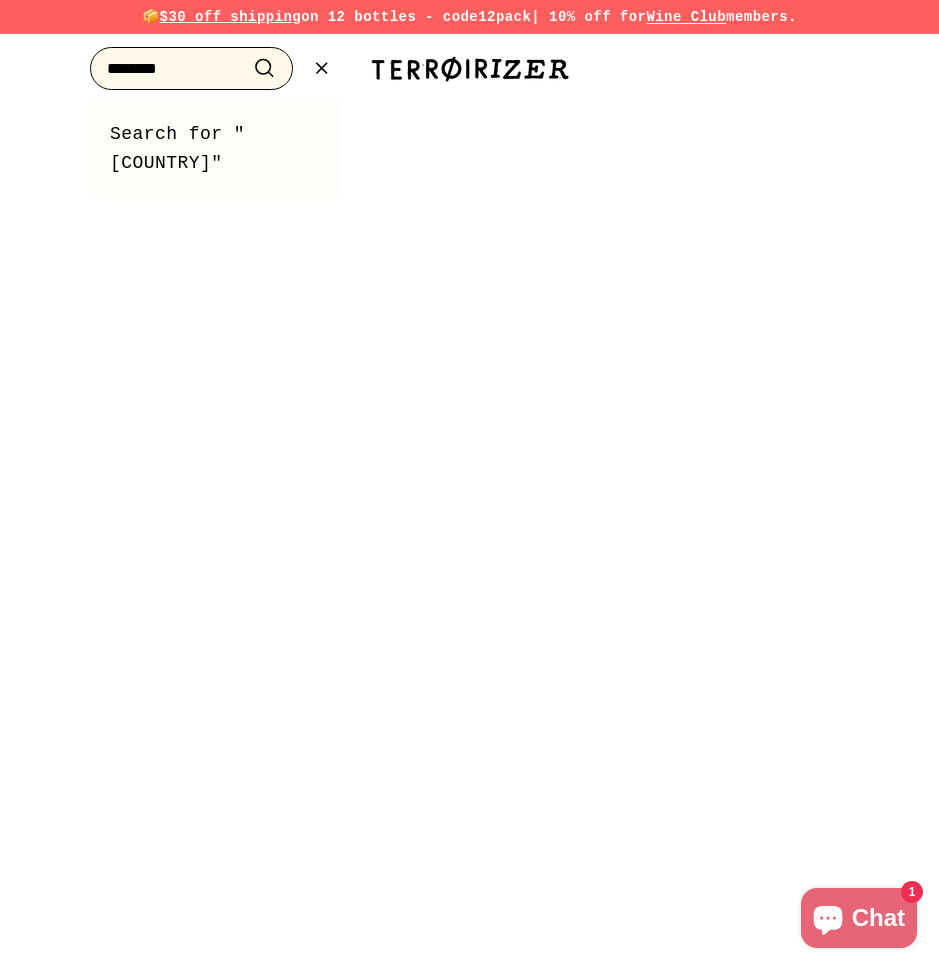 type on "********" 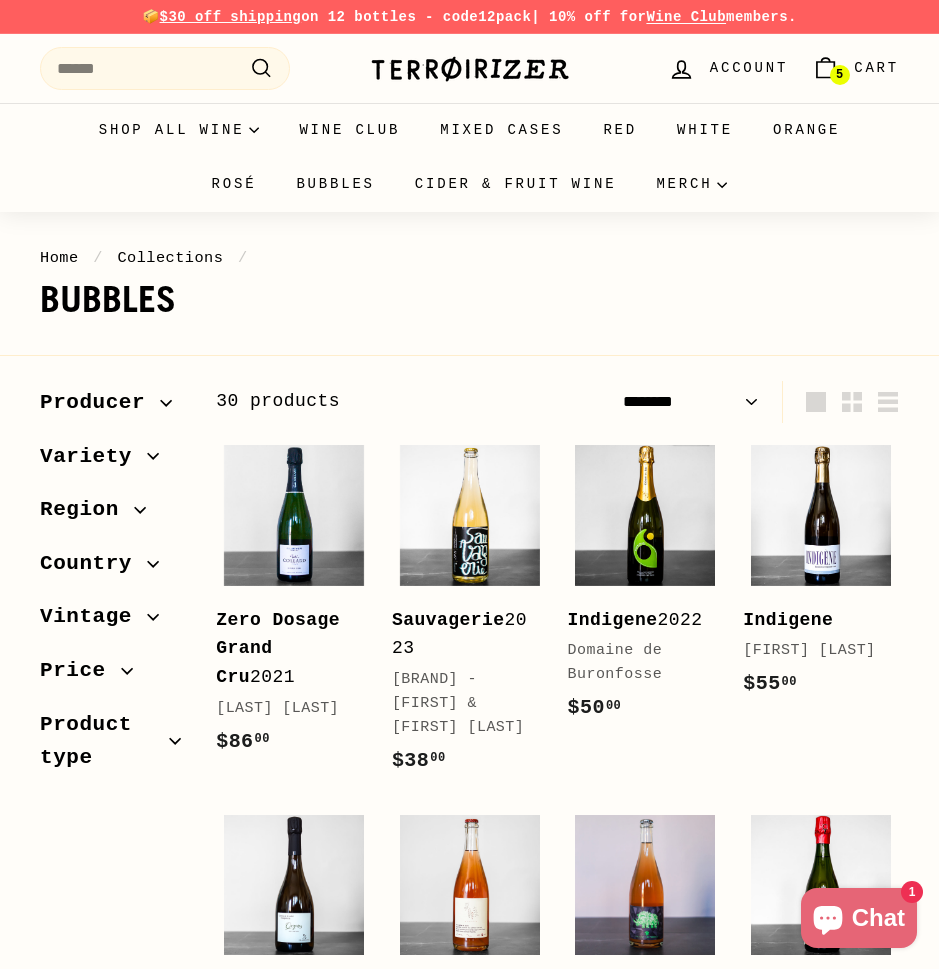 select on "******" 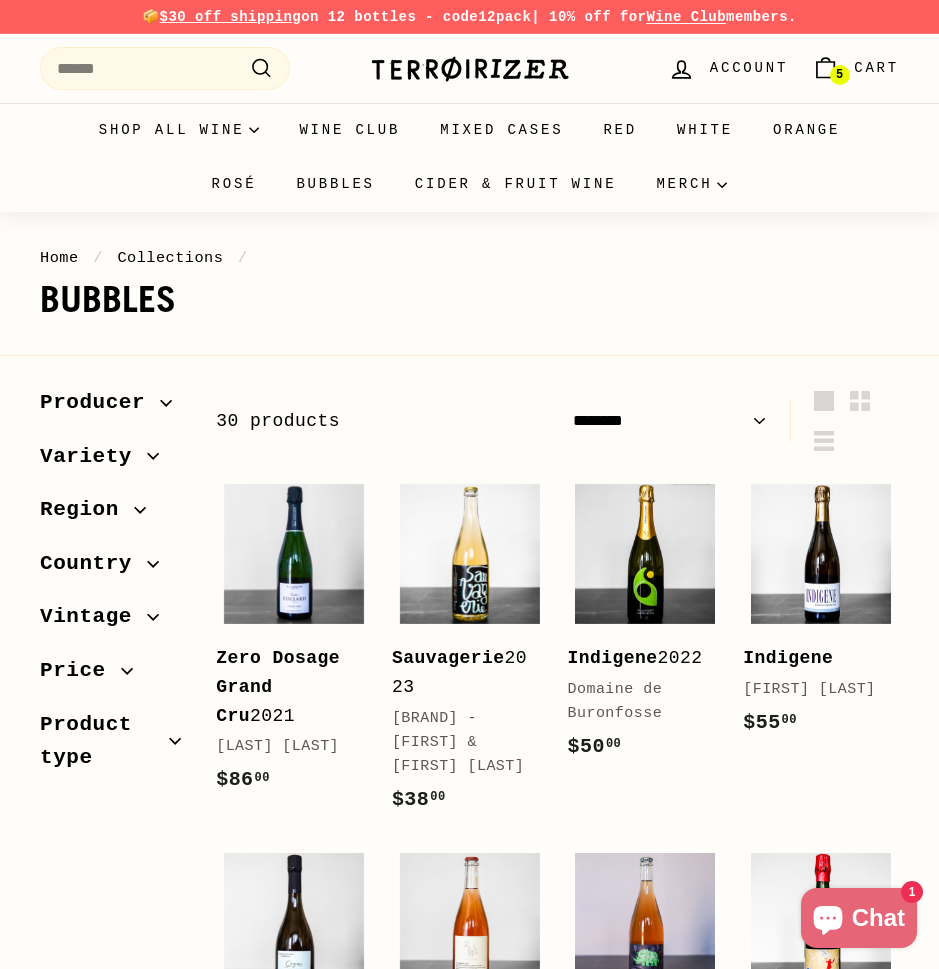 scroll, scrollTop: 0, scrollLeft: 0, axis: both 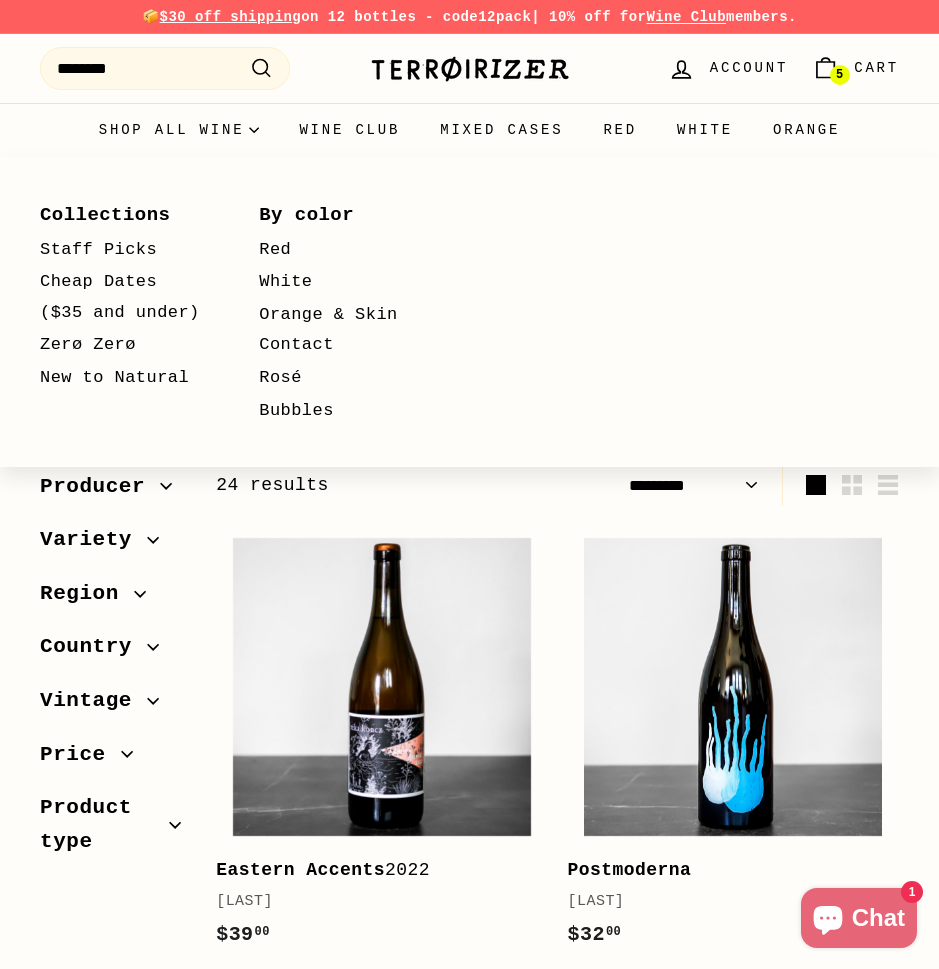 select on "*********" 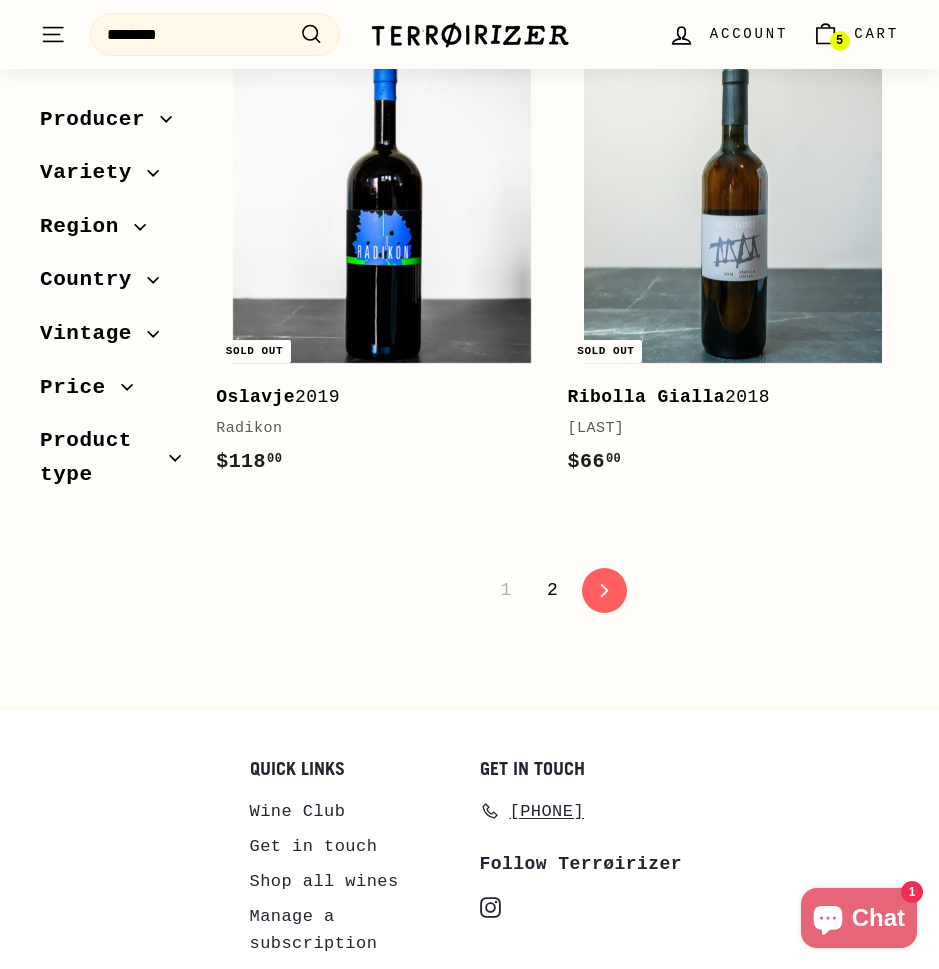 scroll, scrollTop: 4642, scrollLeft: 0, axis: vertical 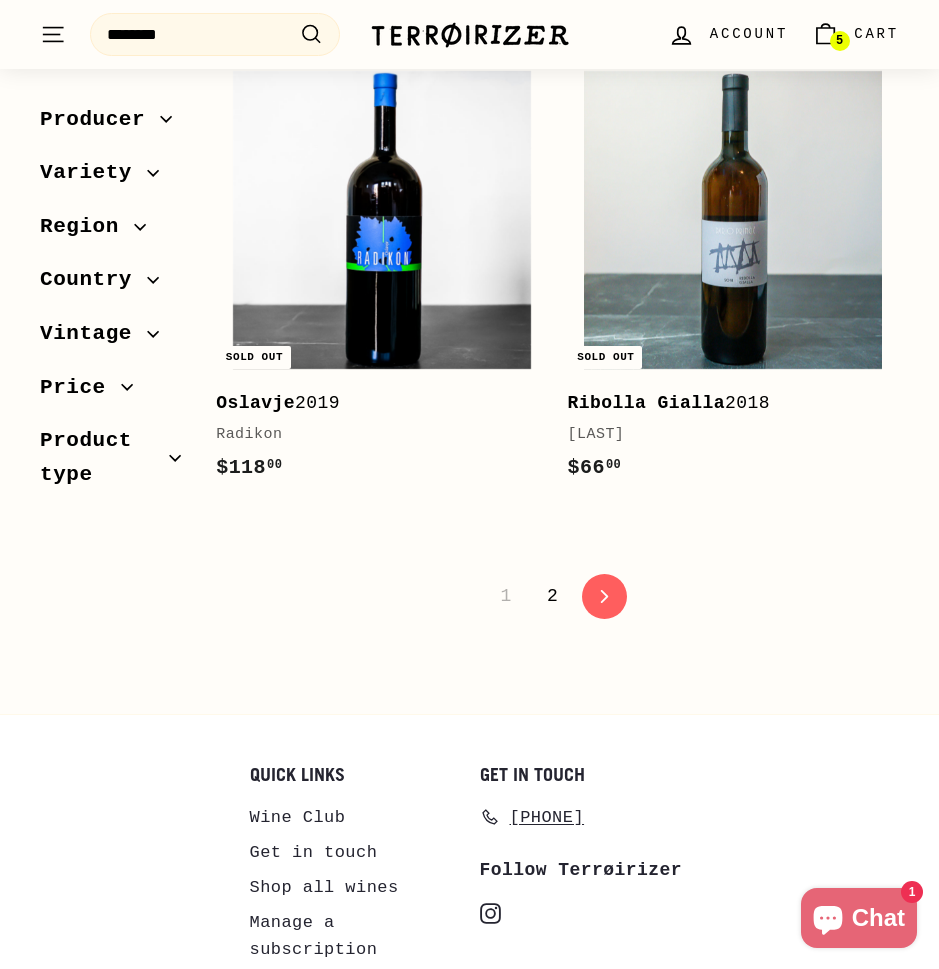 click on "2" at bounding box center [552, 596] 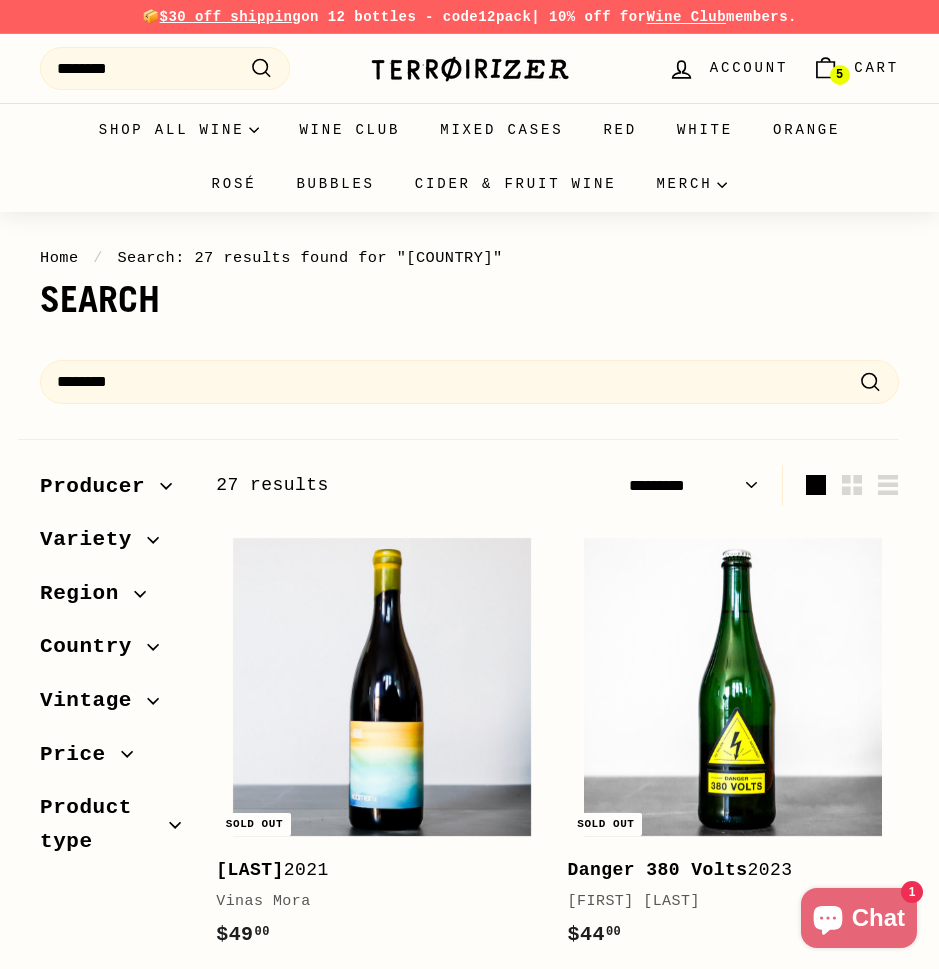 select on "*********" 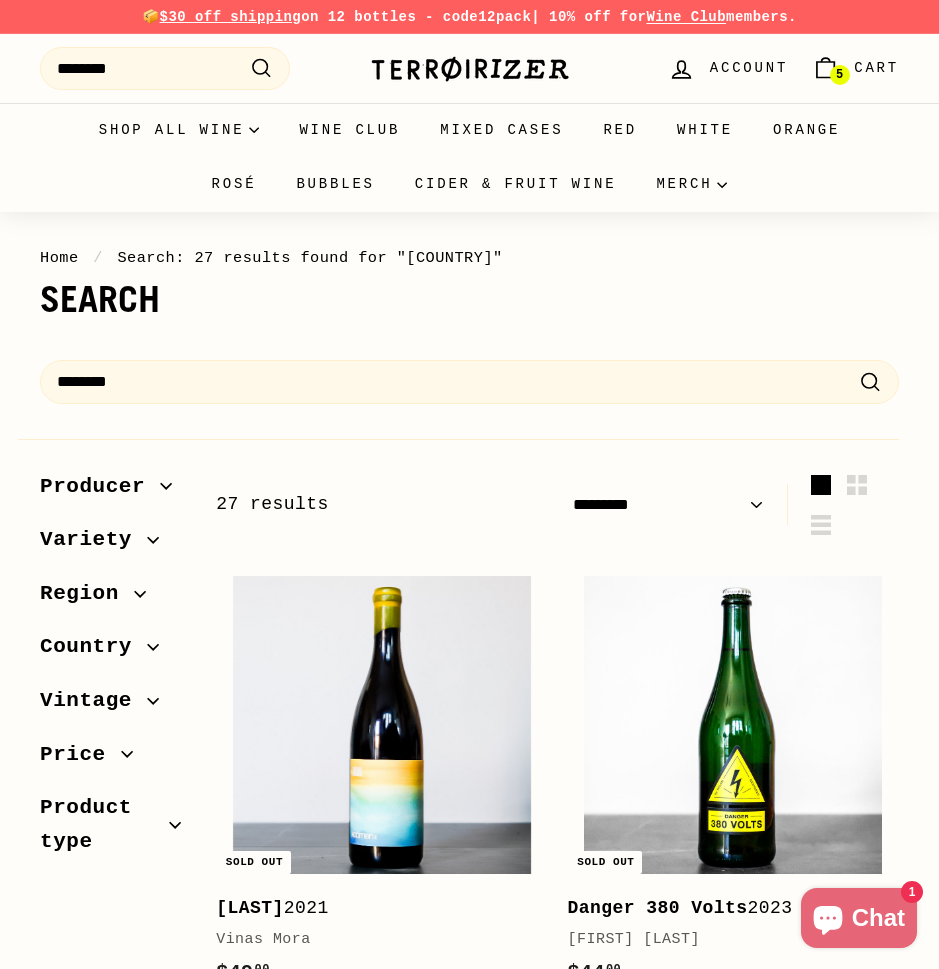 scroll, scrollTop: 0, scrollLeft: 0, axis: both 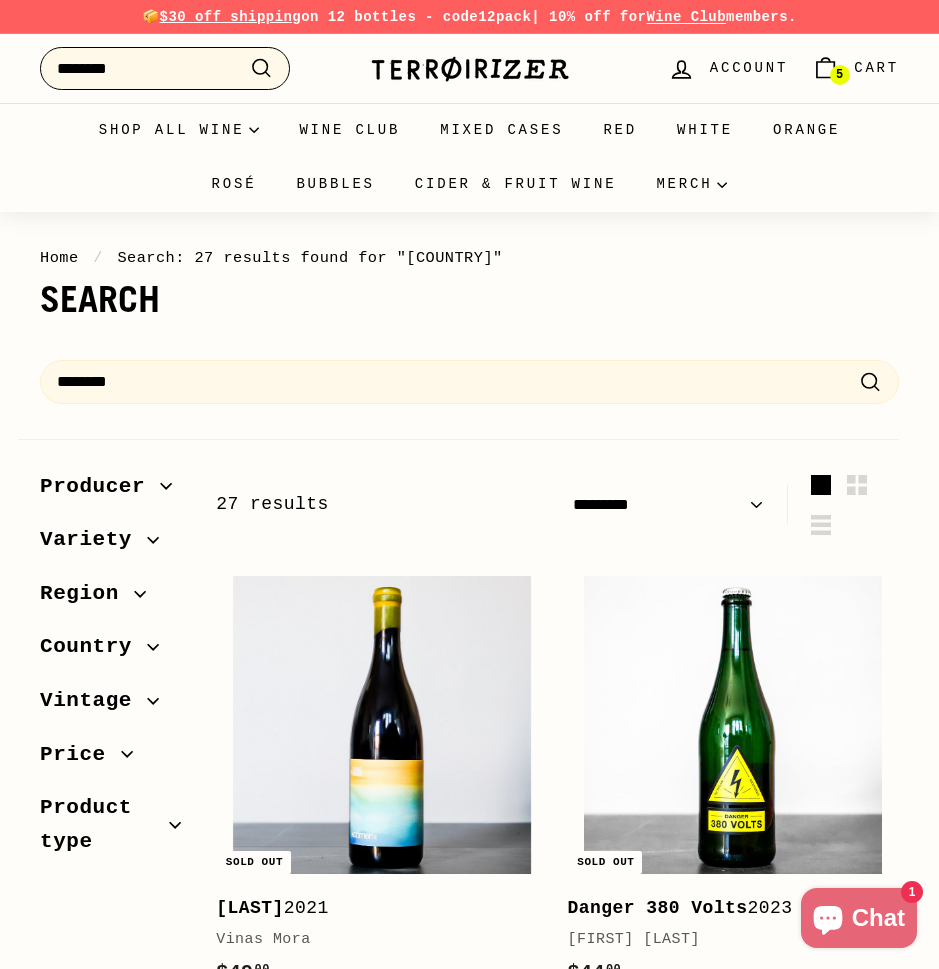 click on "********" at bounding box center [165, 69] 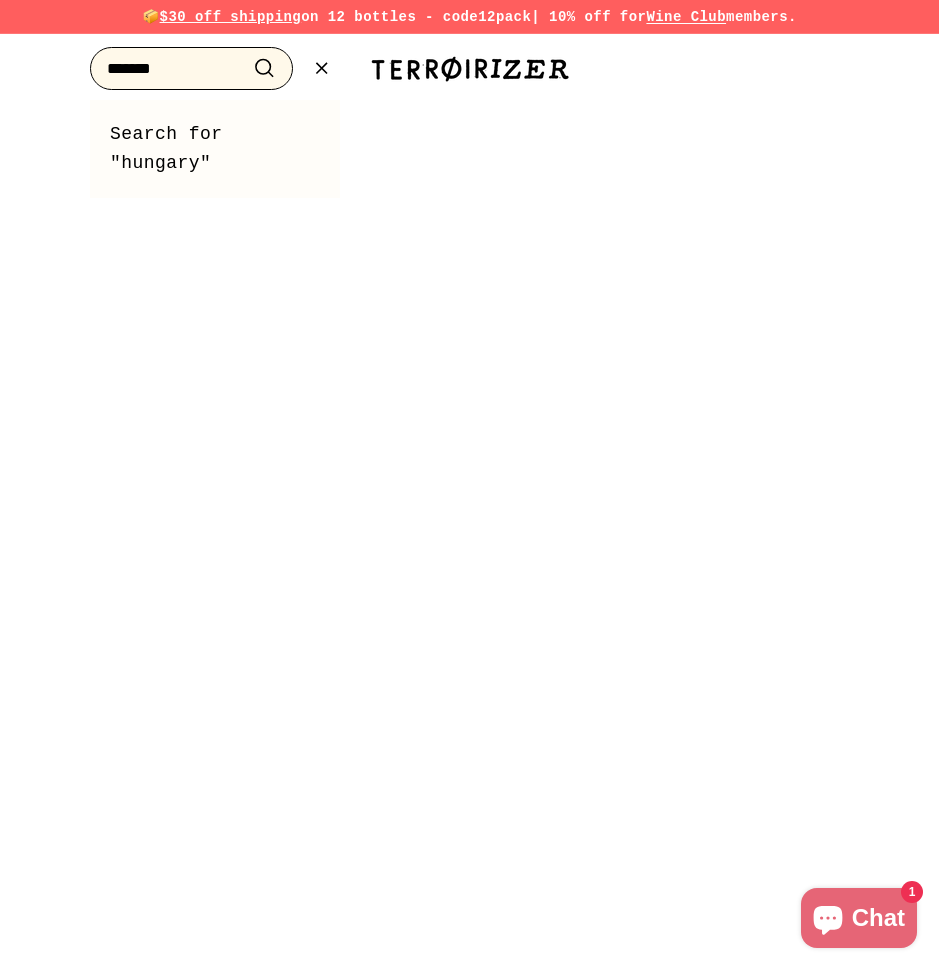 type on "*******" 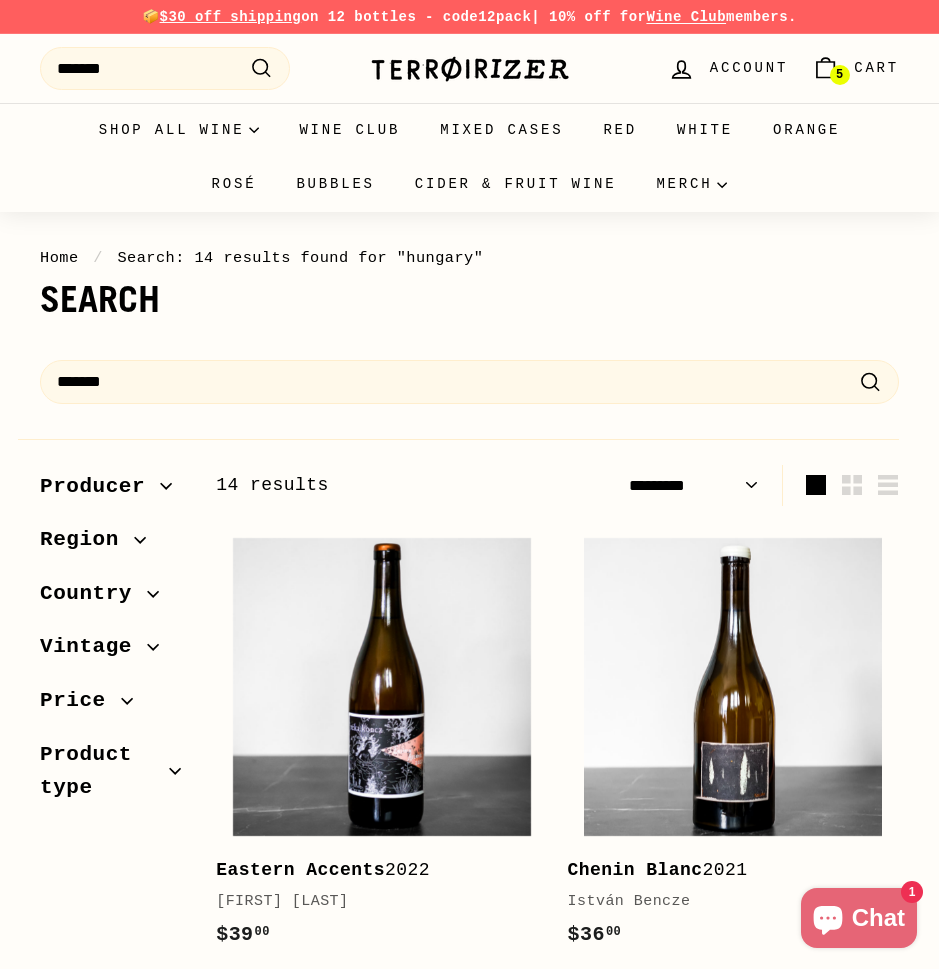 select on "*********" 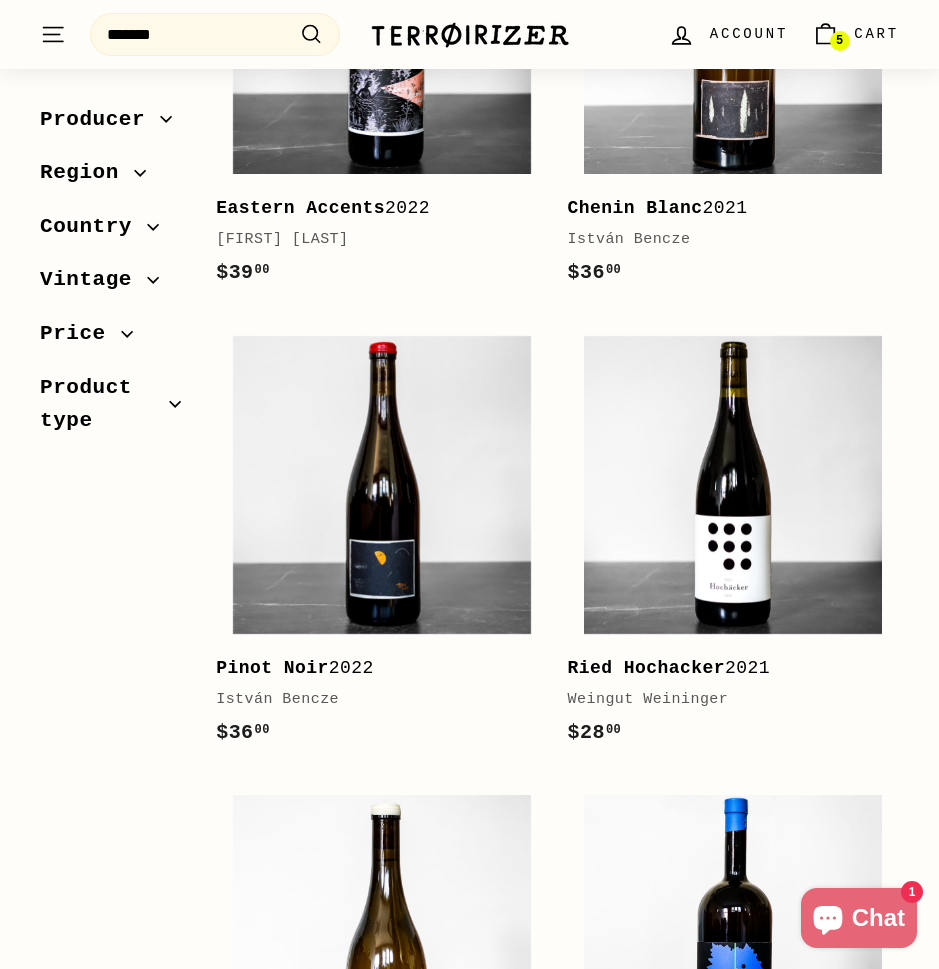 scroll, scrollTop: 701, scrollLeft: 0, axis: vertical 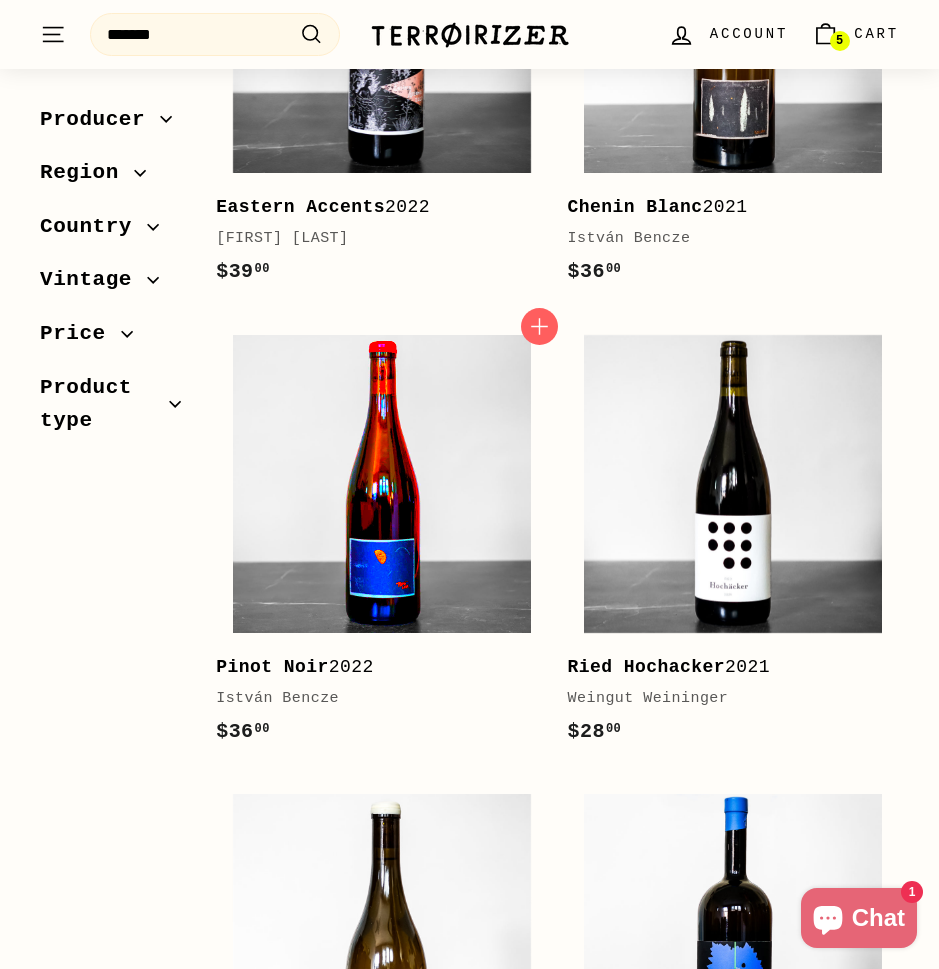click at bounding box center [382, 484] 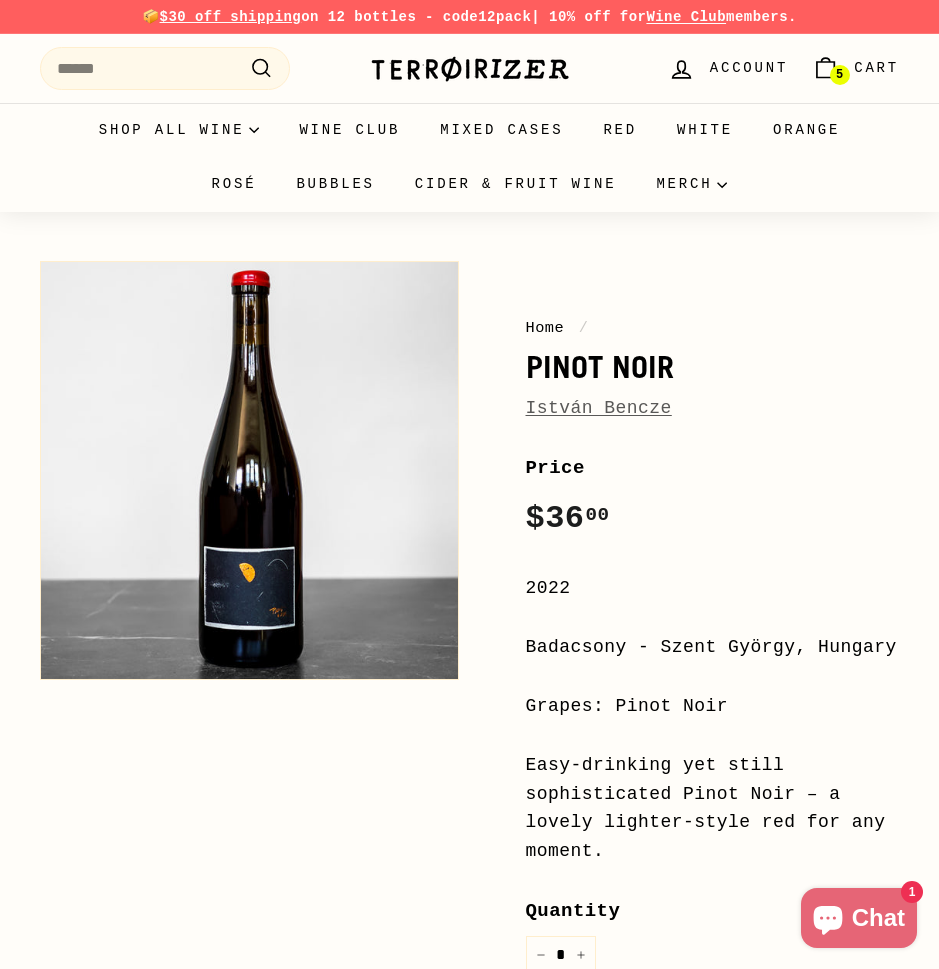 scroll, scrollTop: 0, scrollLeft: 0, axis: both 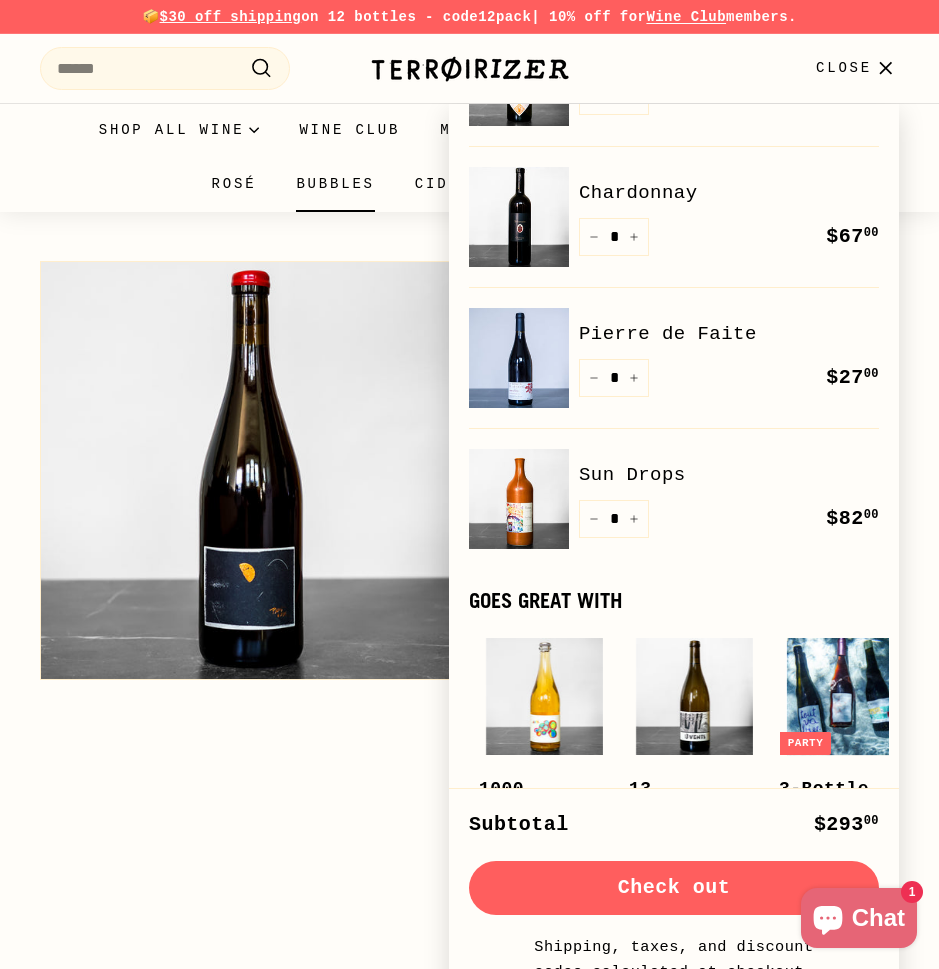 click on "Bubbles" at bounding box center (335, 184) 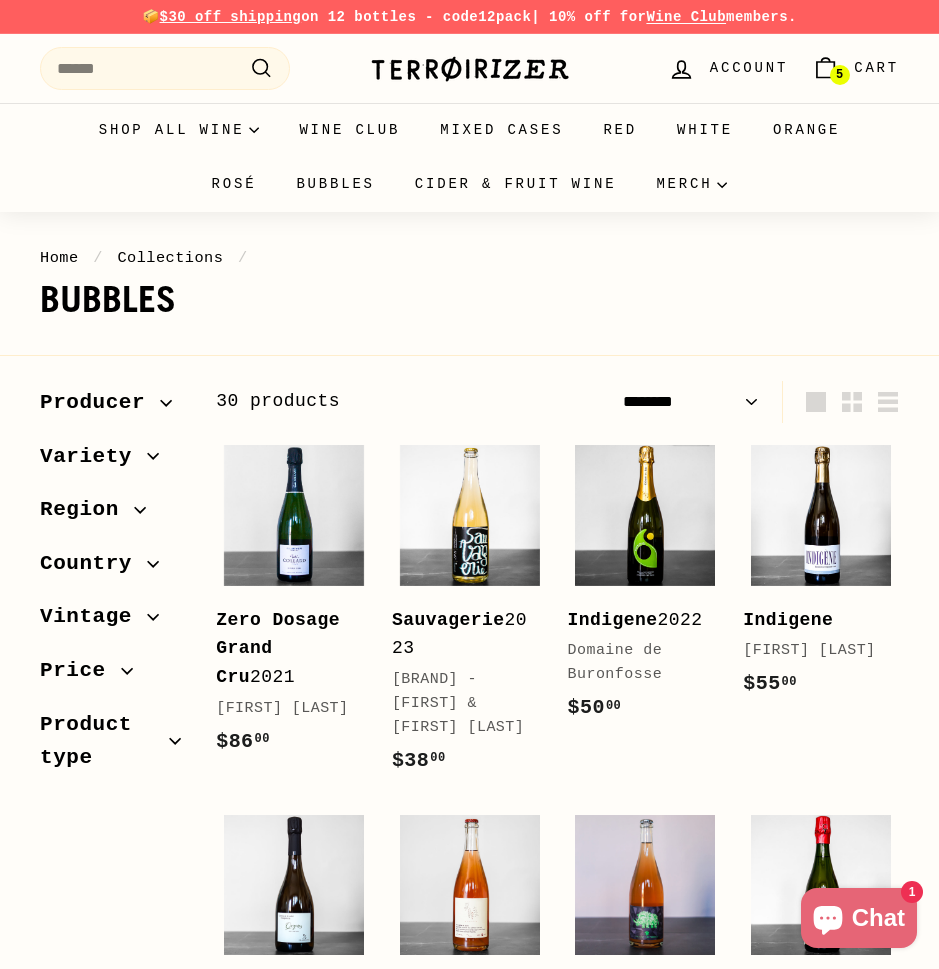 select on "******" 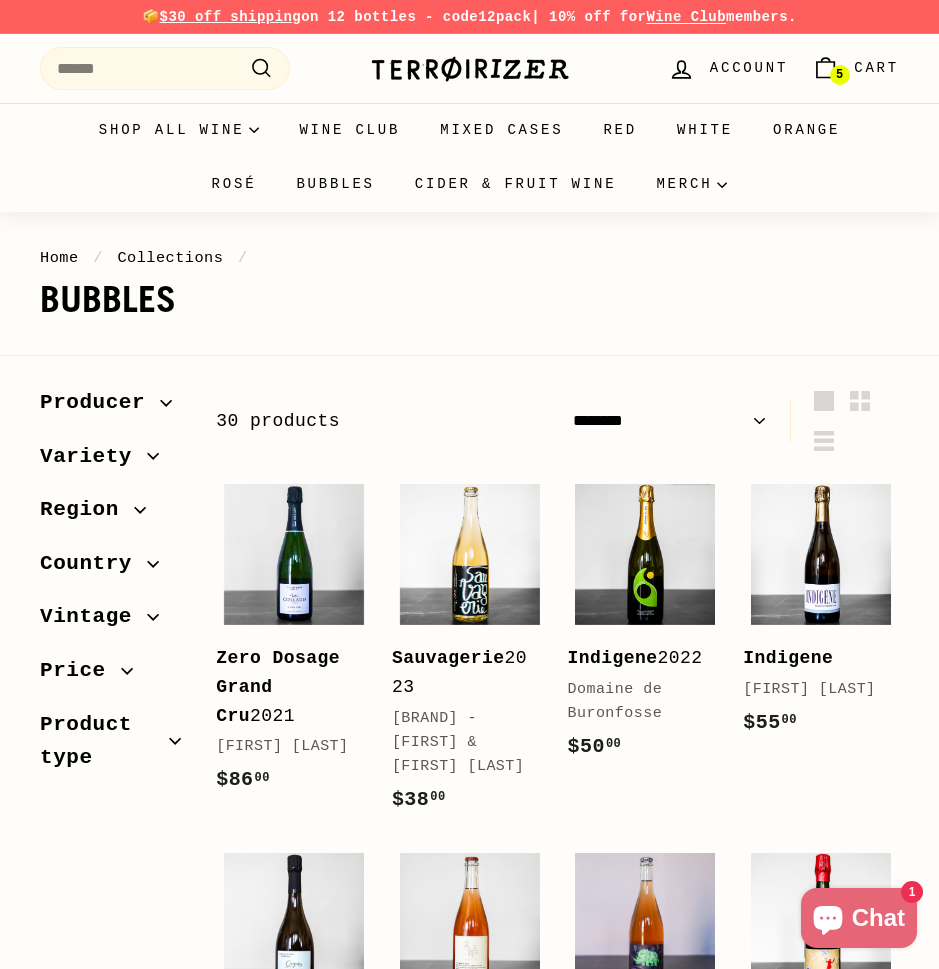 scroll, scrollTop: 0, scrollLeft: 0, axis: both 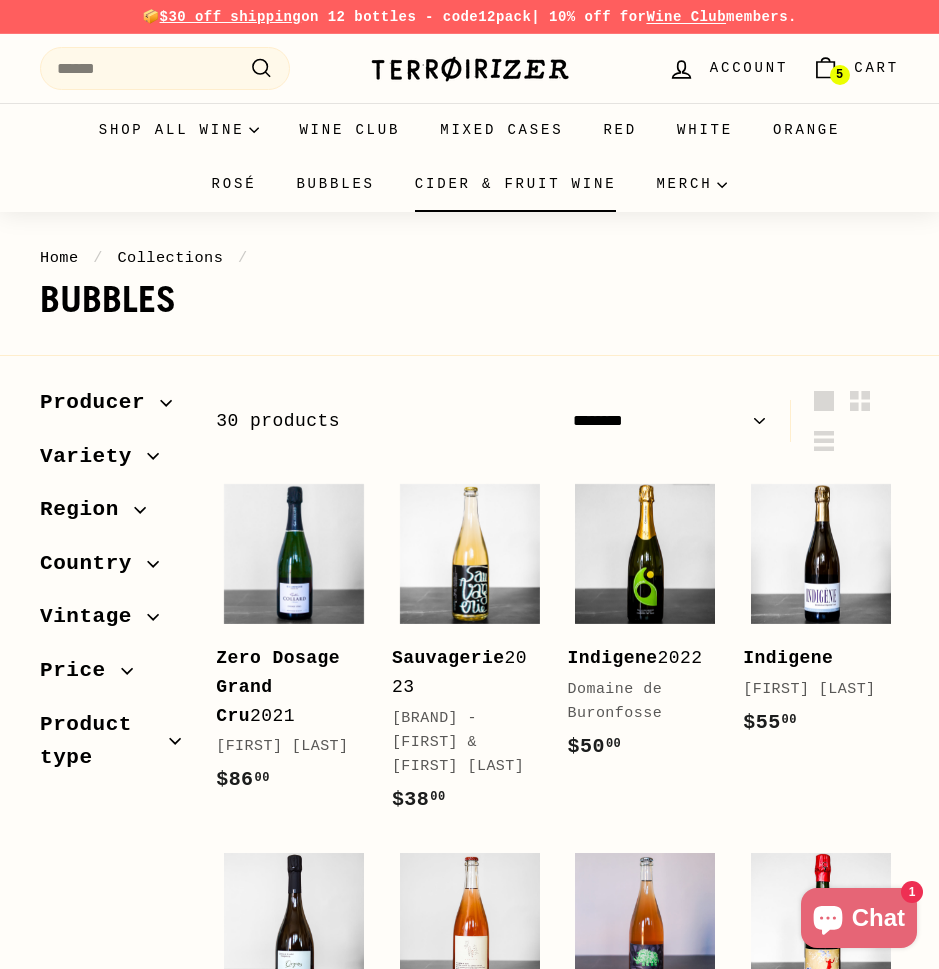 click on "Cider & Fruit Wine" at bounding box center (516, 184) 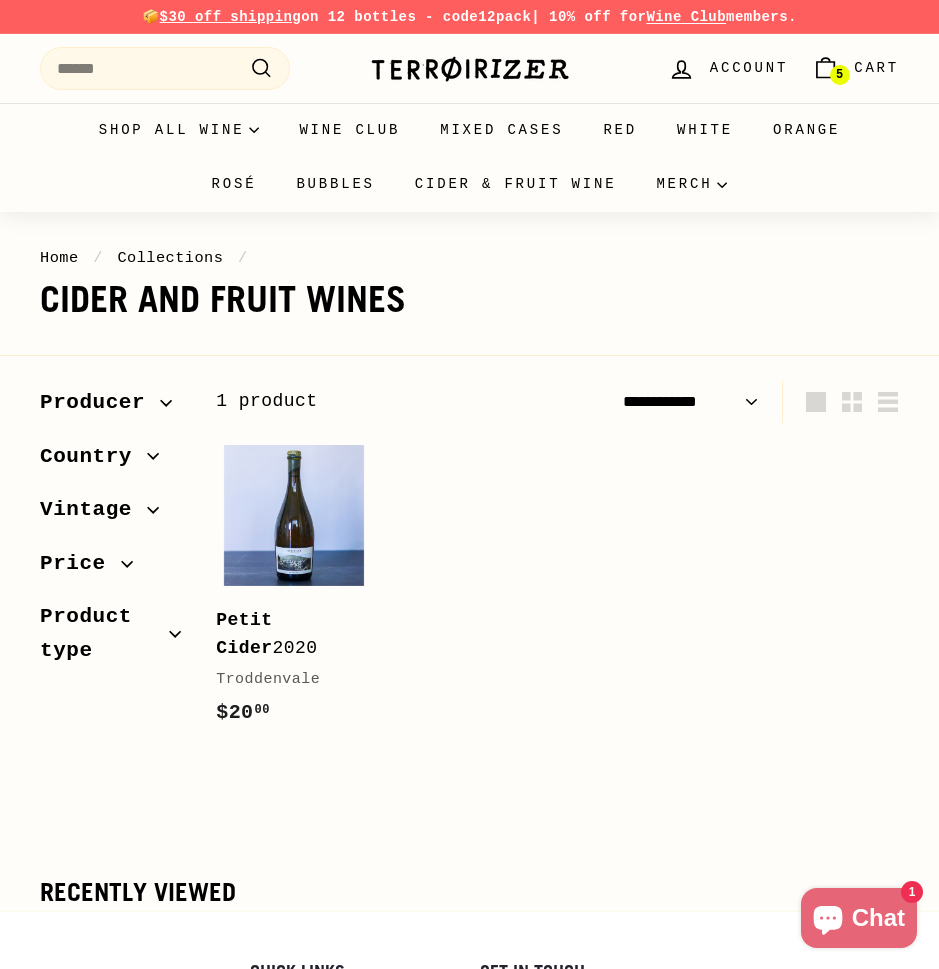 select on "**********" 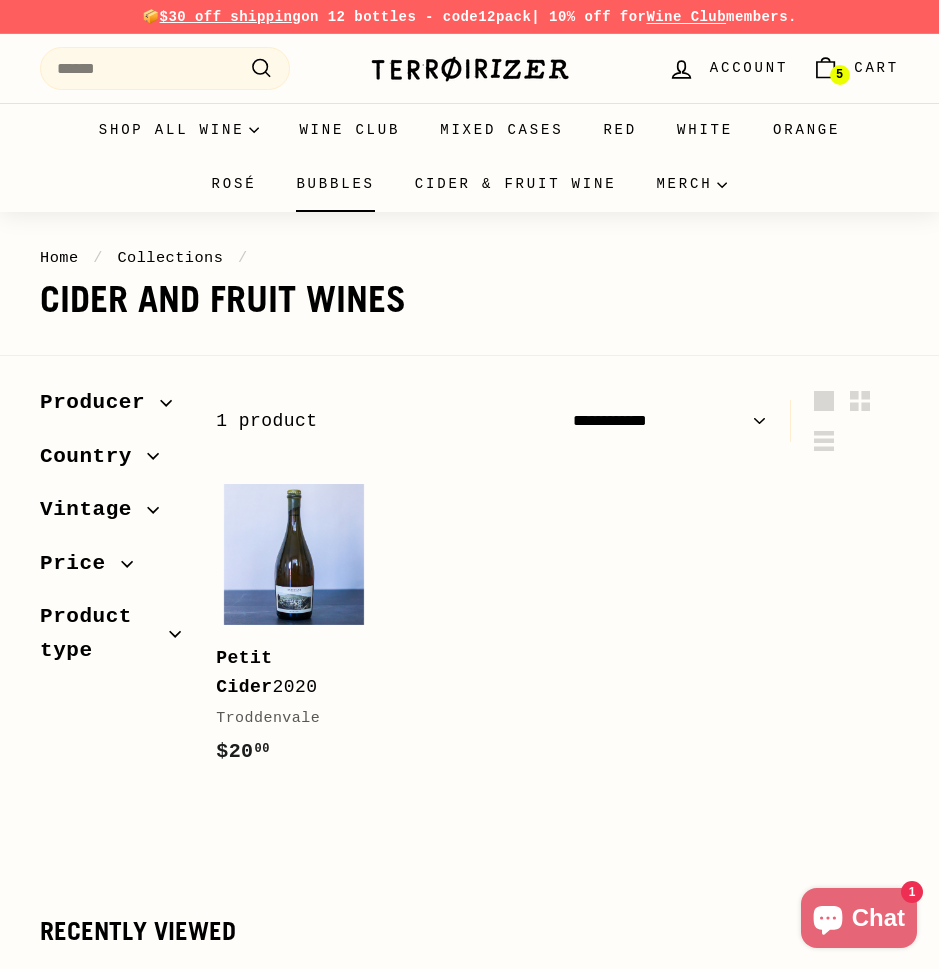 scroll, scrollTop: 0, scrollLeft: 0, axis: both 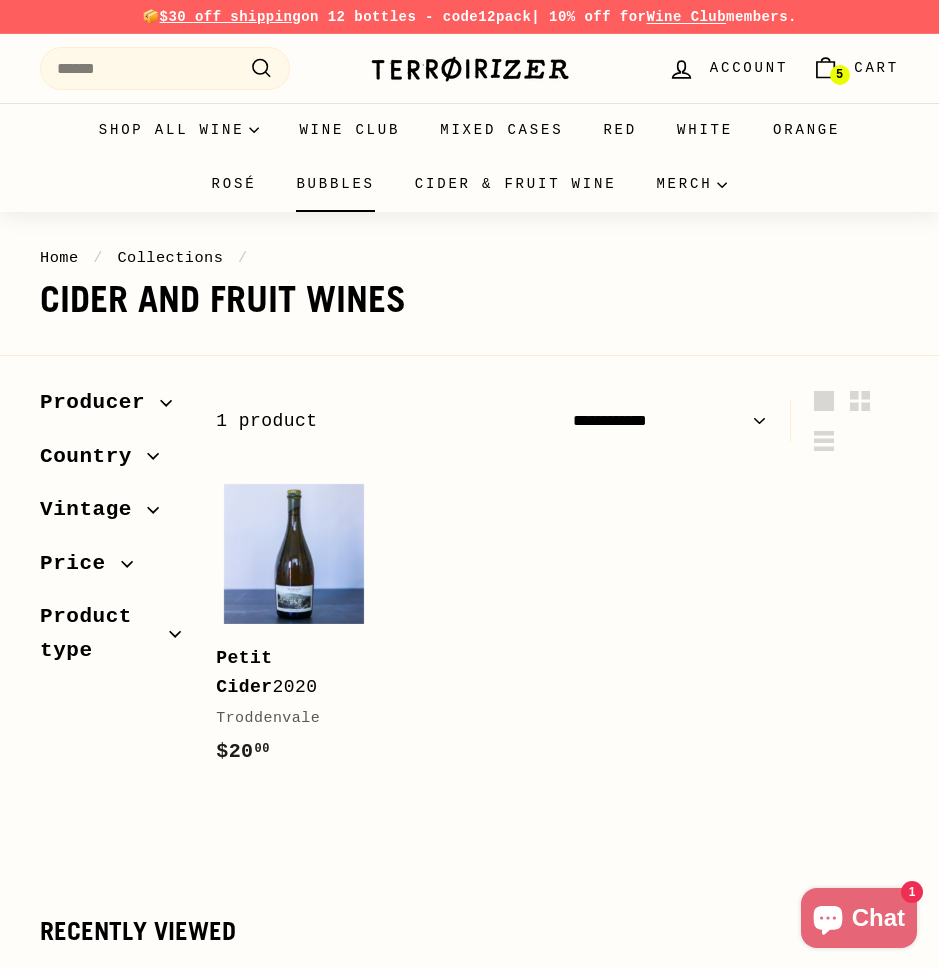 click on "Bubbles" at bounding box center (335, 184) 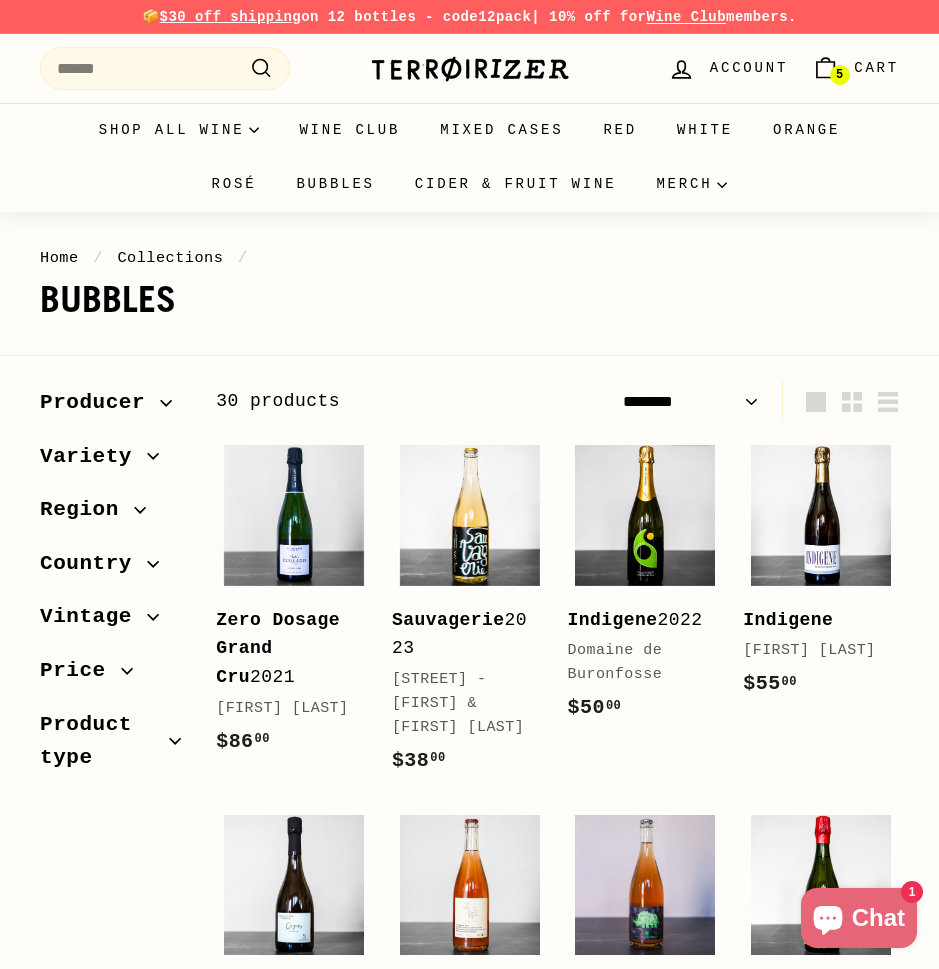 select on "******" 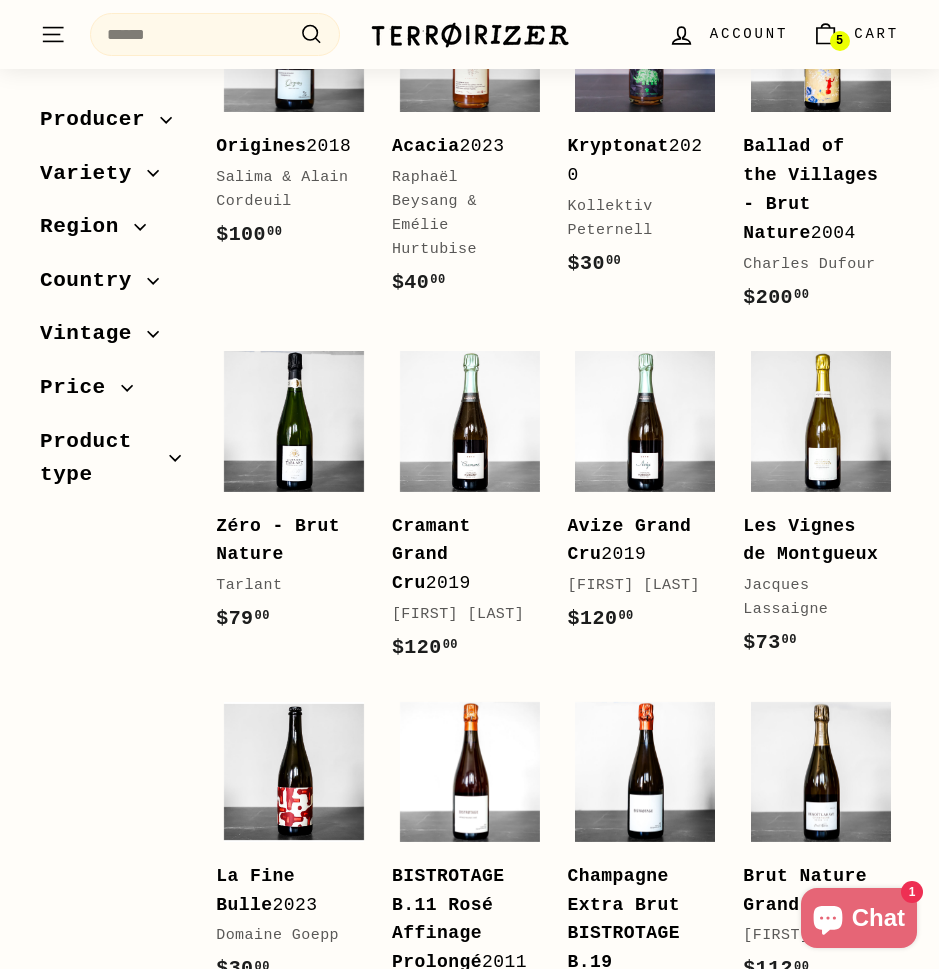 scroll, scrollTop: 882, scrollLeft: 0, axis: vertical 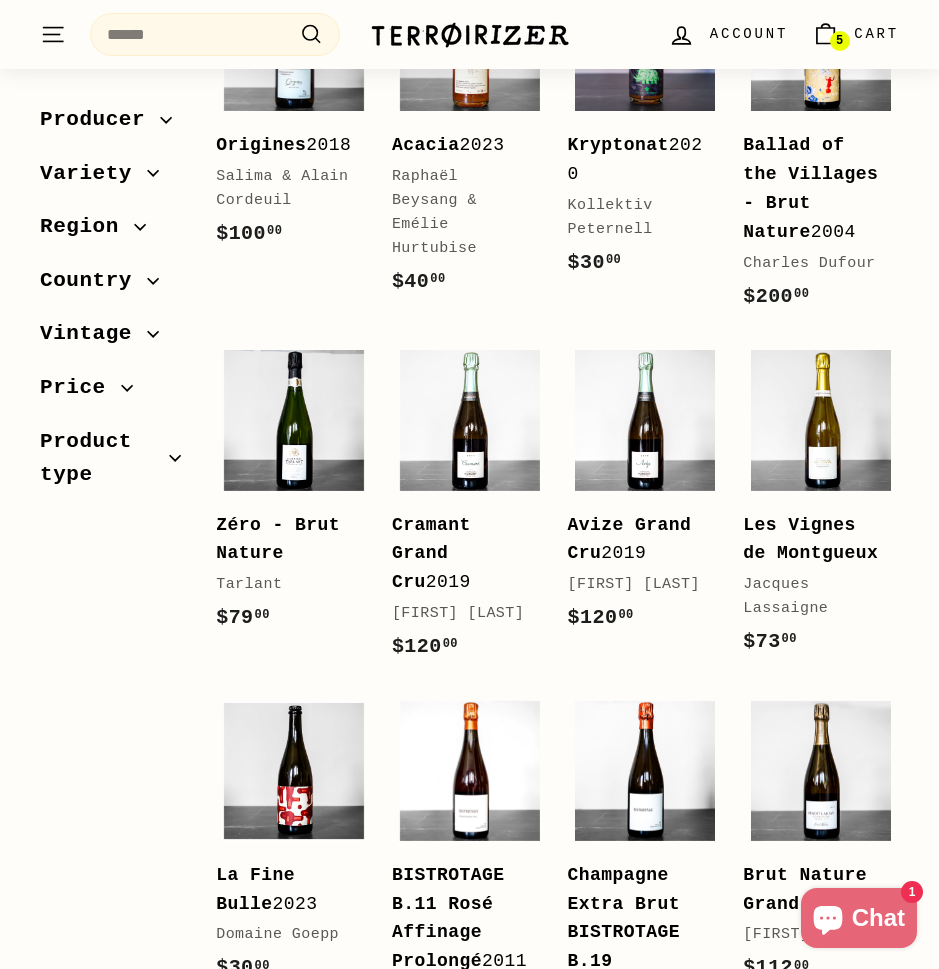 click on "Kryptonat" at bounding box center (618, 145) 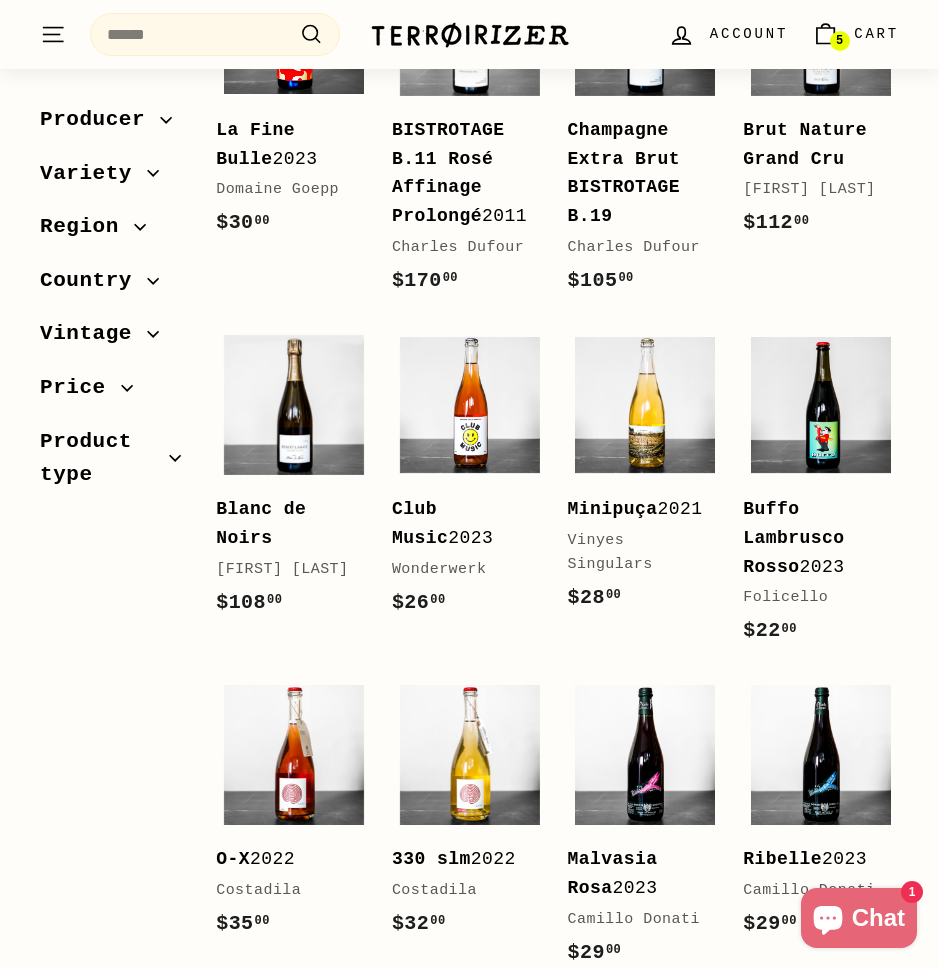 scroll, scrollTop: 1643, scrollLeft: 0, axis: vertical 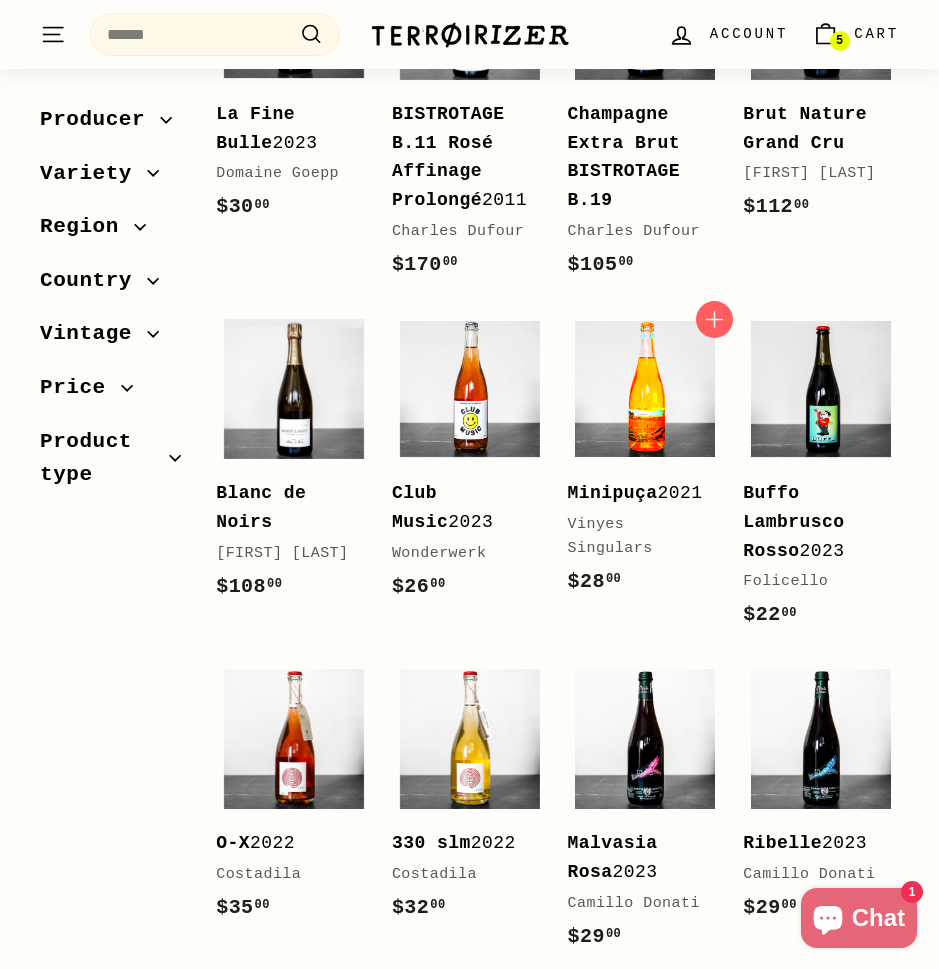 click at bounding box center (645, 389) 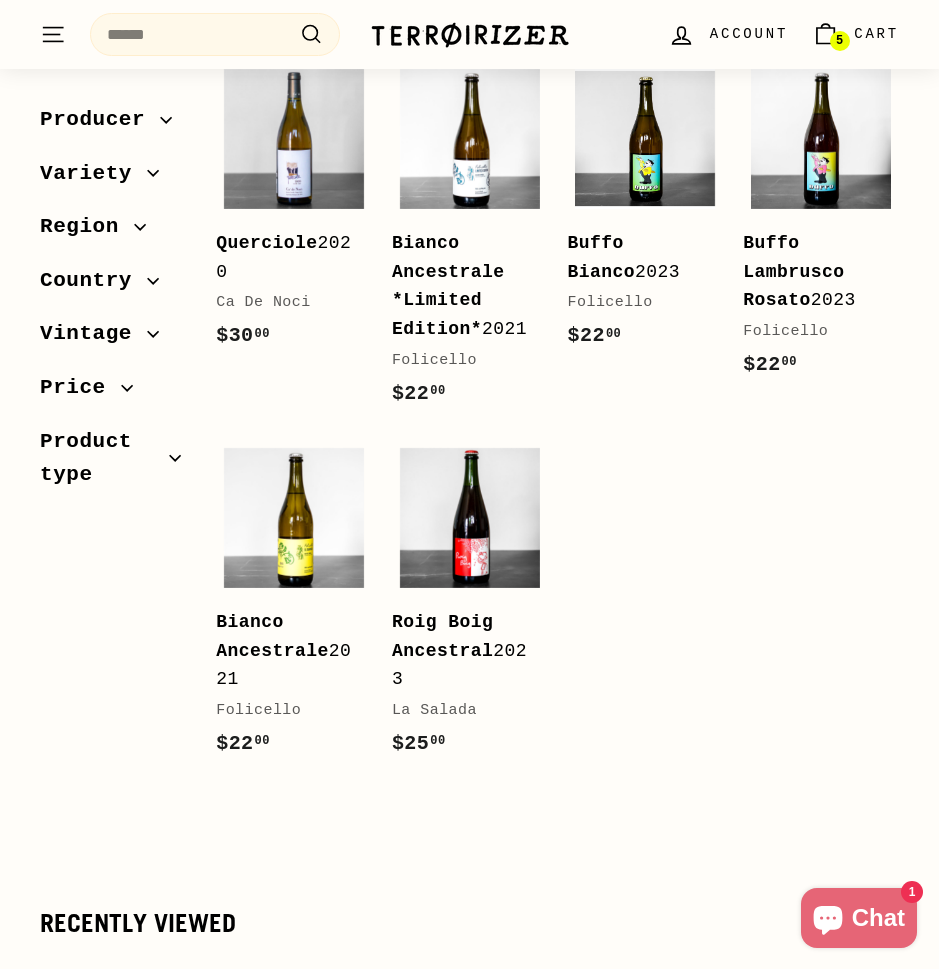 scroll, scrollTop: 2566, scrollLeft: 0, axis: vertical 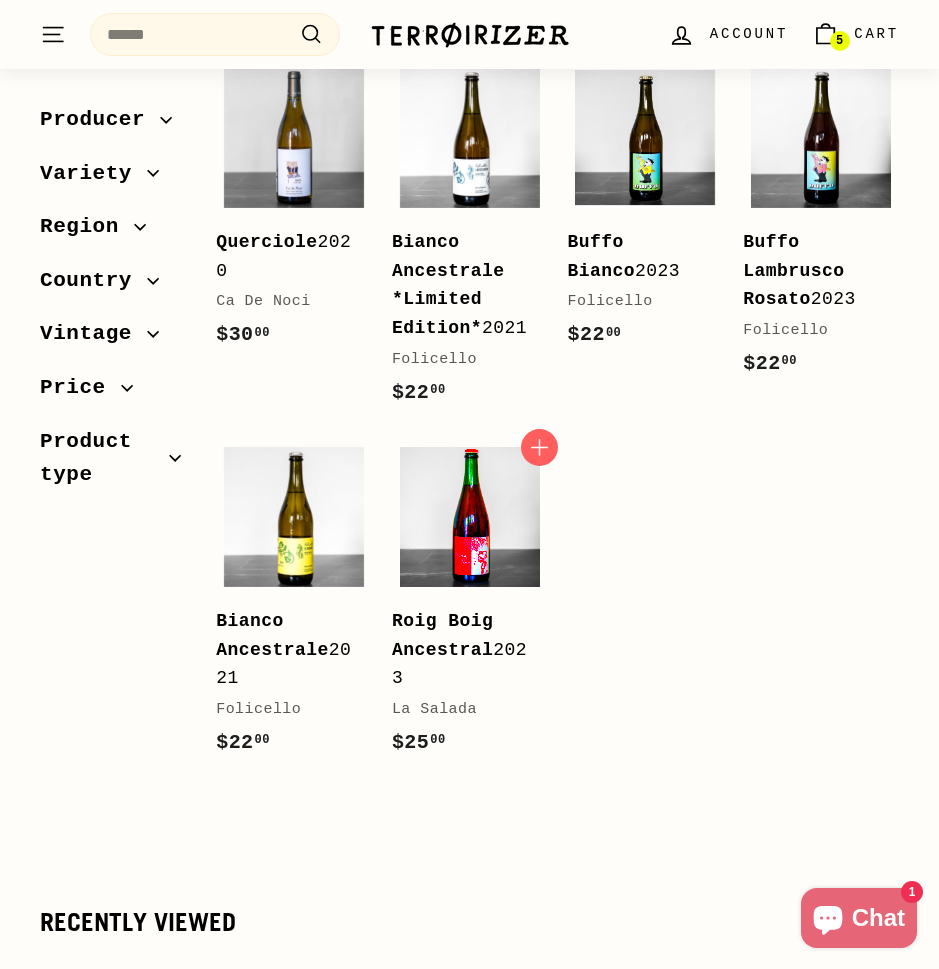 click at bounding box center (470, 517) 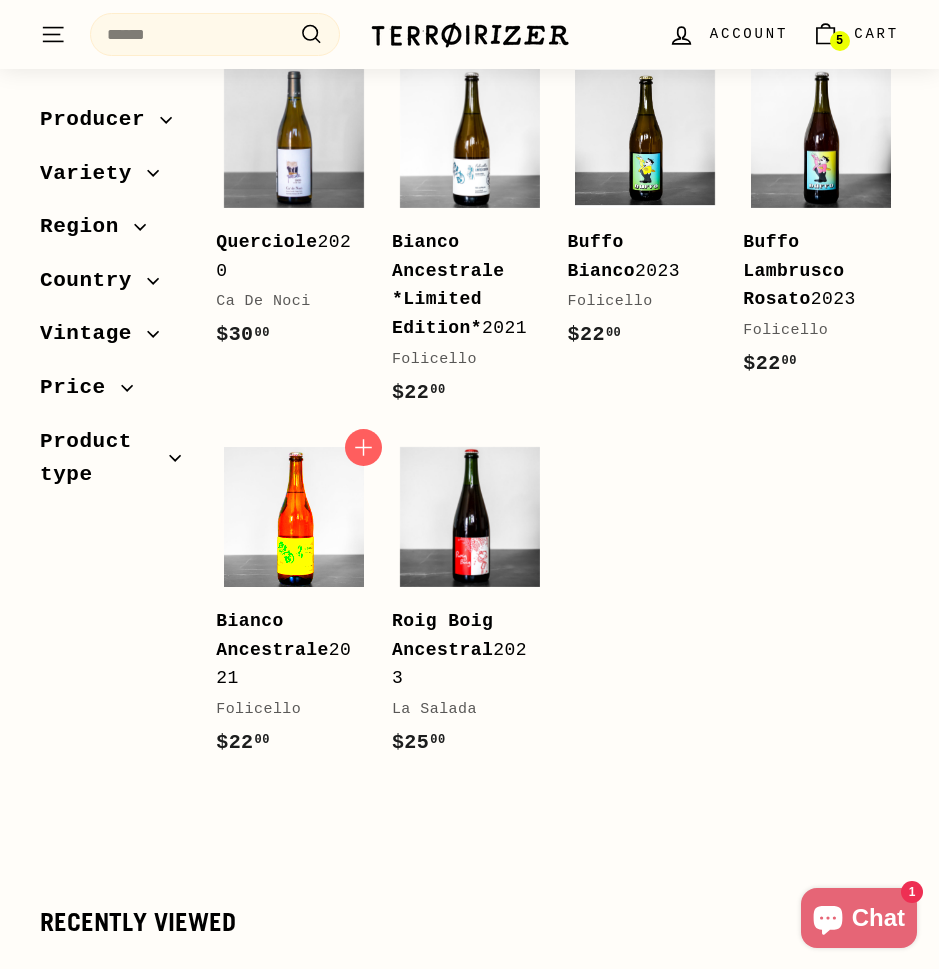 click at bounding box center [294, 517] 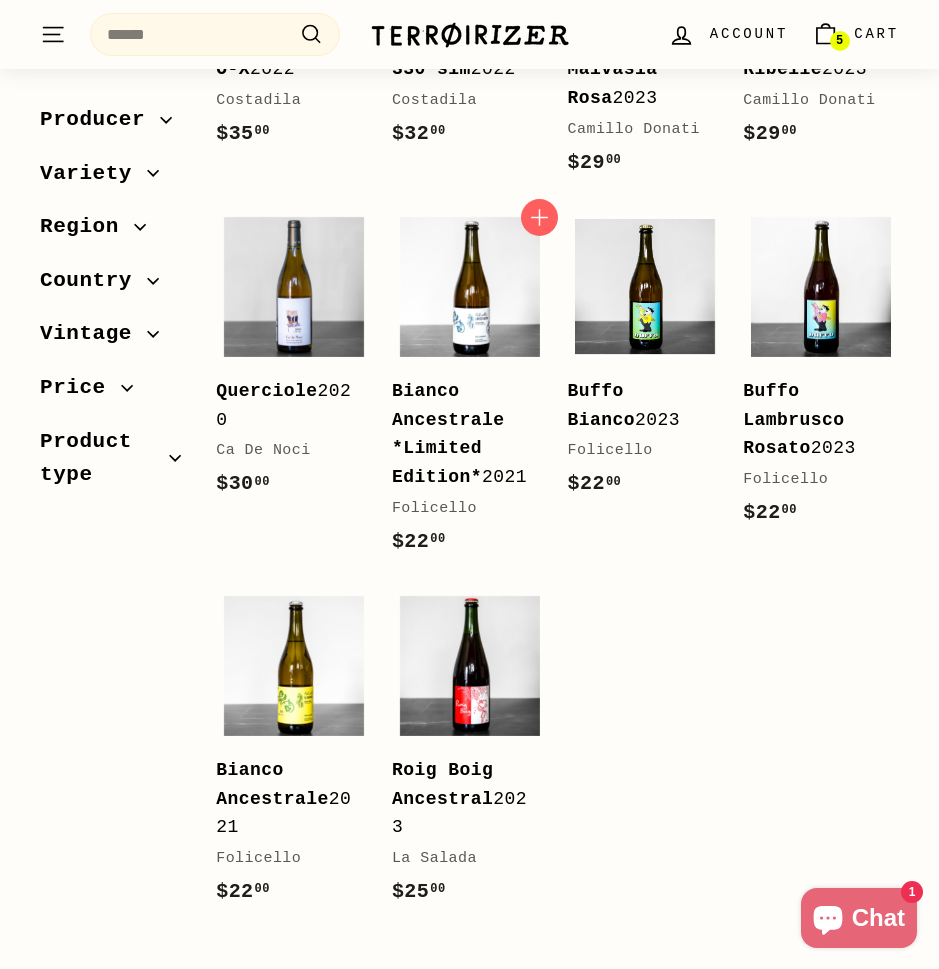scroll, scrollTop: 2315, scrollLeft: 0, axis: vertical 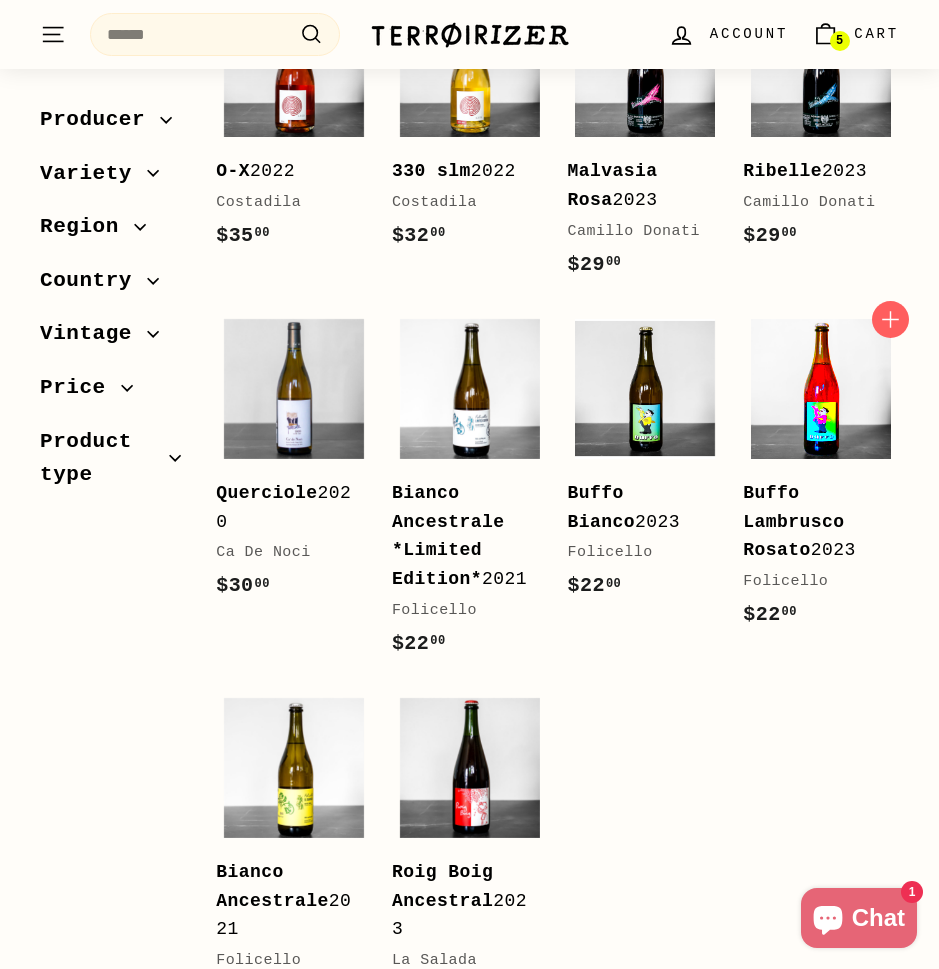 click at bounding box center (821, 389) 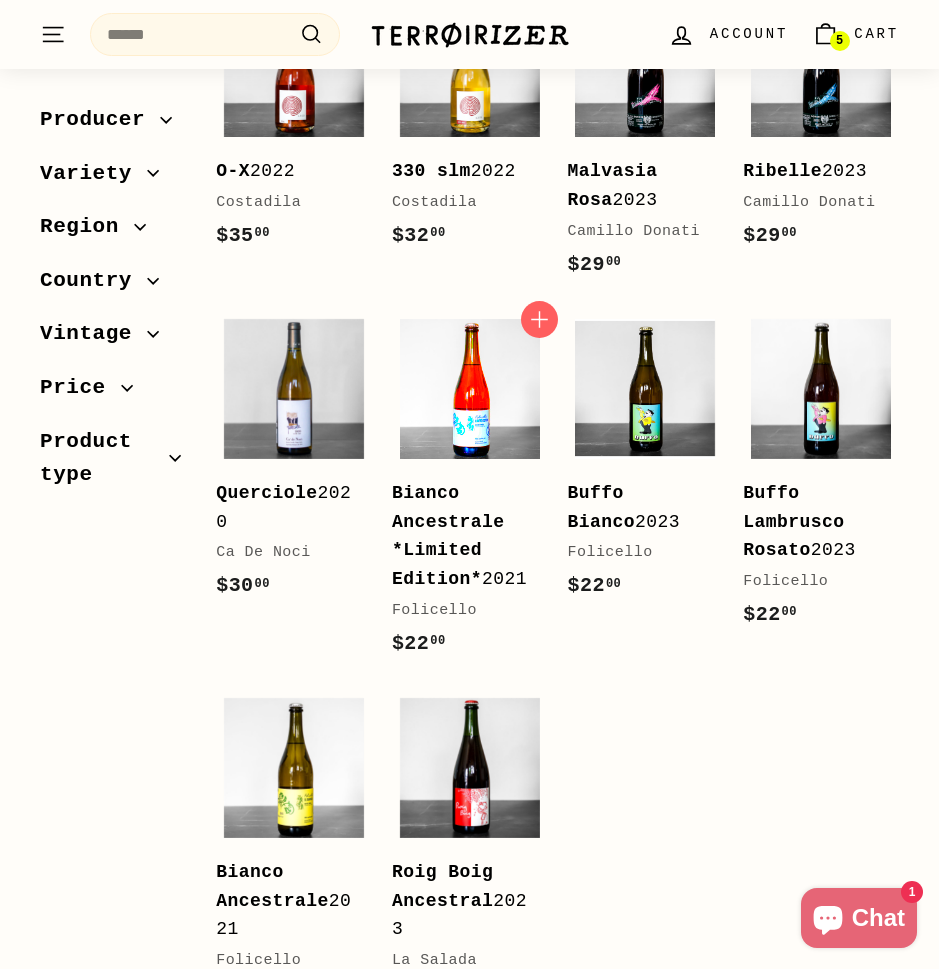 click at bounding box center (470, 389) 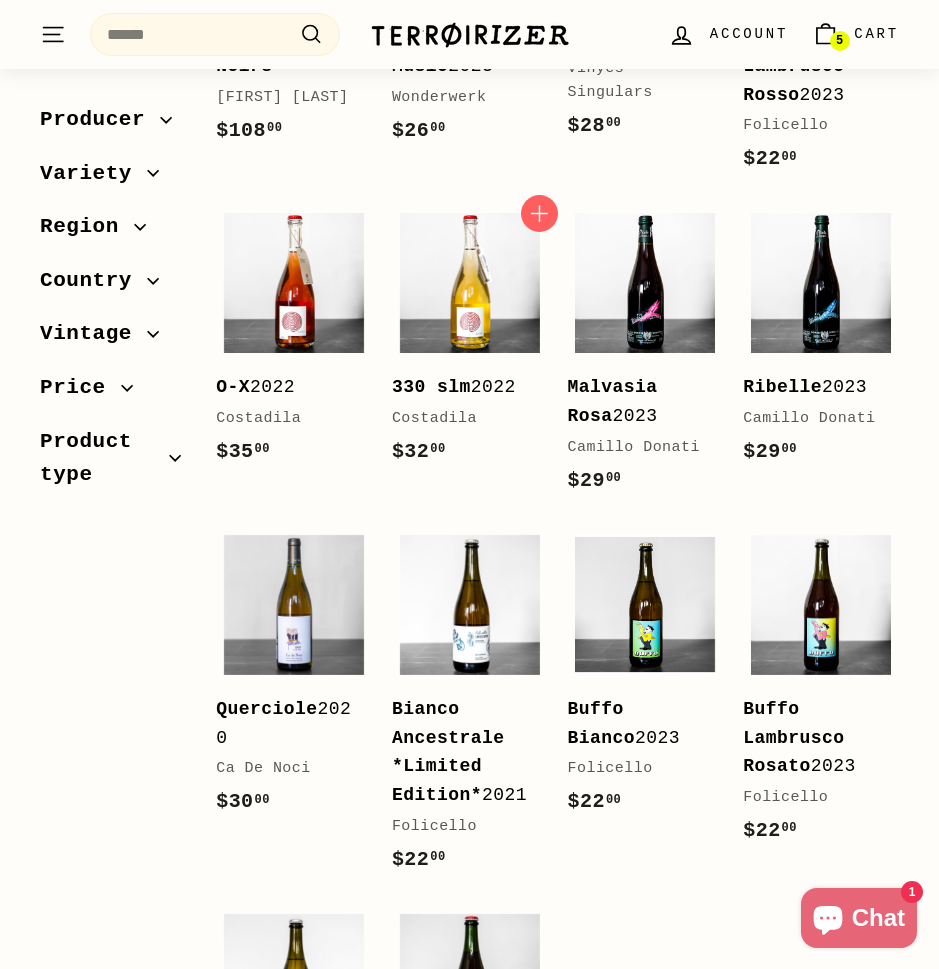 scroll, scrollTop: 2091, scrollLeft: 0, axis: vertical 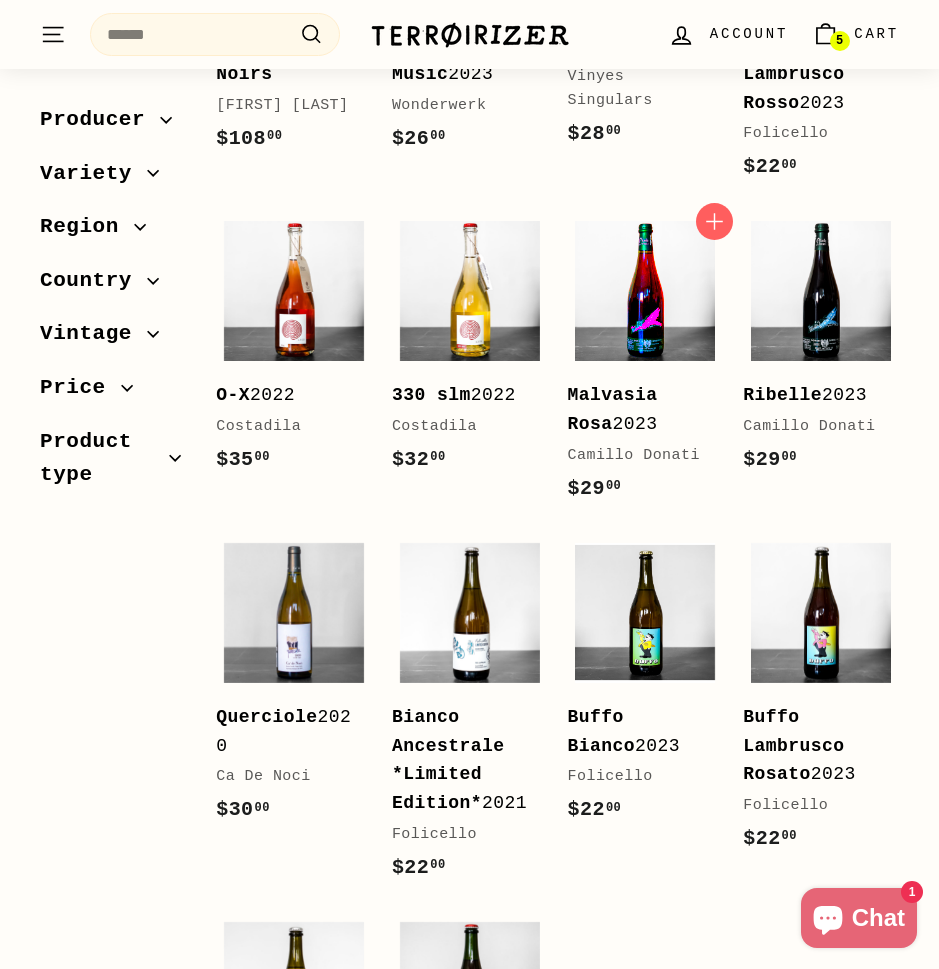 click at bounding box center [645, 291] 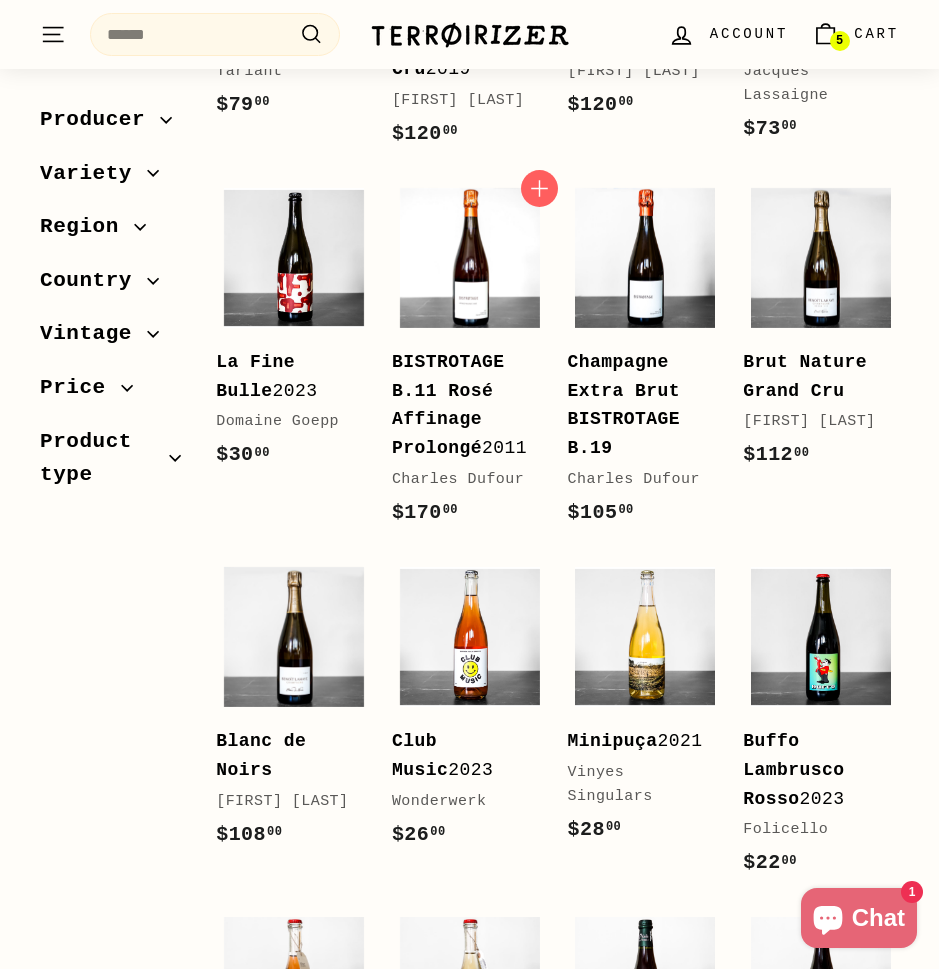 scroll, scrollTop: 1330, scrollLeft: 0, axis: vertical 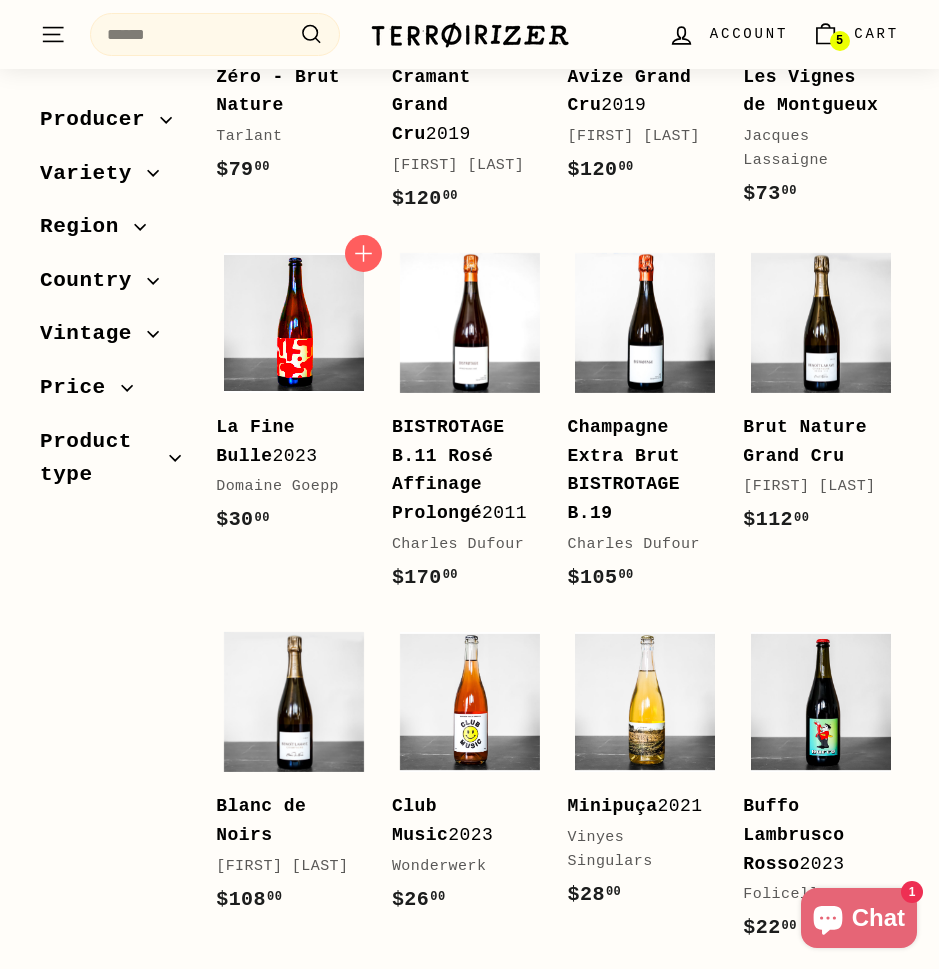click at bounding box center (294, 323) 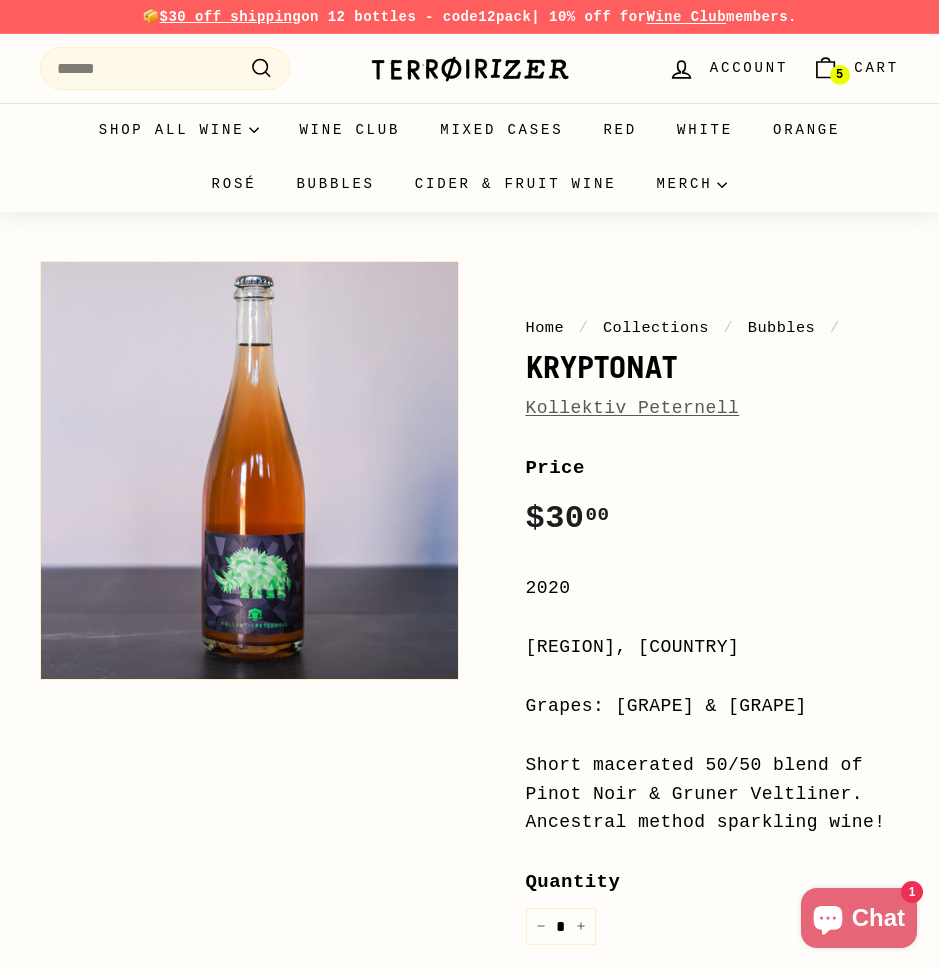 scroll, scrollTop: 0, scrollLeft: 0, axis: both 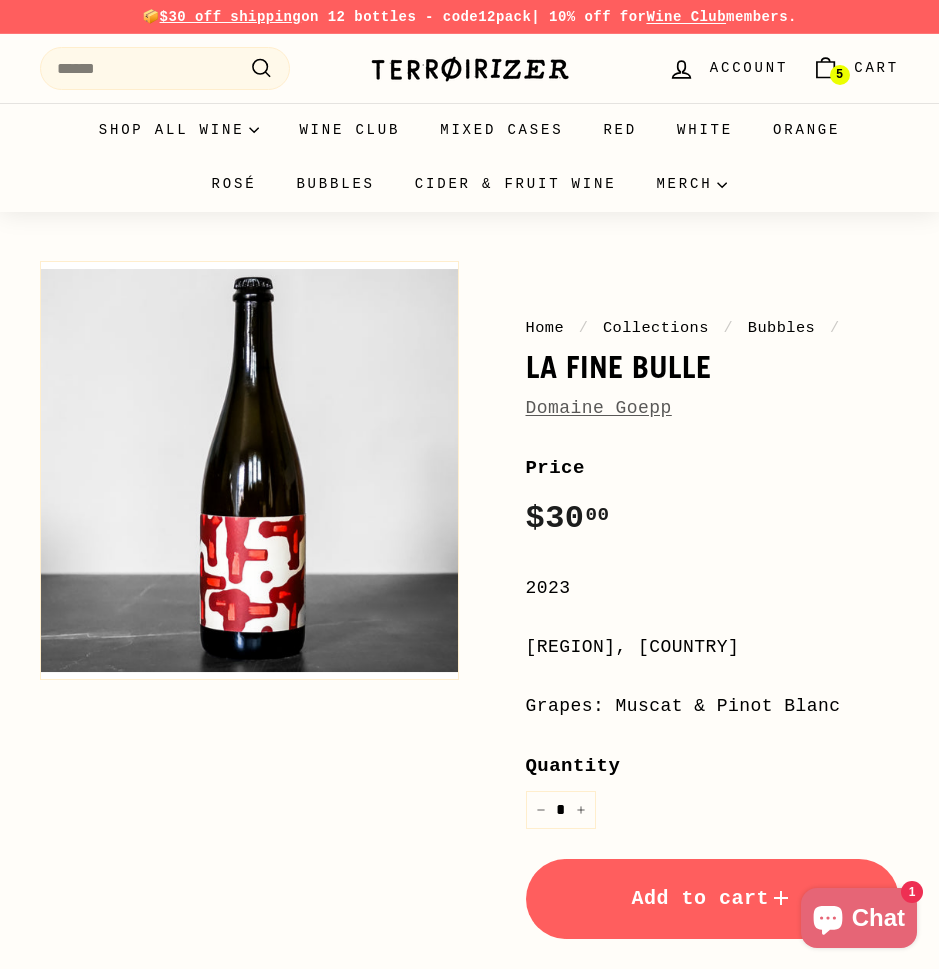 click on "Add to cart" at bounding box center (713, 899) 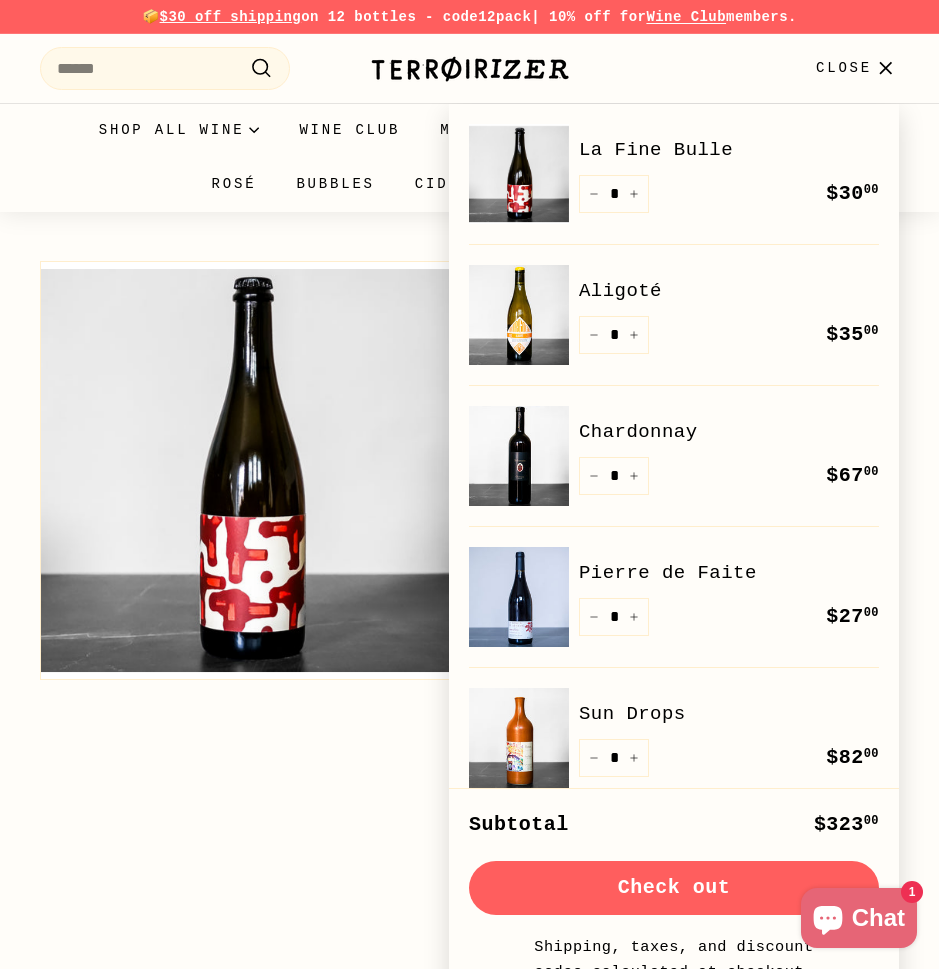 click on "Home
/
Collections
/
Bubbles
/
La Fine Bulle
Domaine Goepp
Price
Regular price $30 00
$30.00
/
2023
Alsace, France
Grapes: Muscat & Pinot Blanc
Quantity
*
− +" at bounding box center (458, 848) 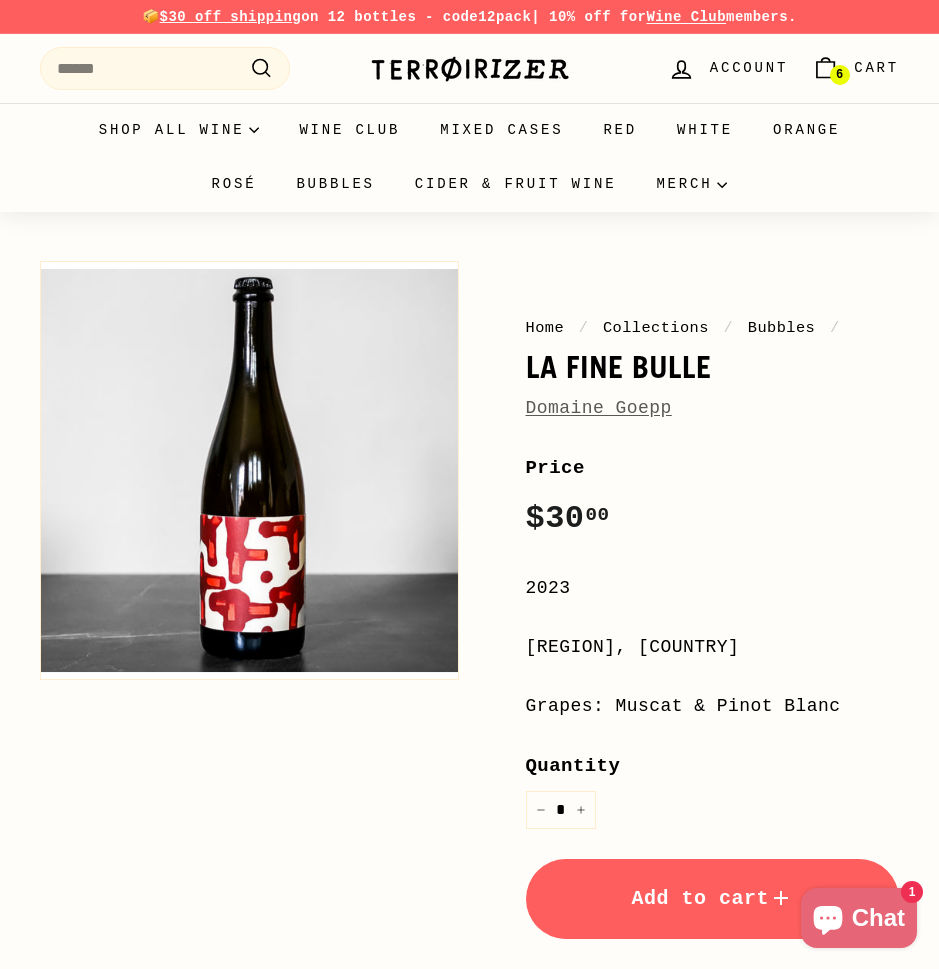 click on "6
Cart" at bounding box center (855, 68) 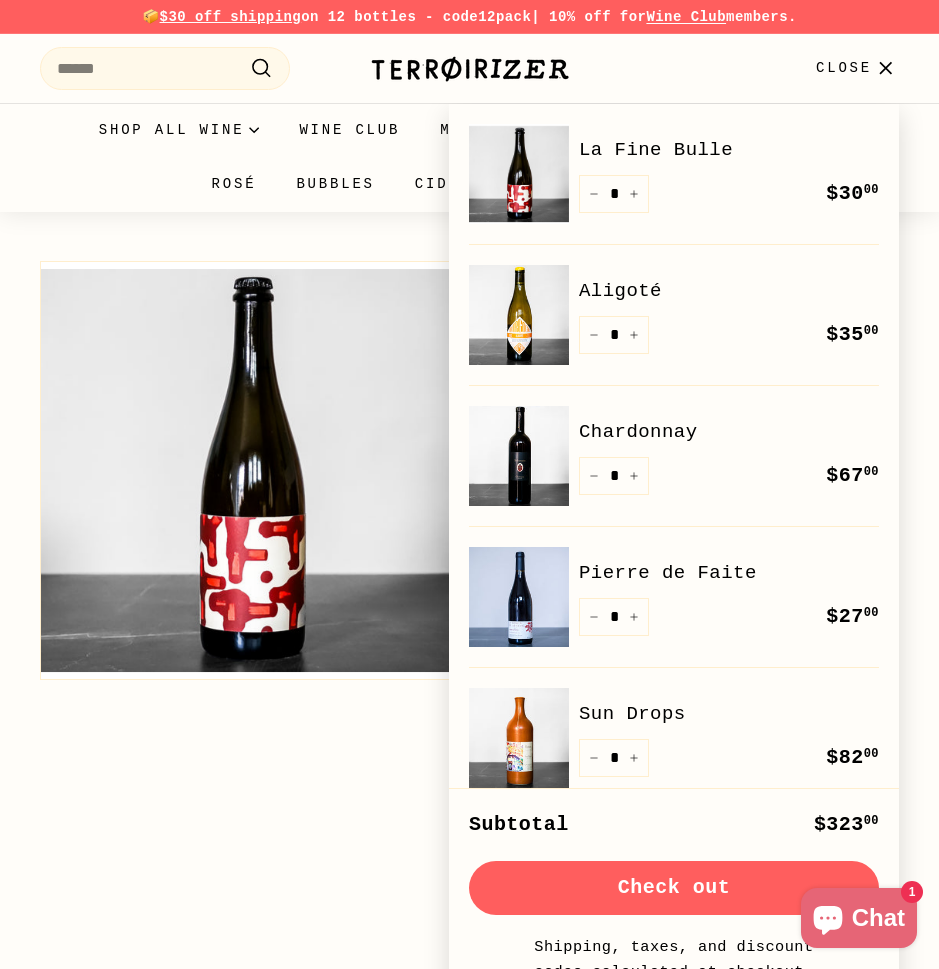scroll, scrollTop: 1, scrollLeft: 0, axis: vertical 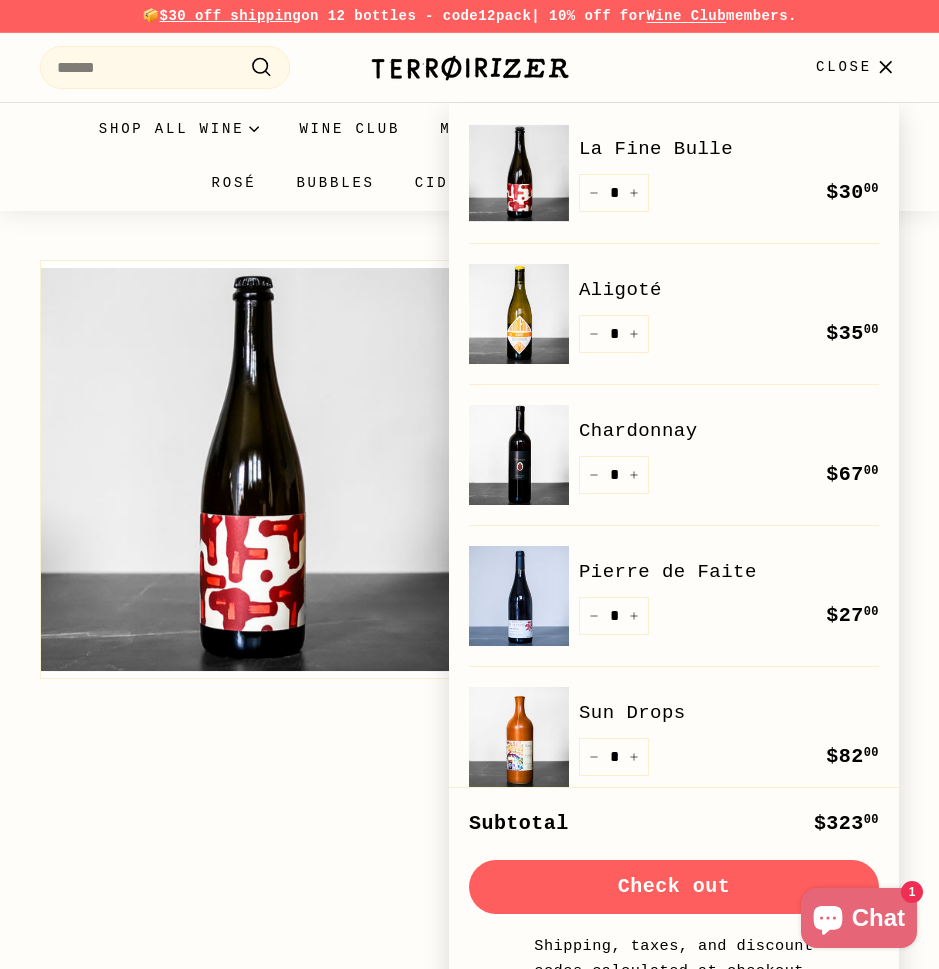 click on "Sun Drops" at bounding box center [729, 713] 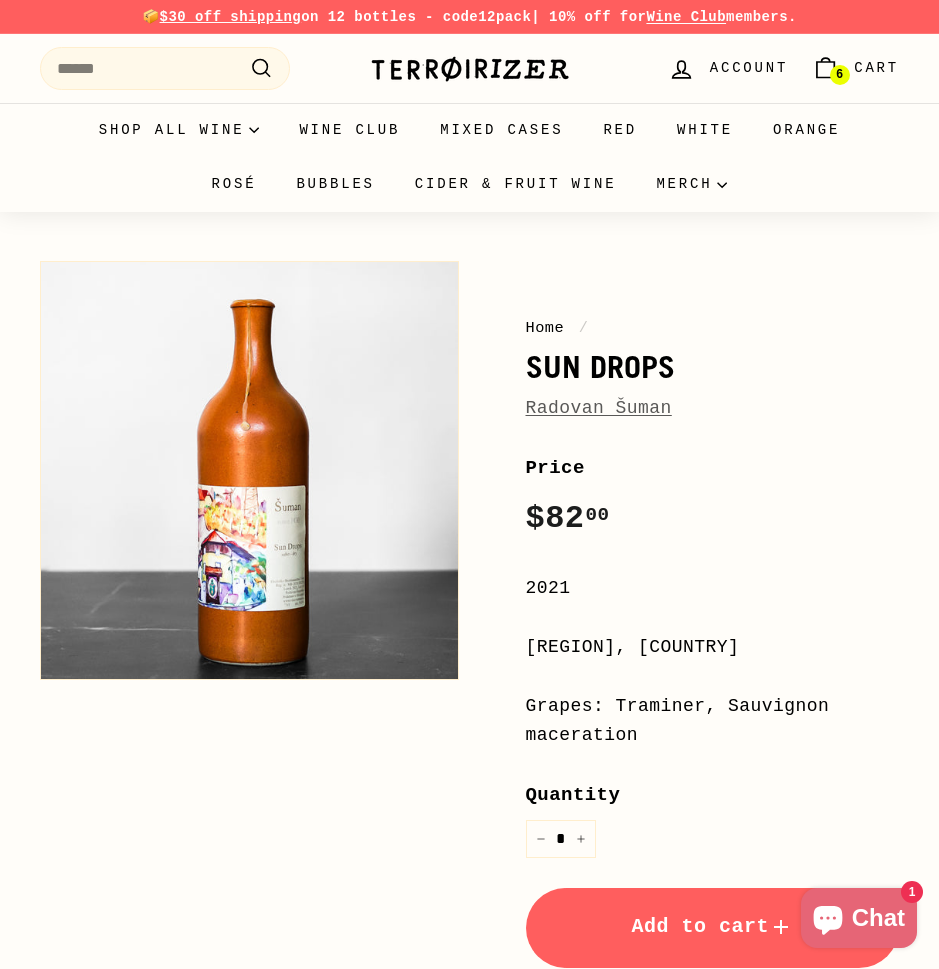 scroll, scrollTop: 0, scrollLeft: 0, axis: both 